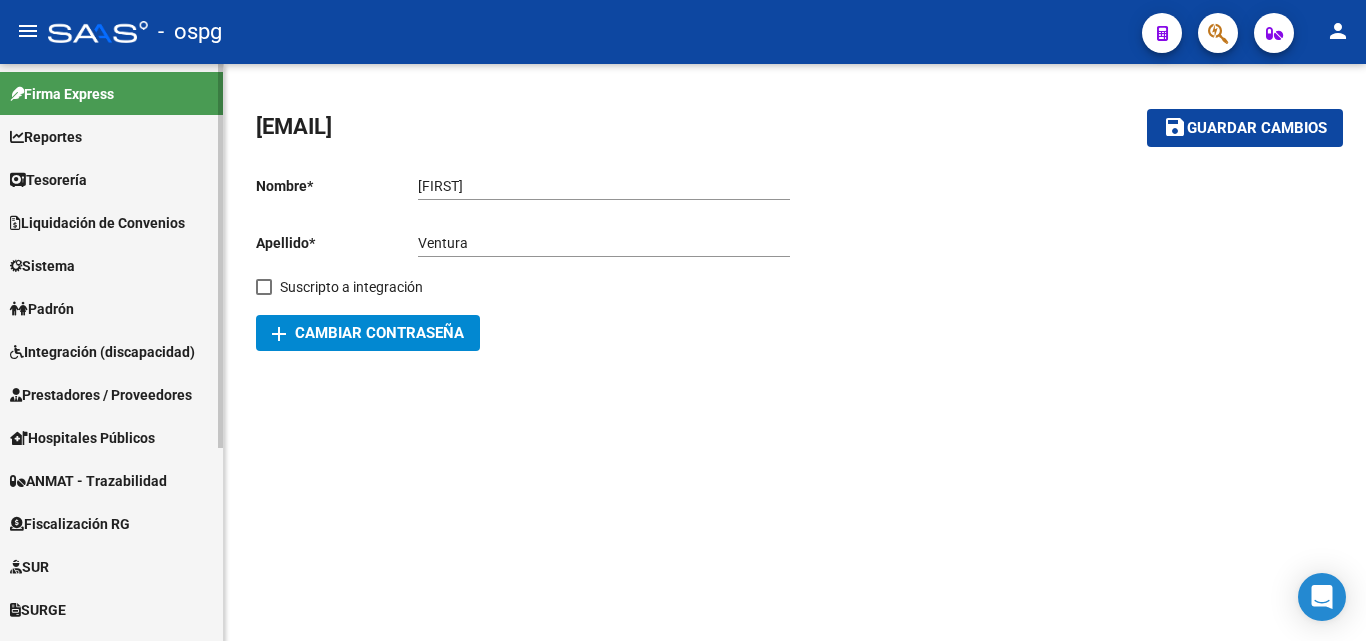 scroll, scrollTop: 0, scrollLeft: 0, axis: both 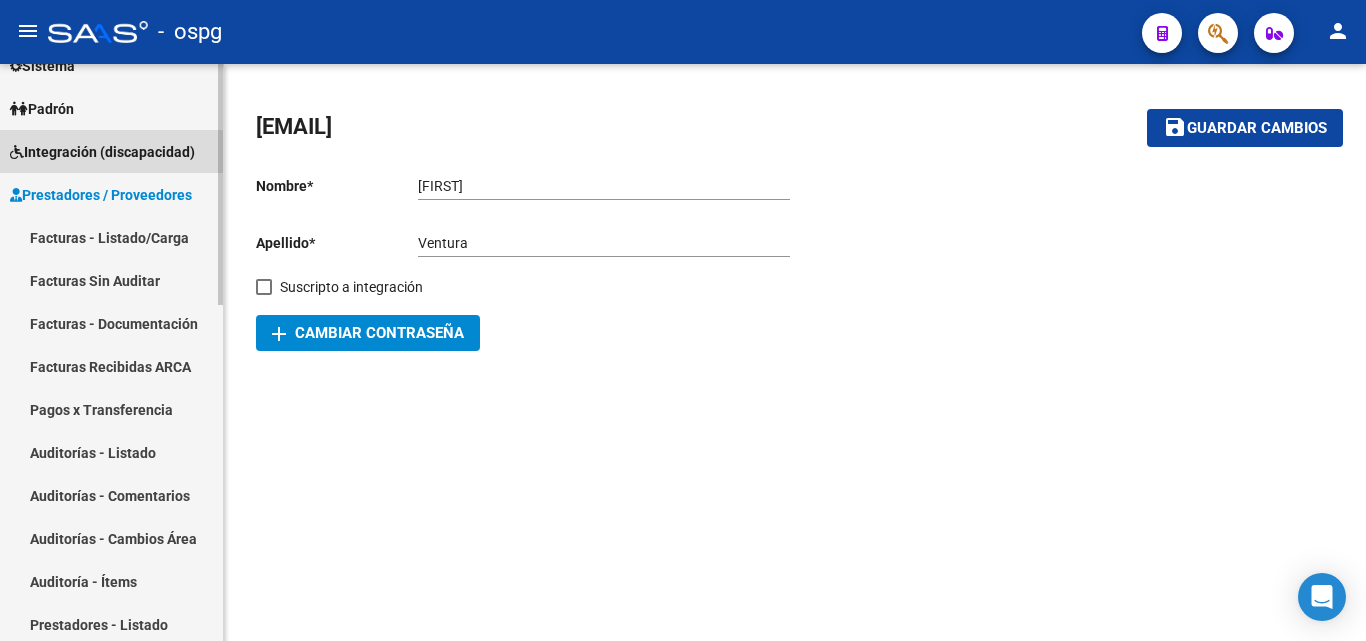 click on "Integración (discapacidad)" at bounding box center (102, 152) 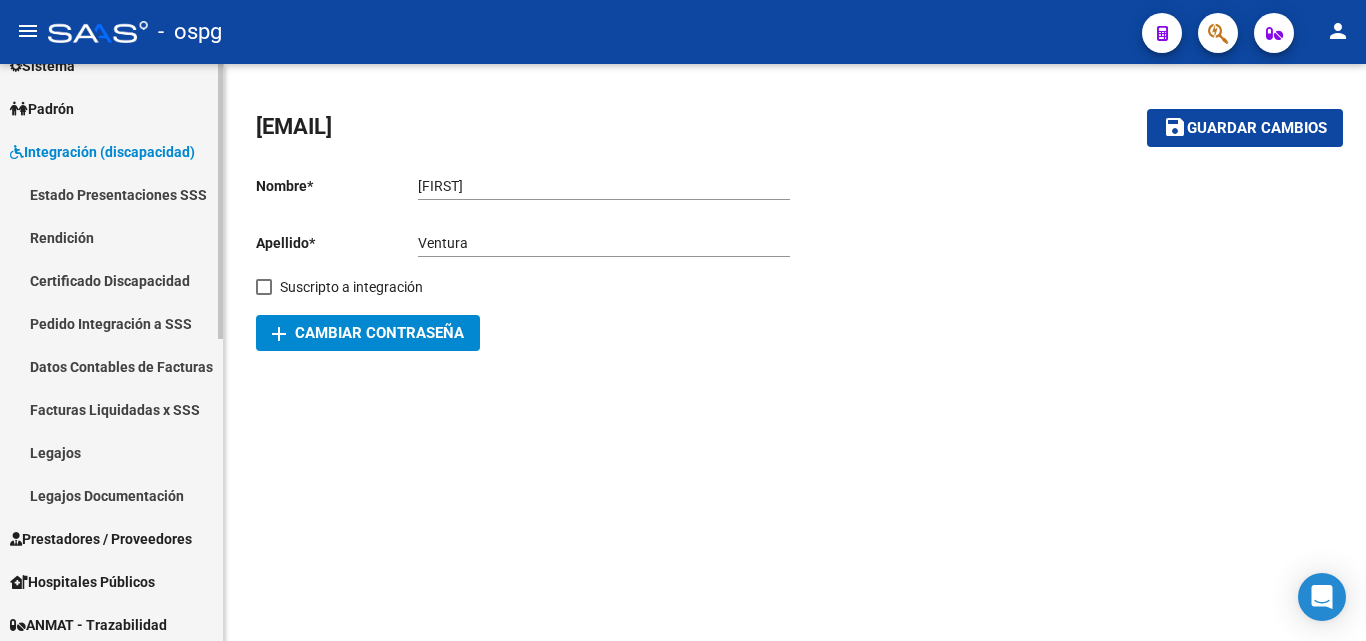 click on "Facturas Liquidadas x SSS" at bounding box center (111, 409) 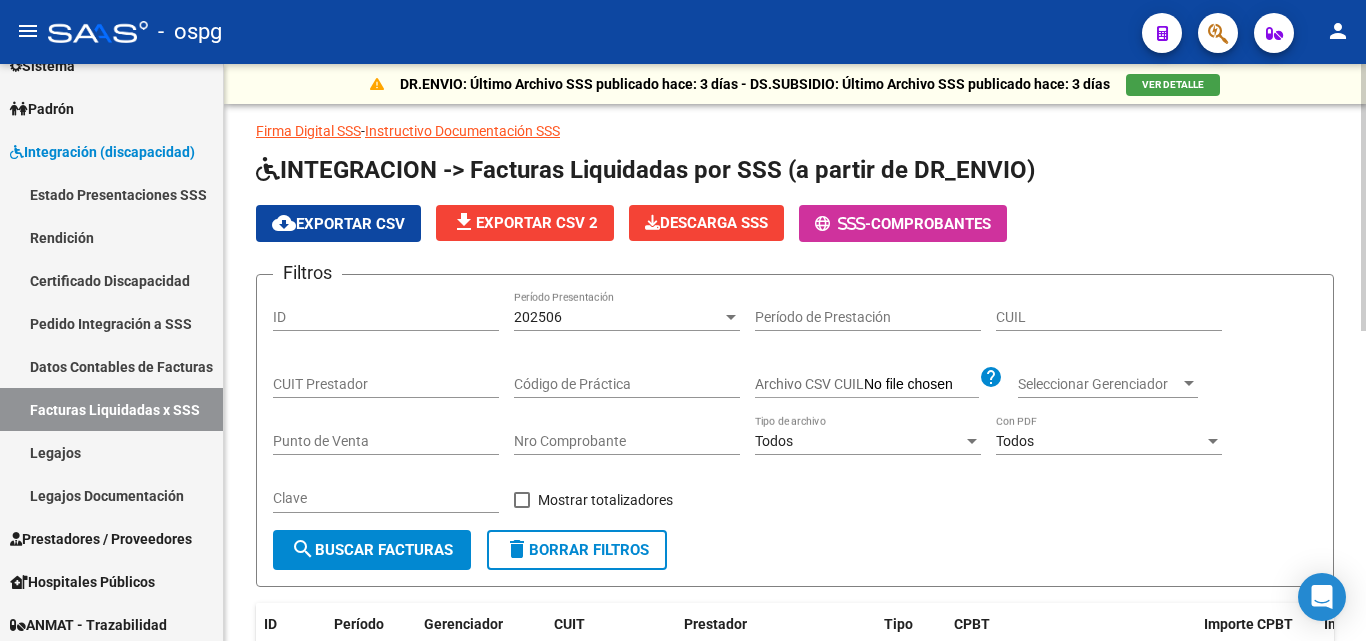 click on "CUIT Prestador" at bounding box center [386, 384] 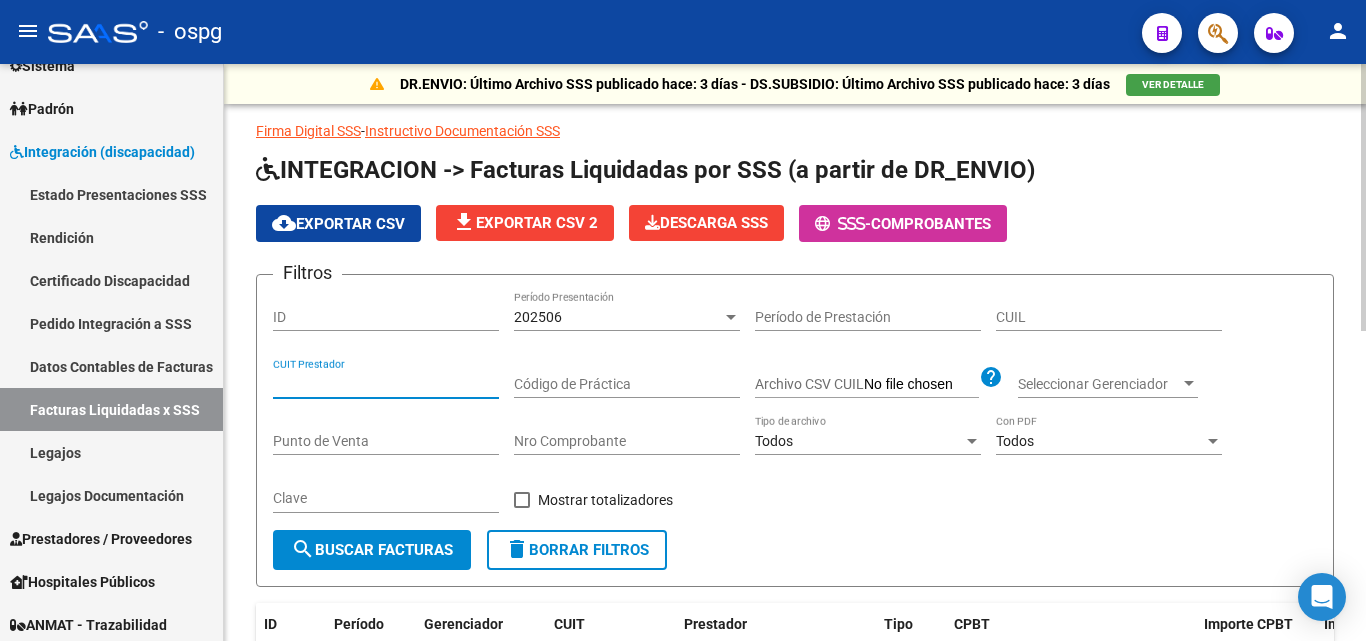paste on "[NUMBER]" 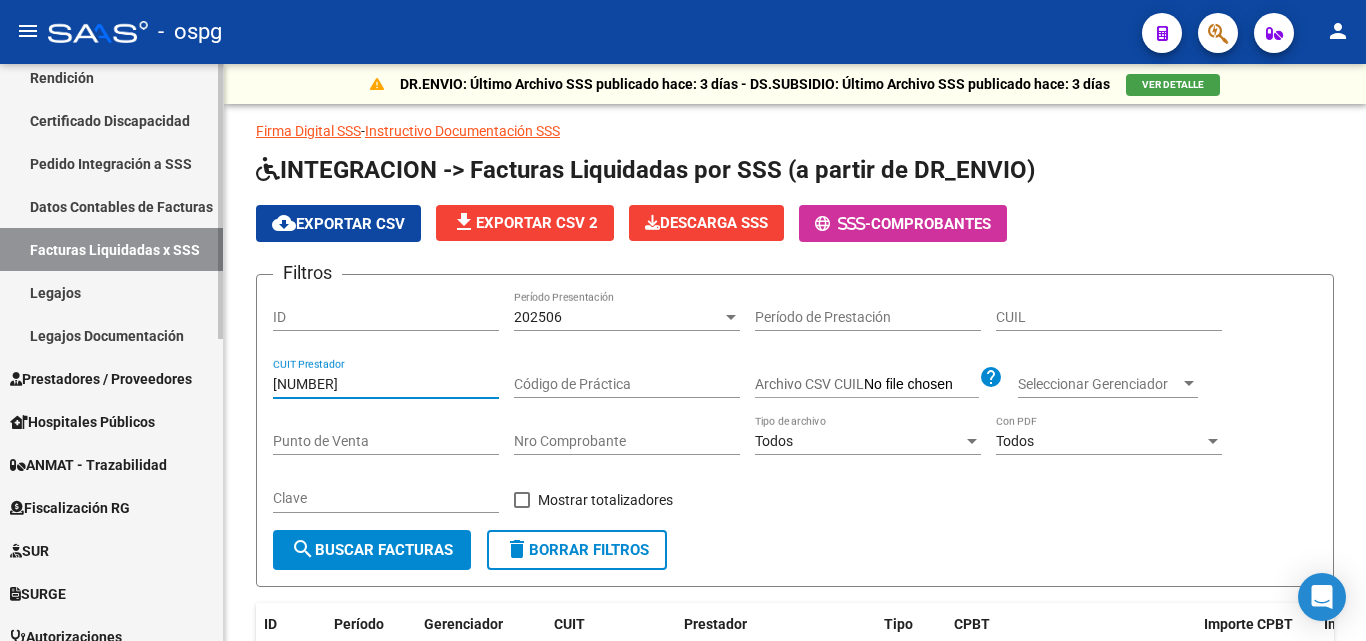 scroll, scrollTop: 400, scrollLeft: 0, axis: vertical 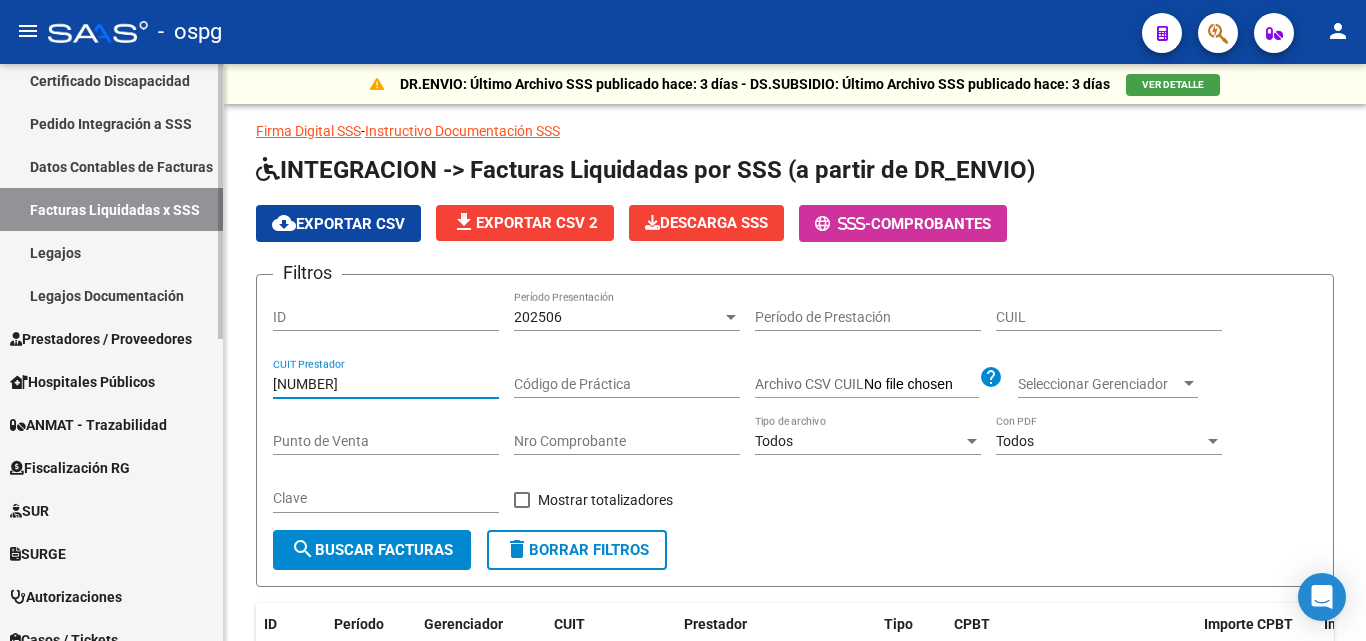 type on "[NUMBER]" 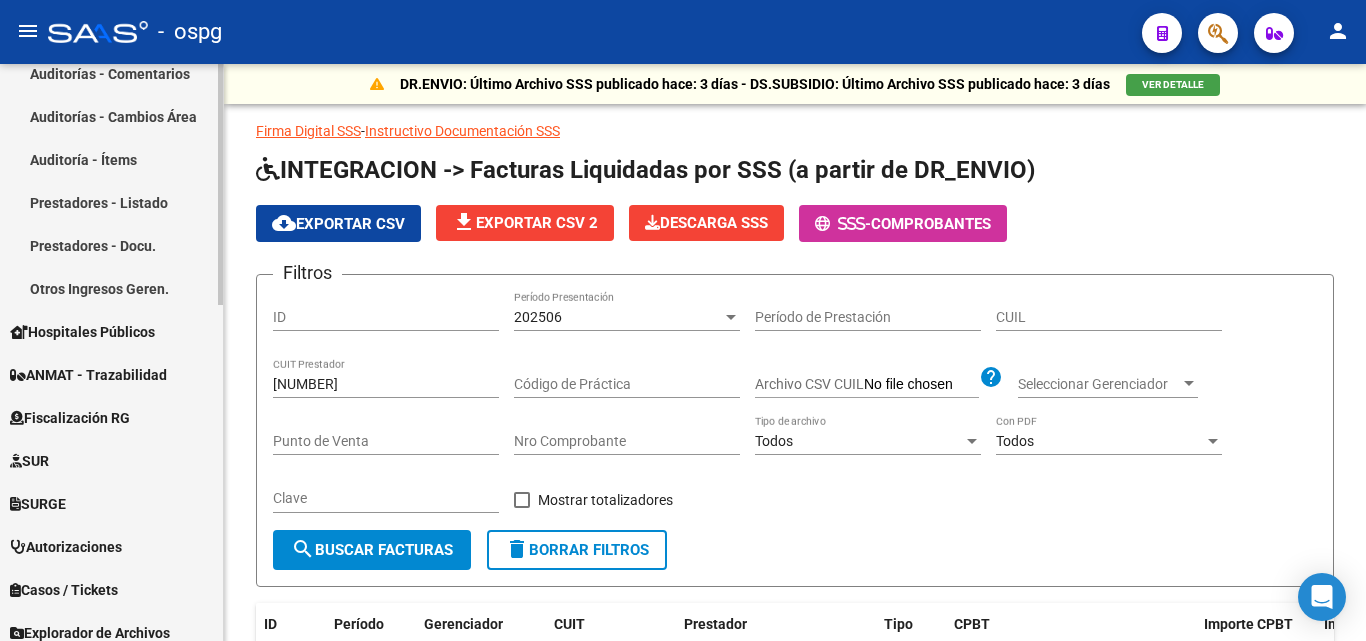 scroll, scrollTop: 700, scrollLeft: 0, axis: vertical 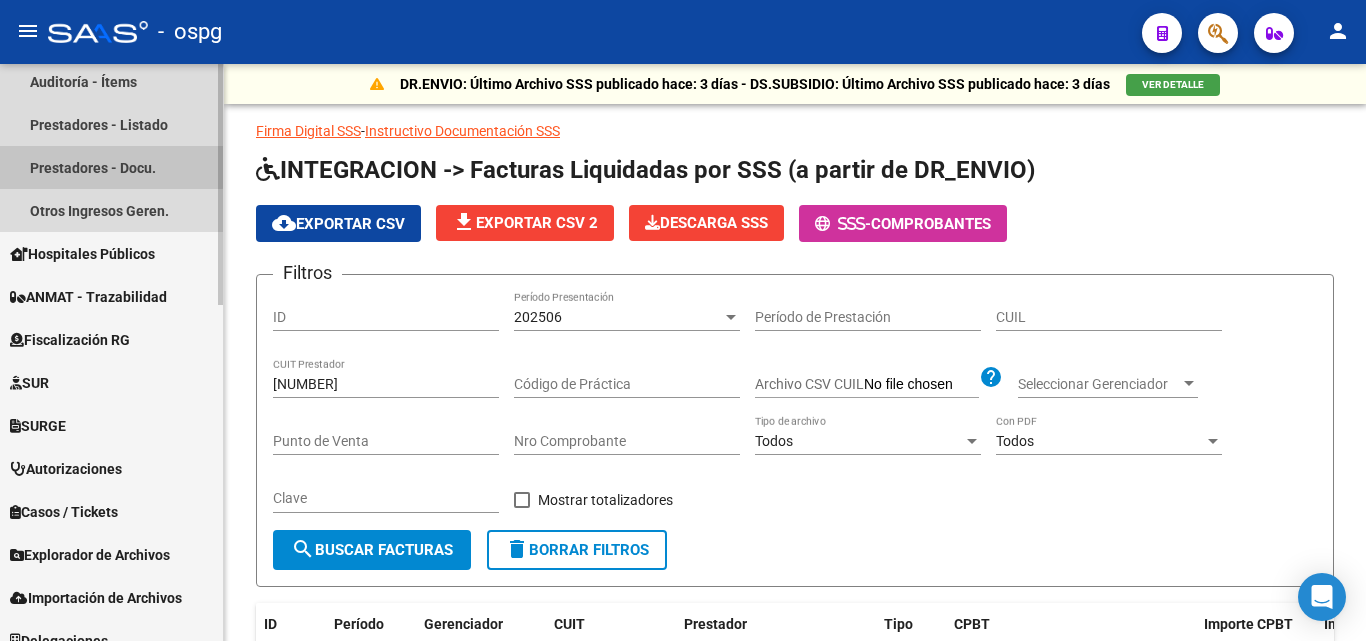 click on "Prestadores - Docu." at bounding box center [111, 167] 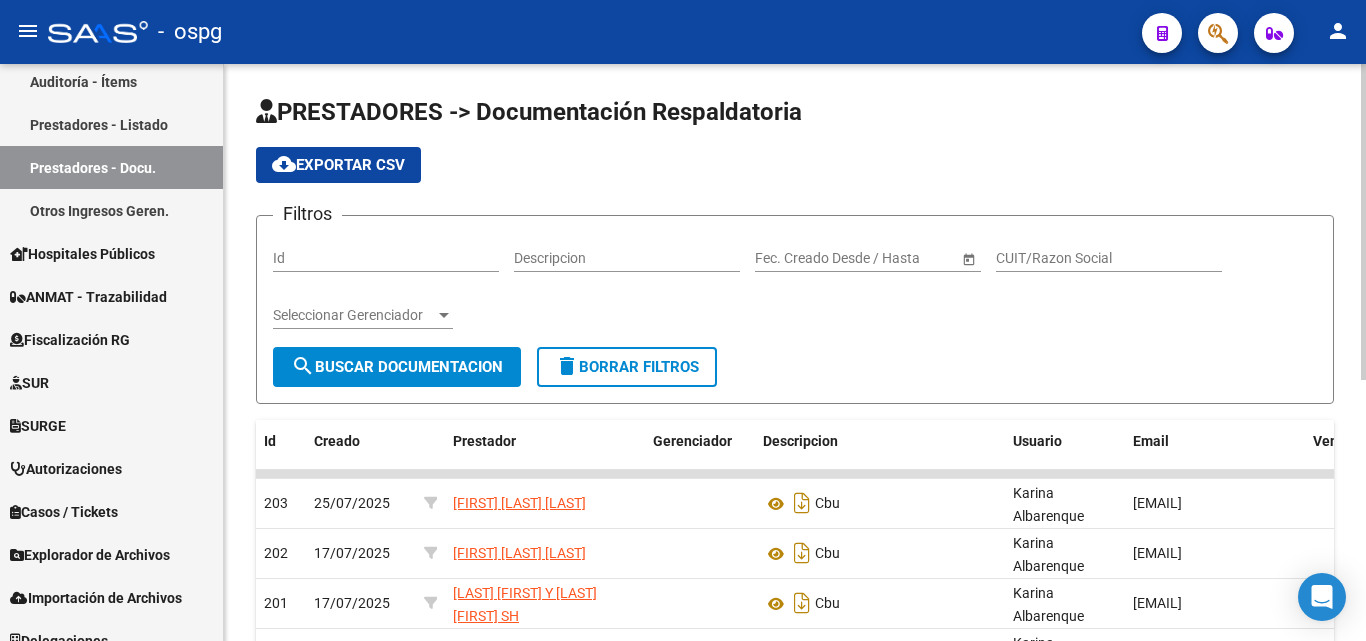 click on "CUIT/Razon Social" at bounding box center (1109, 258) 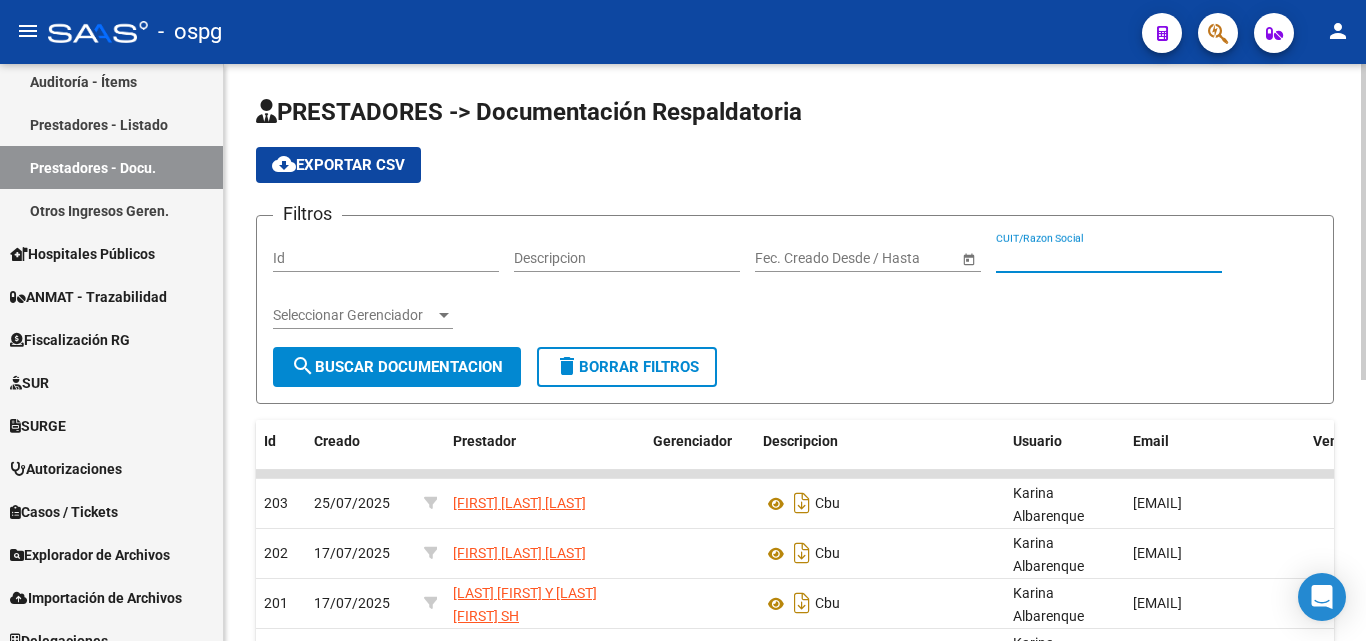 paste on "[CUIL]" 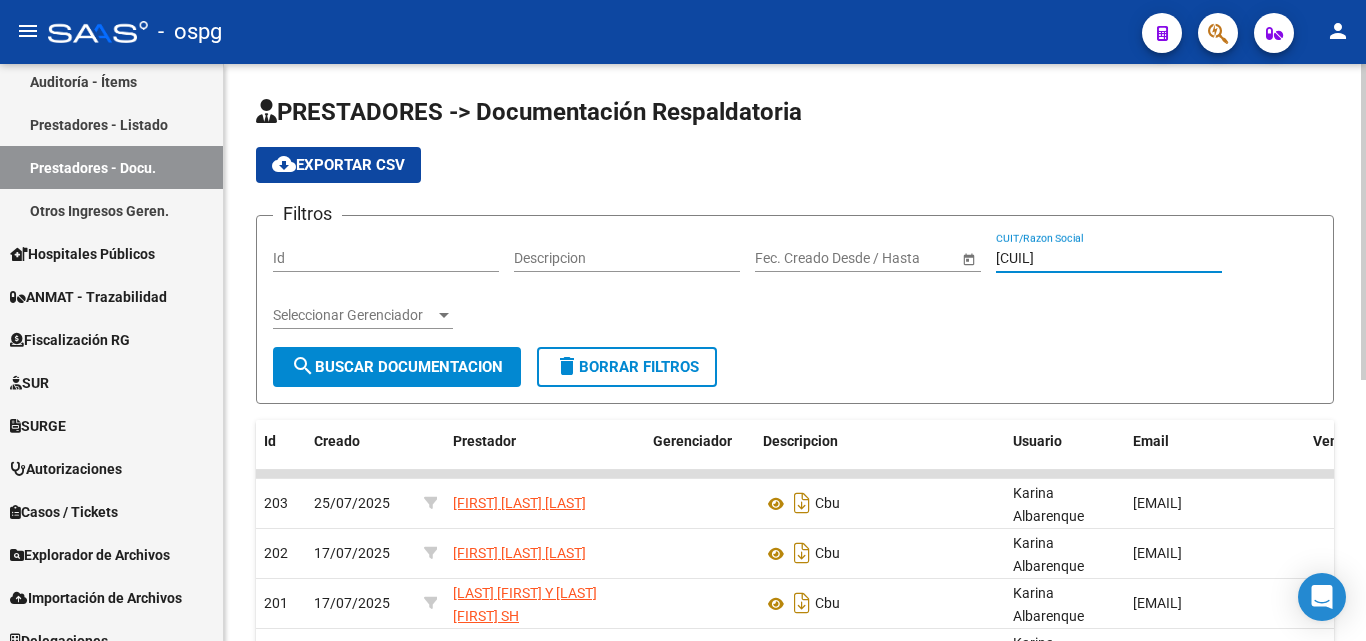 type on "[CUIL]" 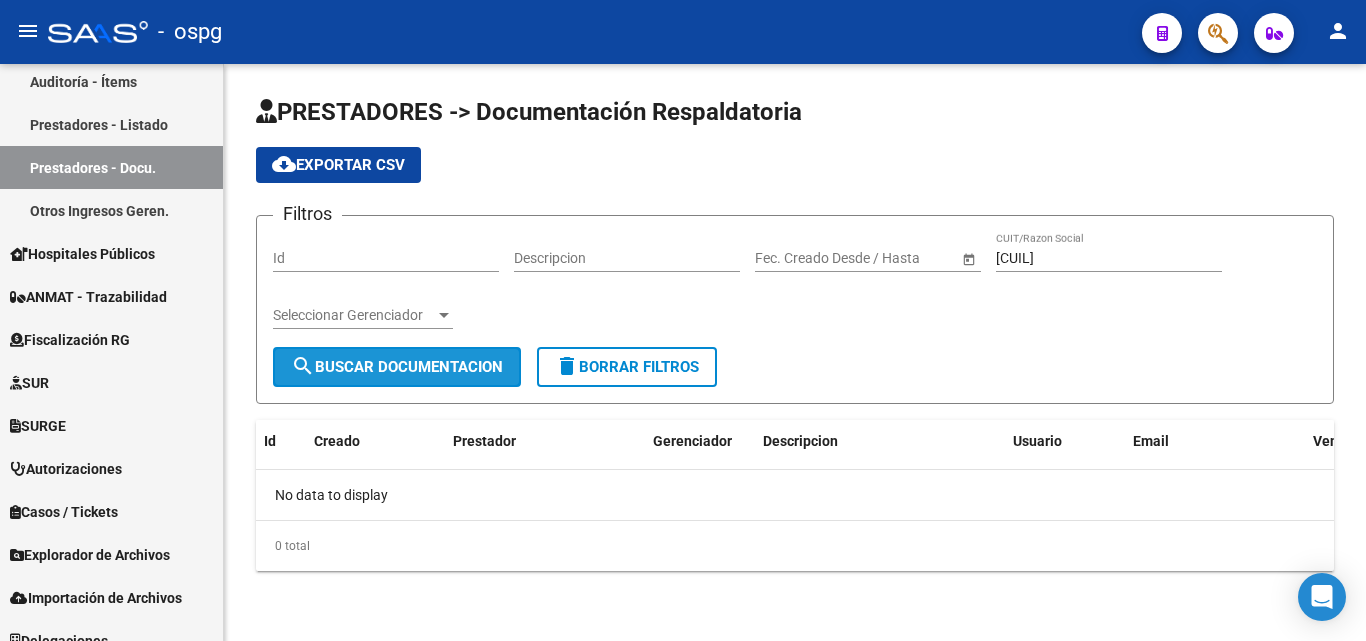 click on "search  Buscar Documentacion" 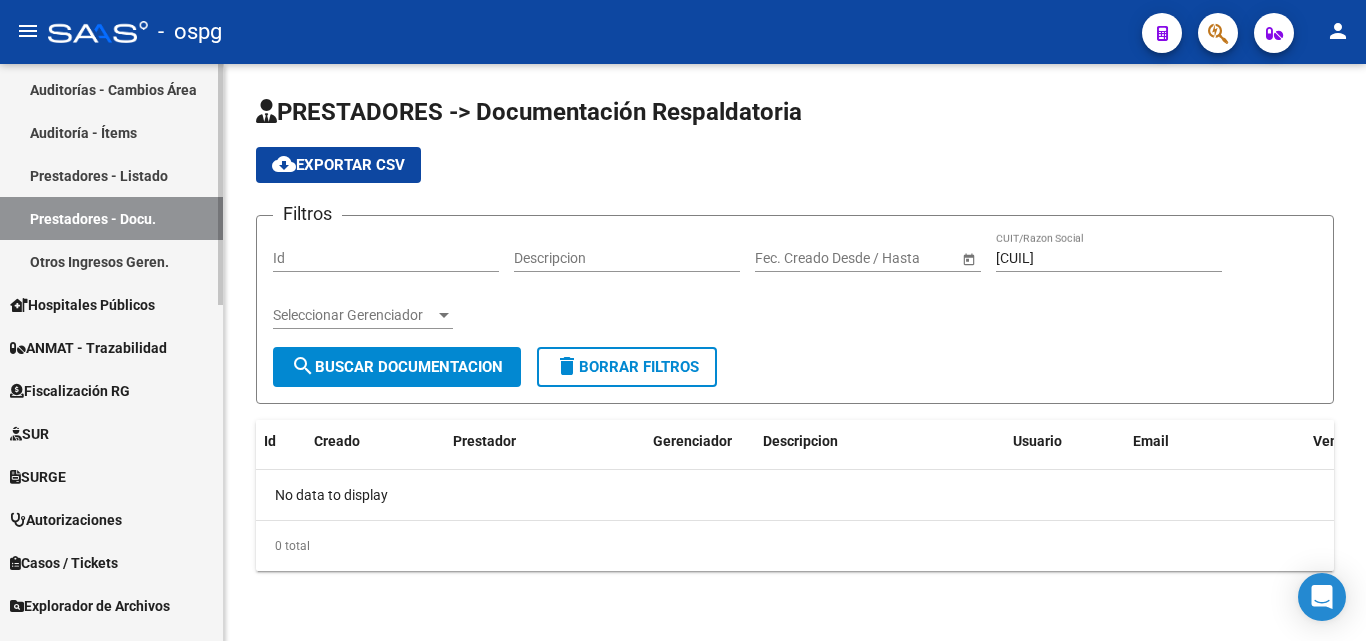 scroll, scrollTop: 600, scrollLeft: 0, axis: vertical 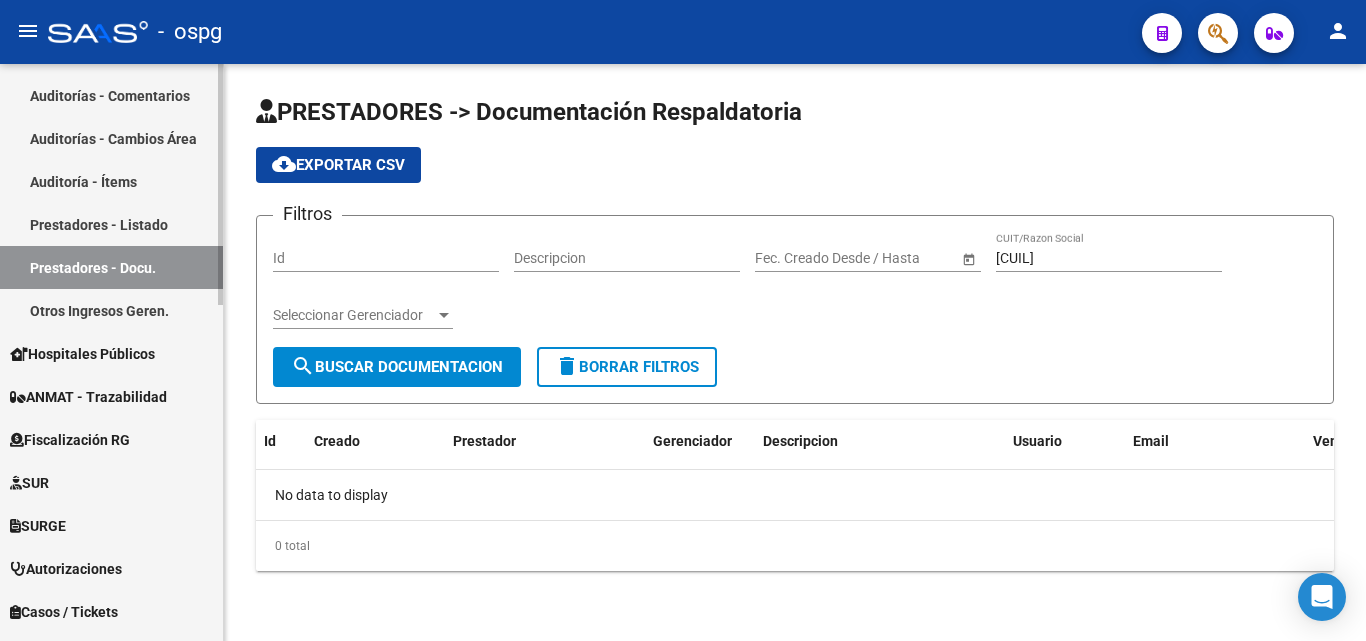 click on "Prestadores - Listado" at bounding box center [111, 224] 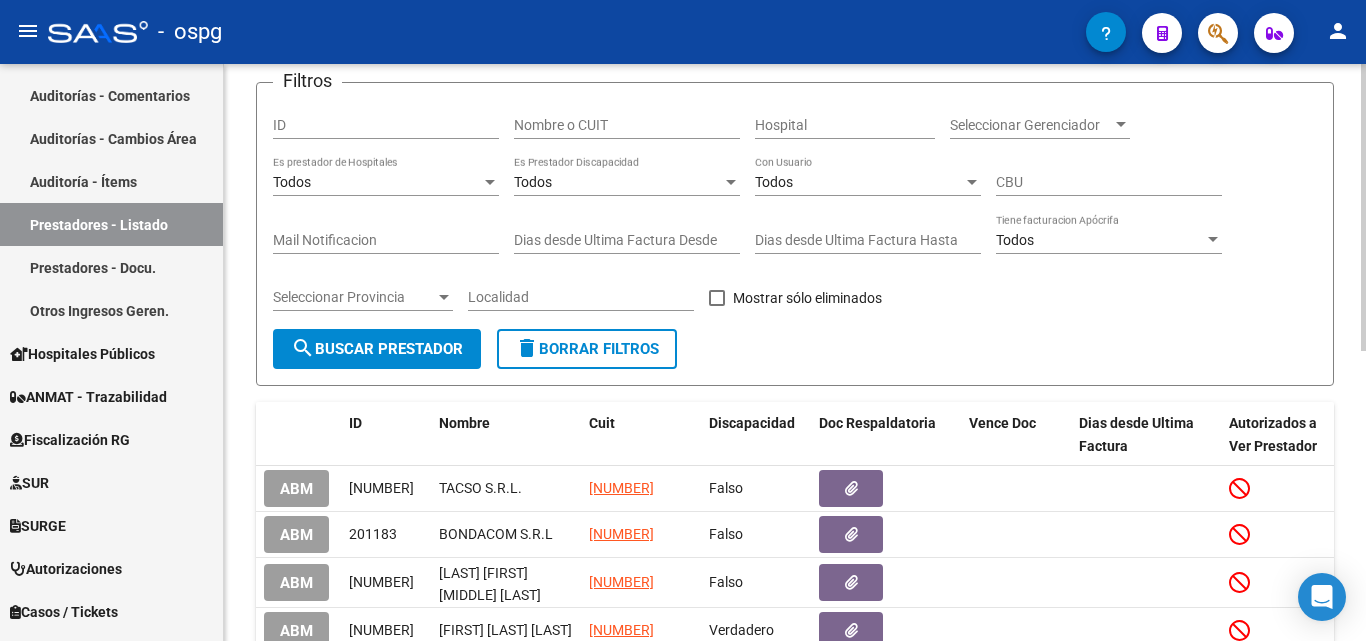 scroll, scrollTop: 100, scrollLeft: 0, axis: vertical 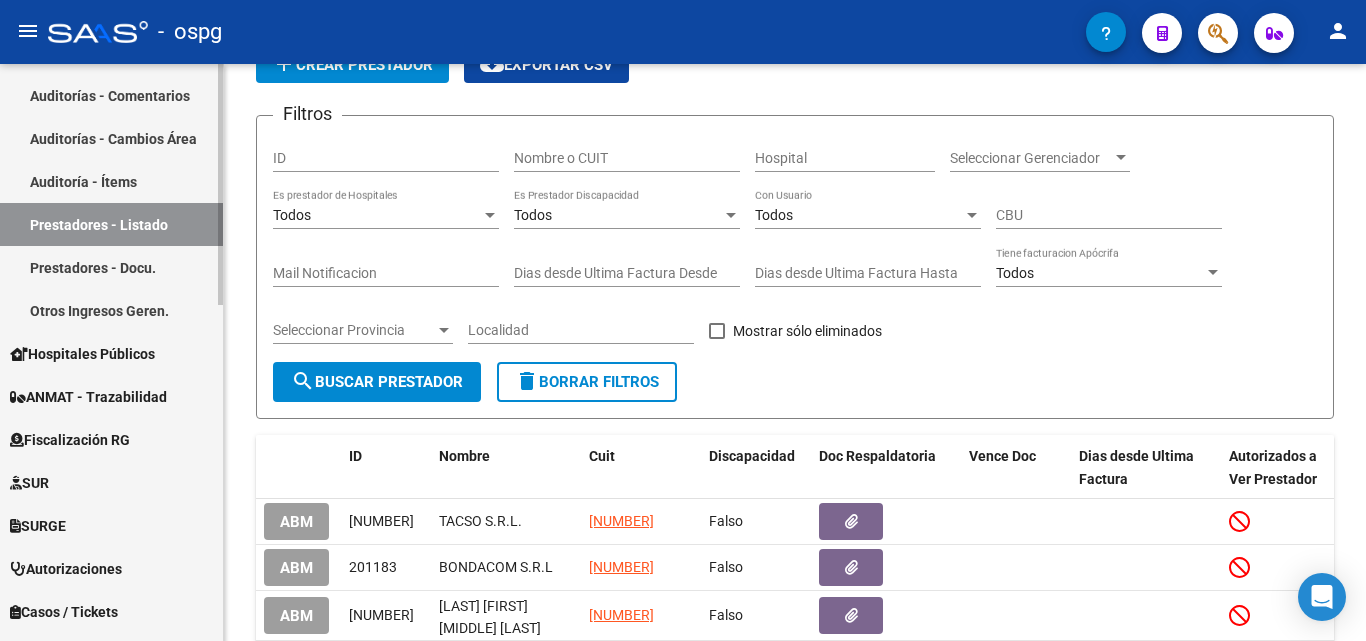 click on "Auditoría - Ítems" at bounding box center (111, 181) 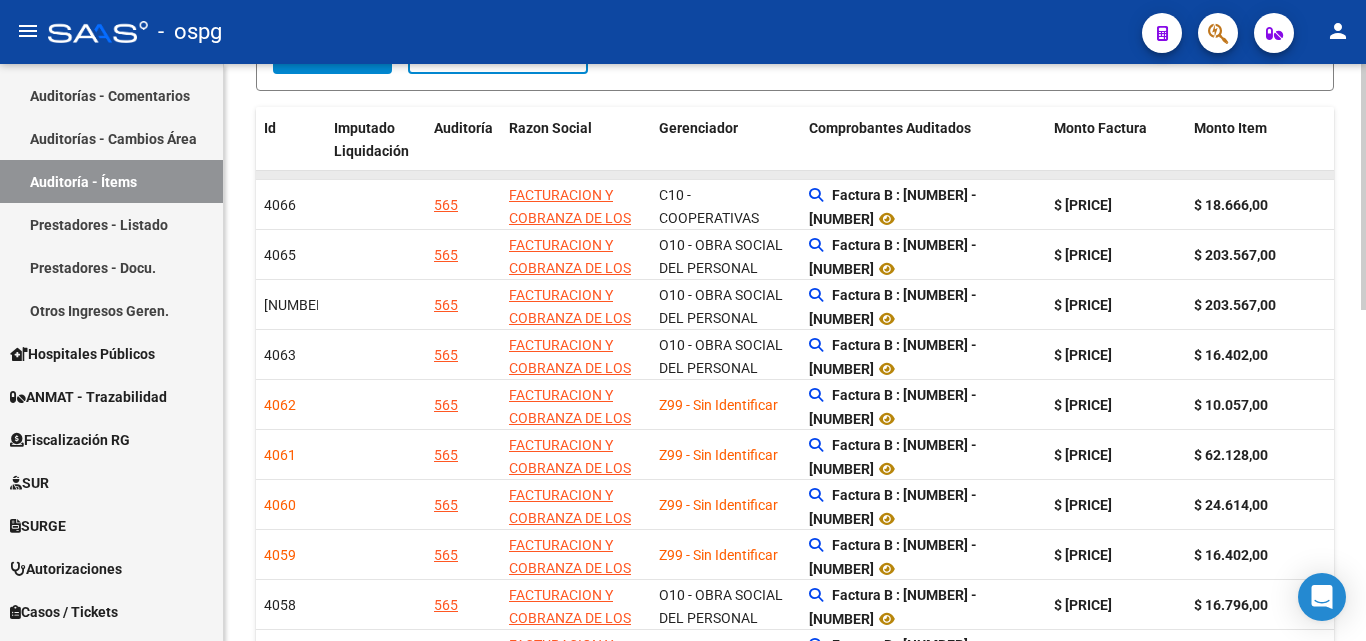 scroll, scrollTop: 700, scrollLeft: 0, axis: vertical 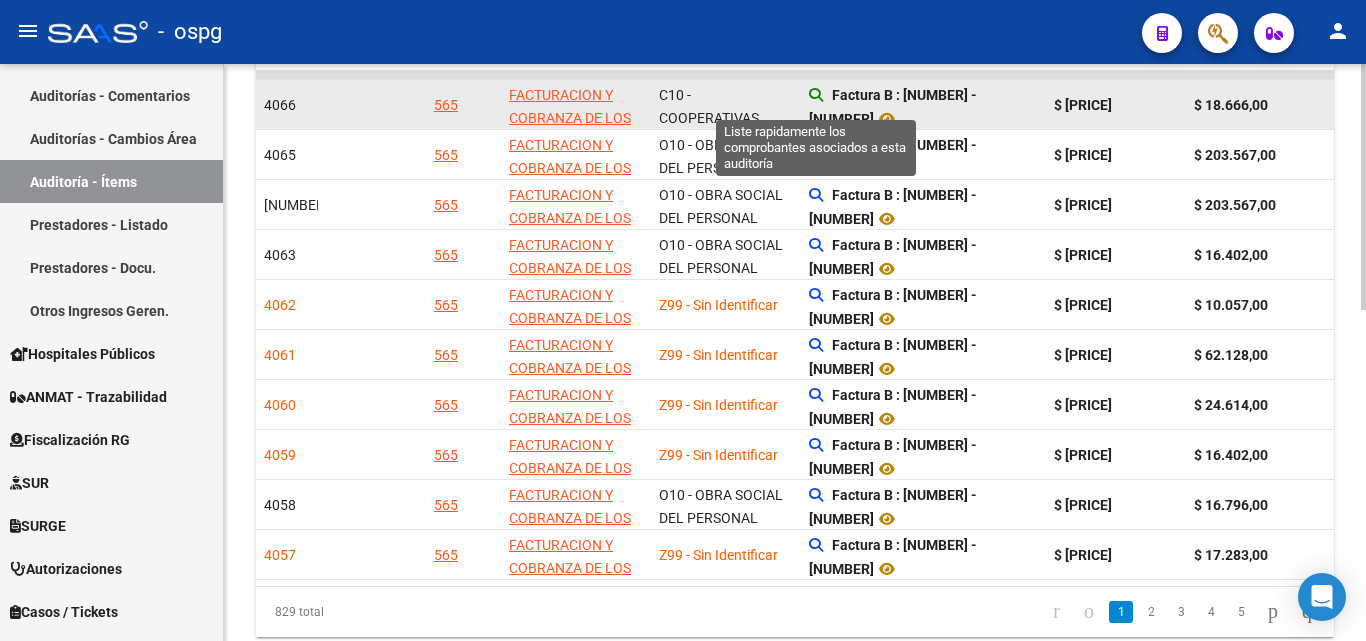 click 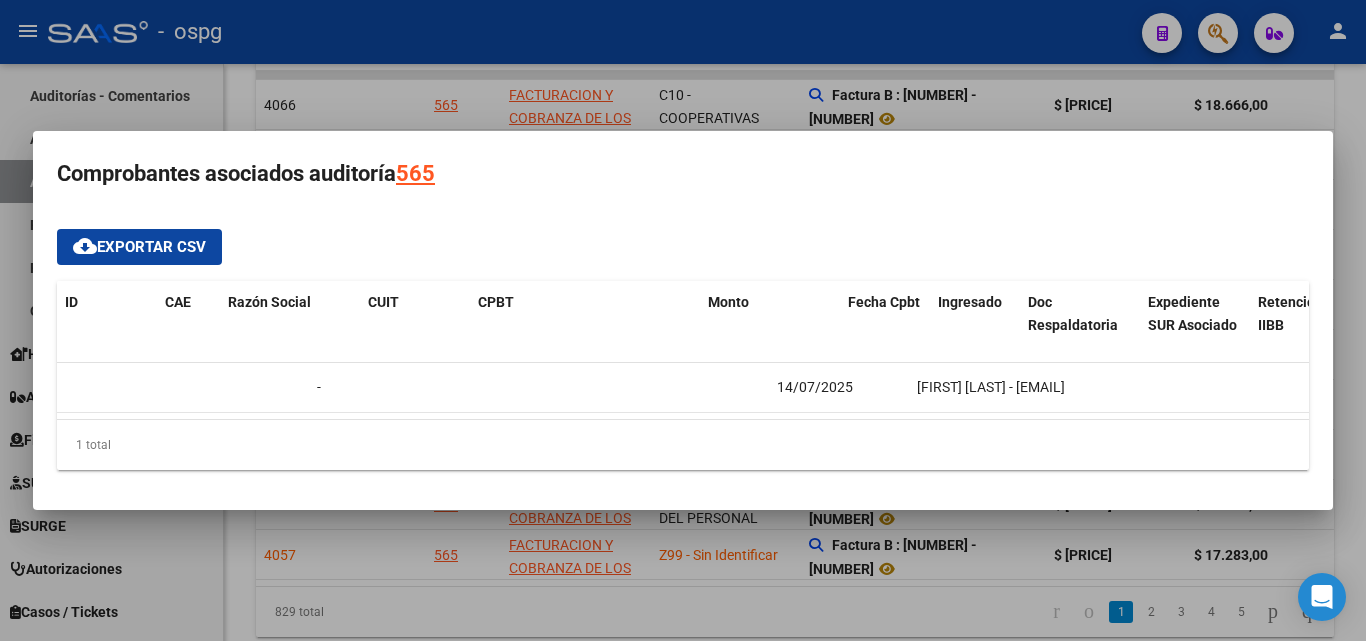 scroll, scrollTop: 0, scrollLeft: 0, axis: both 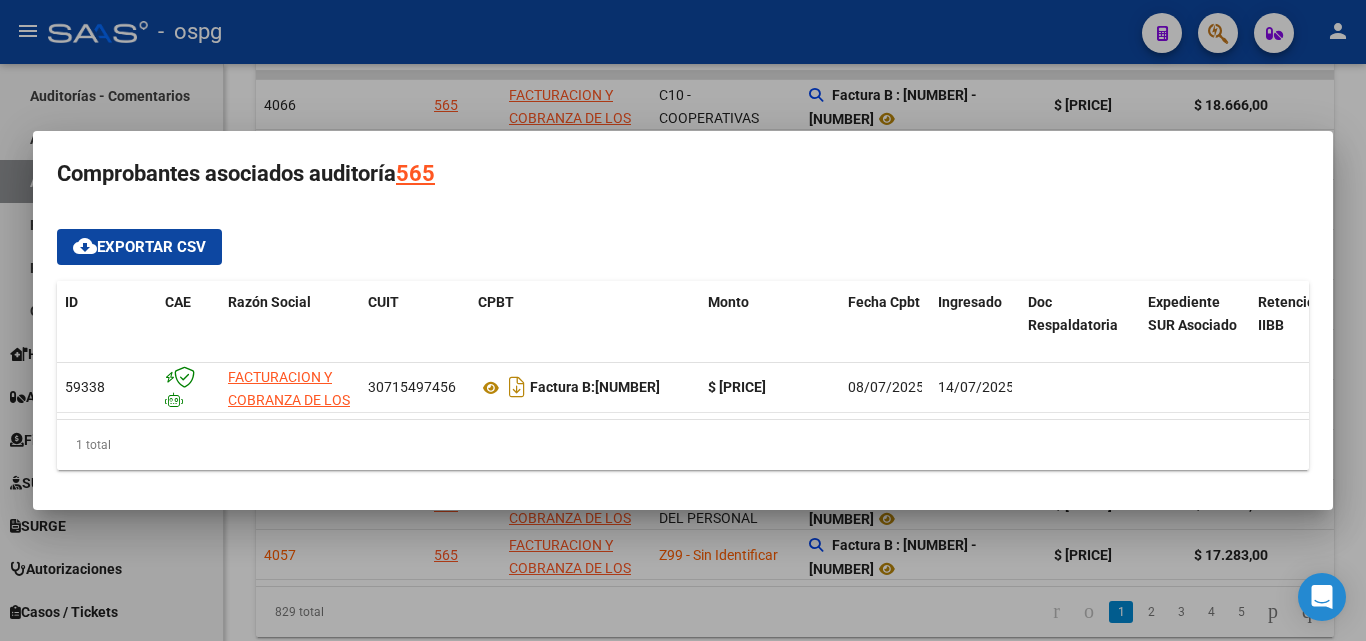 click at bounding box center [683, 320] 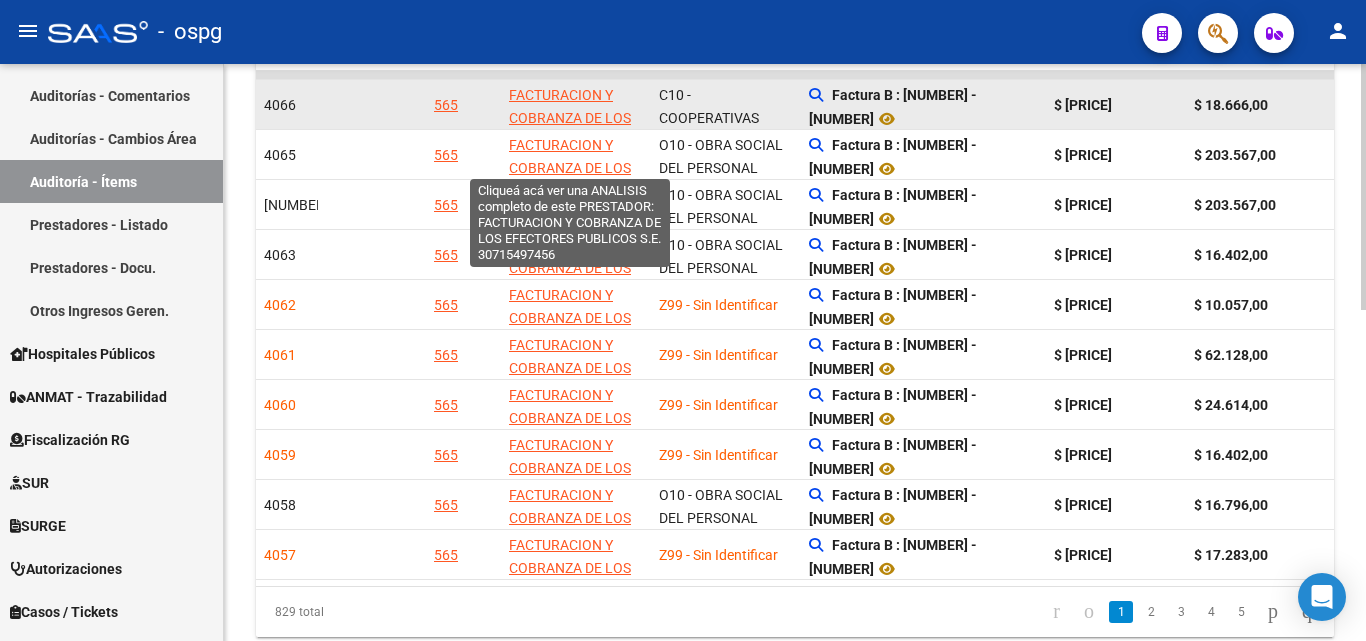 click on "FACTURACION Y COBRANZA DE LOS EFECTORES PUBLICOS S.E." 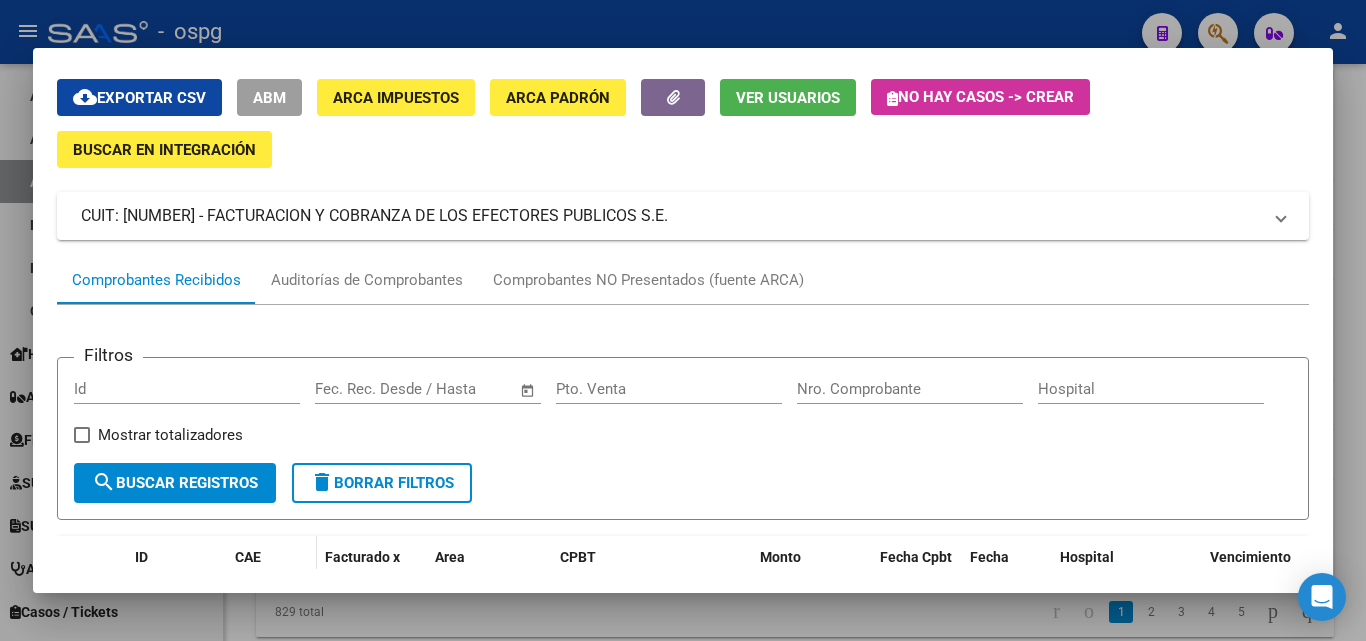 scroll, scrollTop: 0, scrollLeft: 0, axis: both 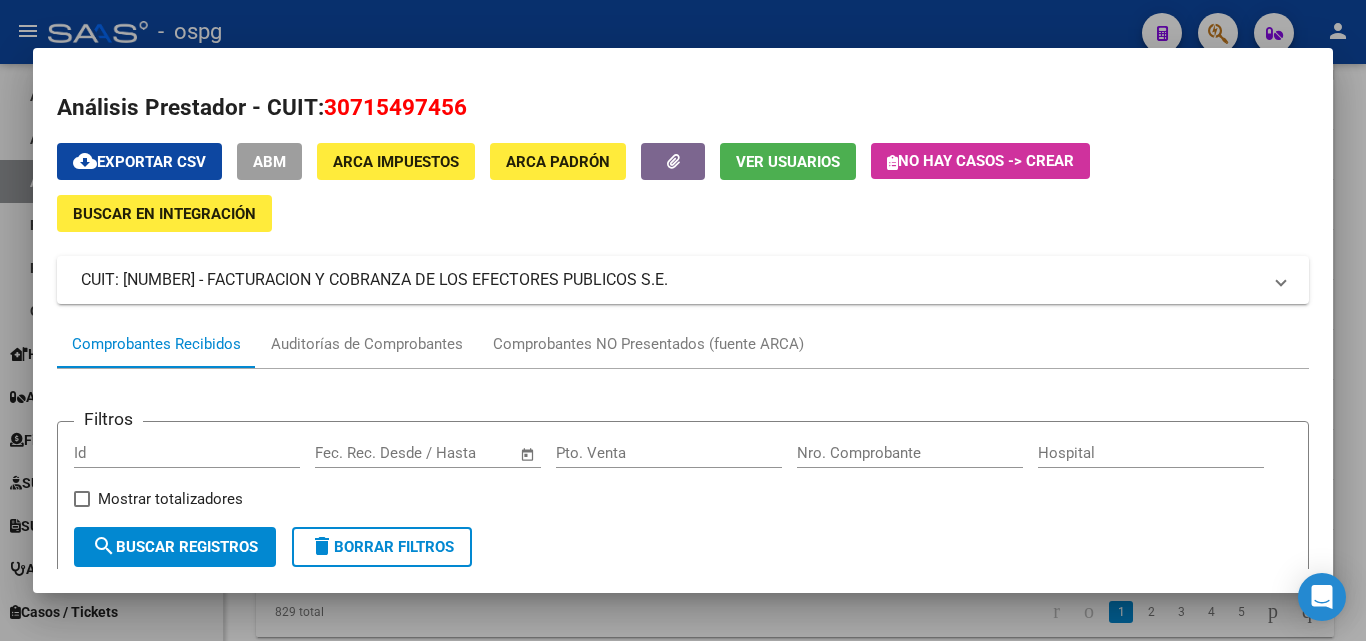 click at bounding box center (683, 320) 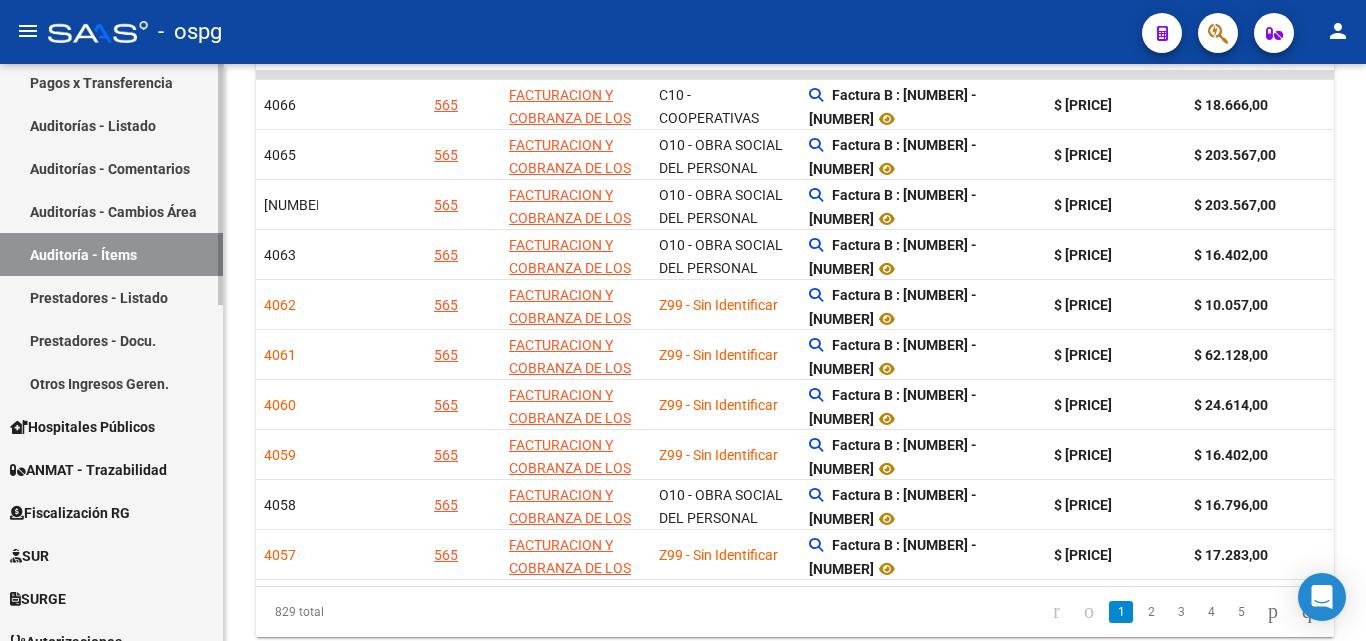 scroll, scrollTop: 400, scrollLeft: 0, axis: vertical 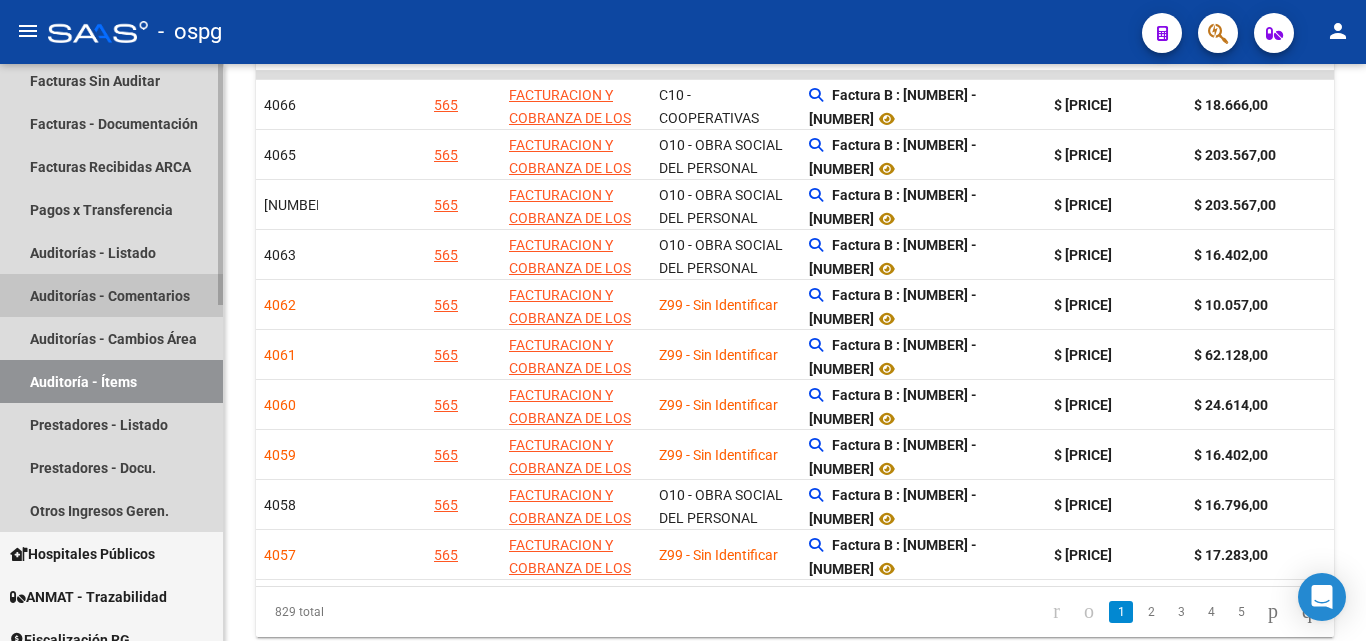 click on "Auditorías - Comentarios" at bounding box center [111, 295] 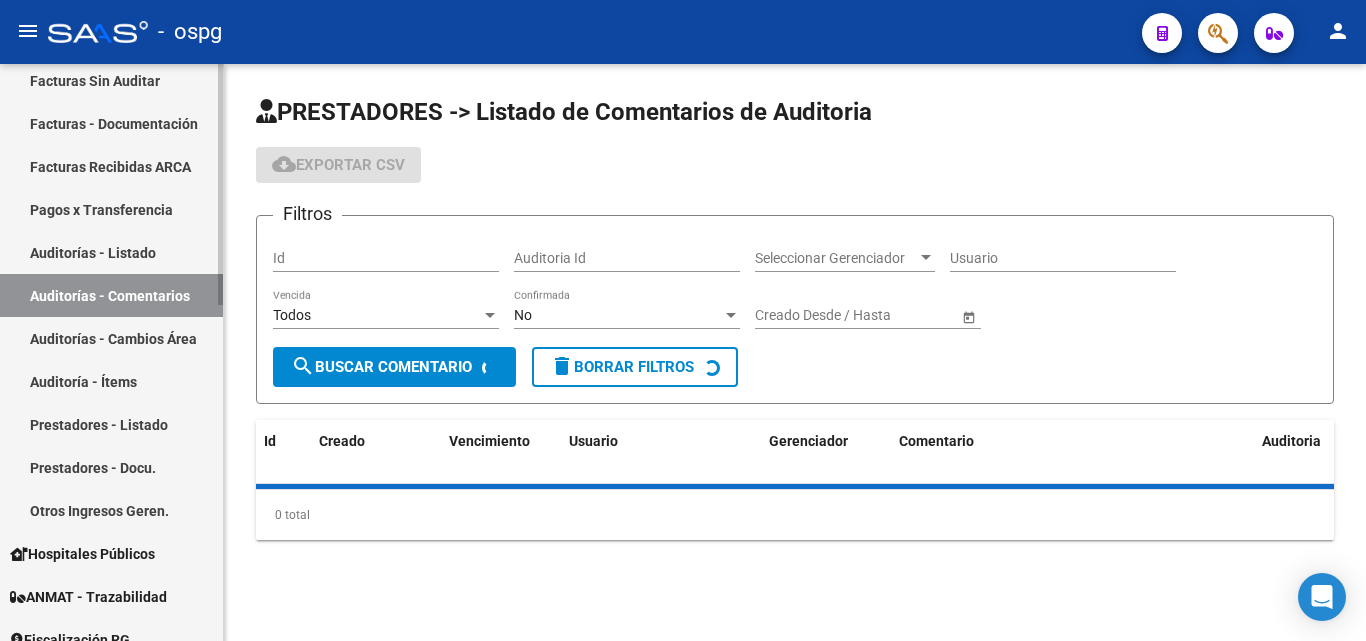 scroll, scrollTop: 0, scrollLeft: 0, axis: both 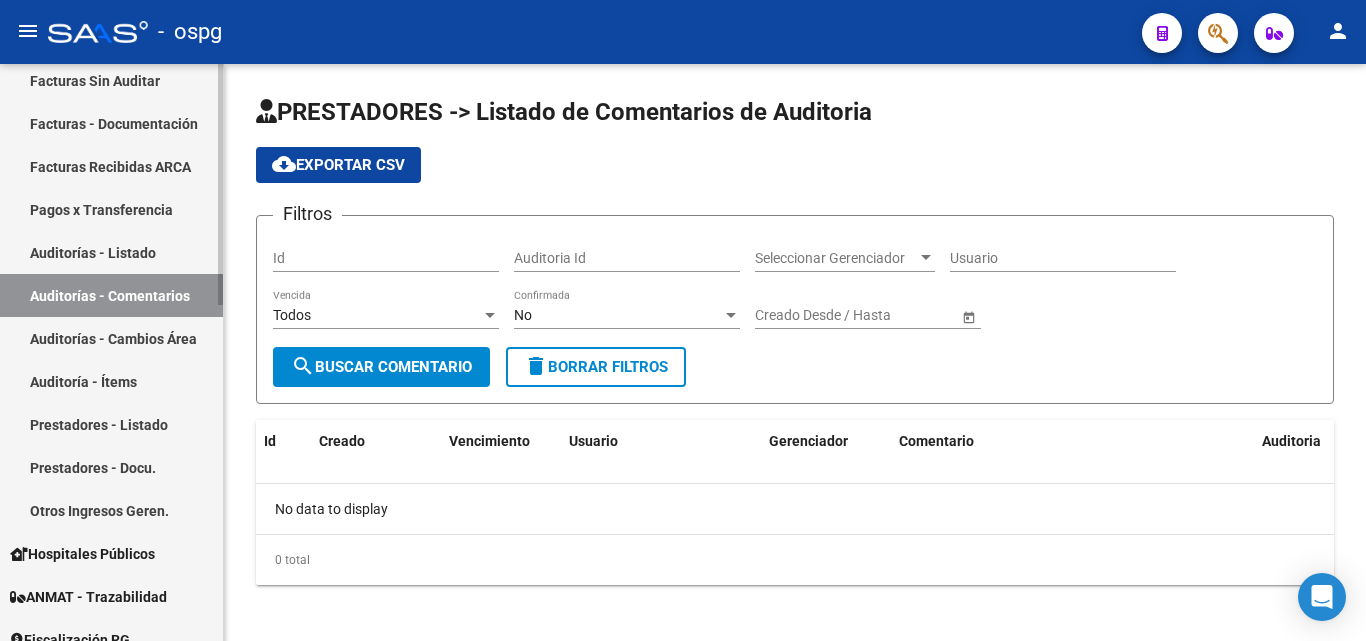 click on "Auditorías - Cambios Área" at bounding box center [111, 338] 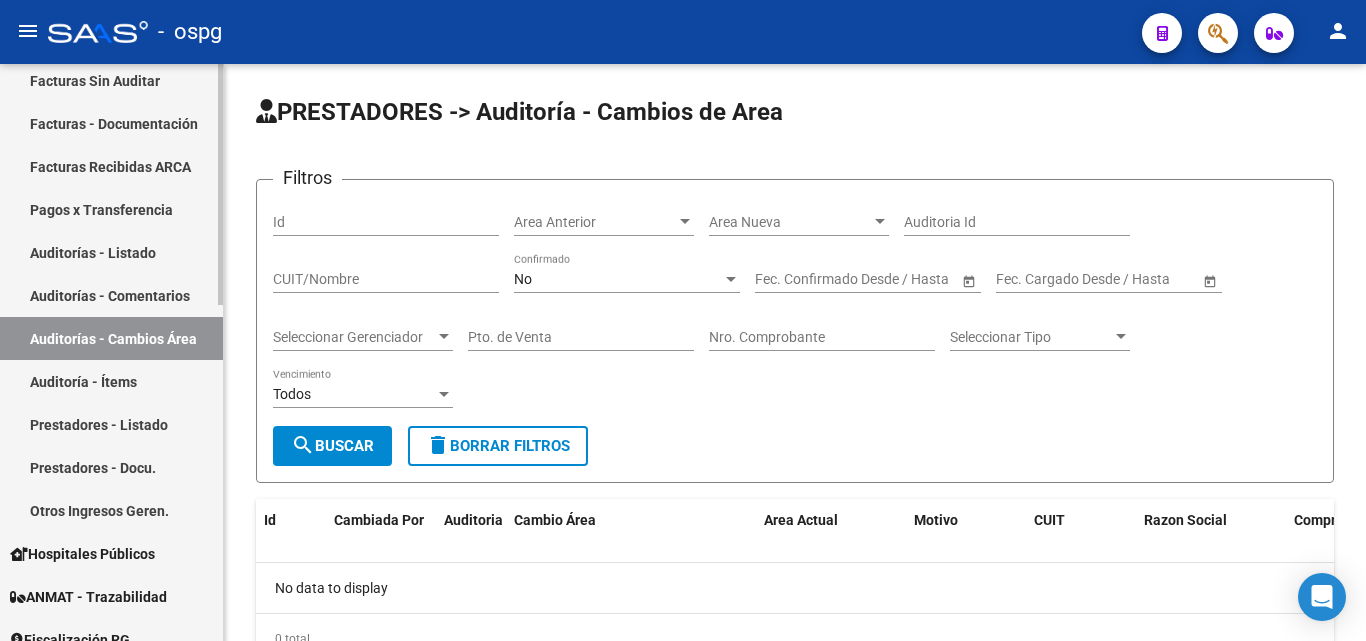 scroll, scrollTop: 700, scrollLeft: 0, axis: vertical 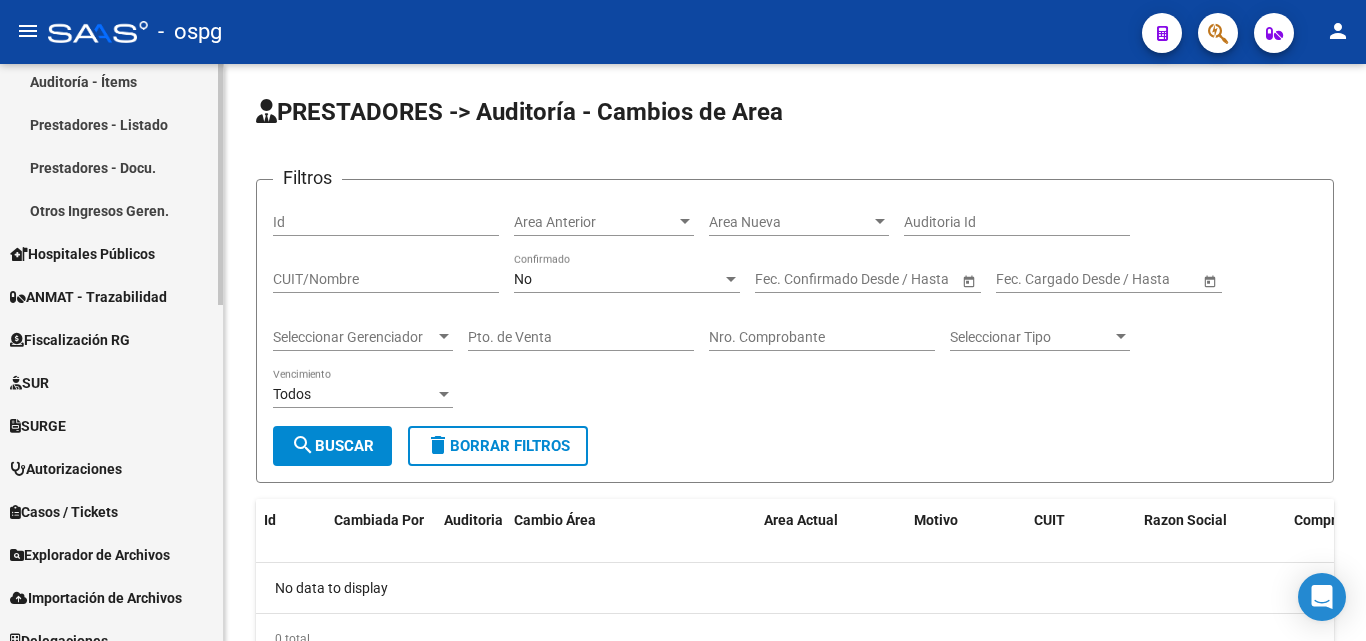 click on "Hospitales Públicos" at bounding box center (82, 254) 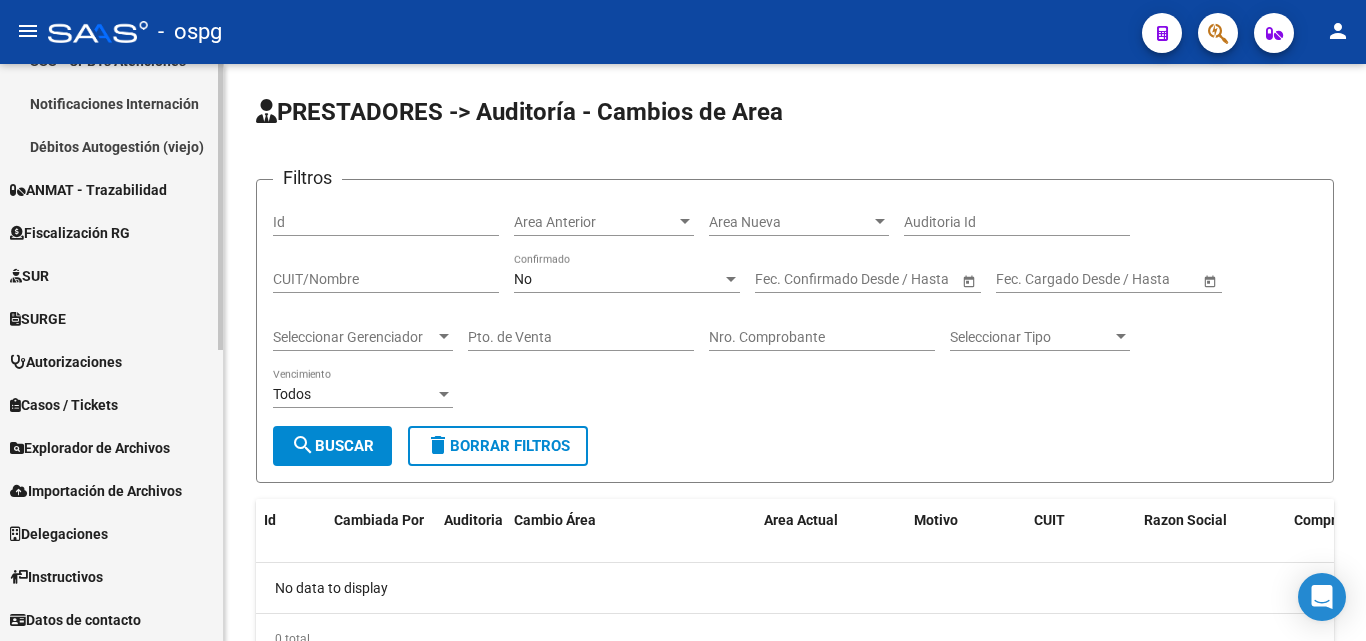 scroll, scrollTop: 549, scrollLeft: 0, axis: vertical 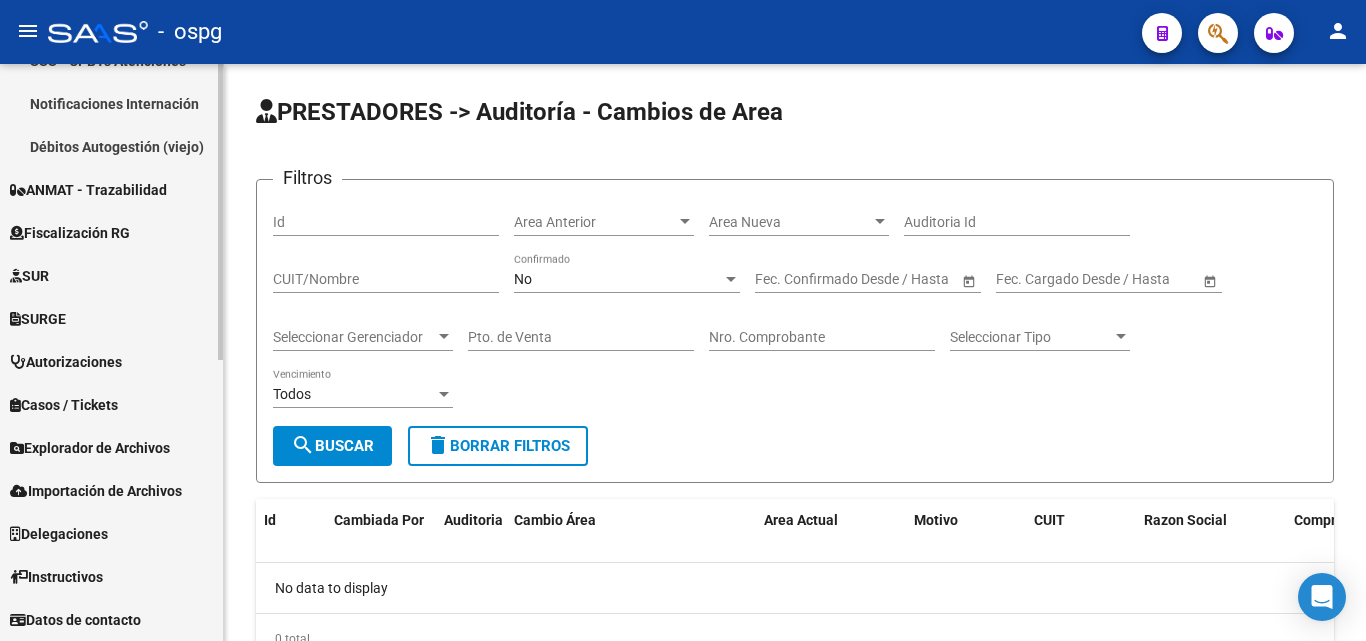 click on "ANMAT - Trazabilidad" at bounding box center [88, 190] 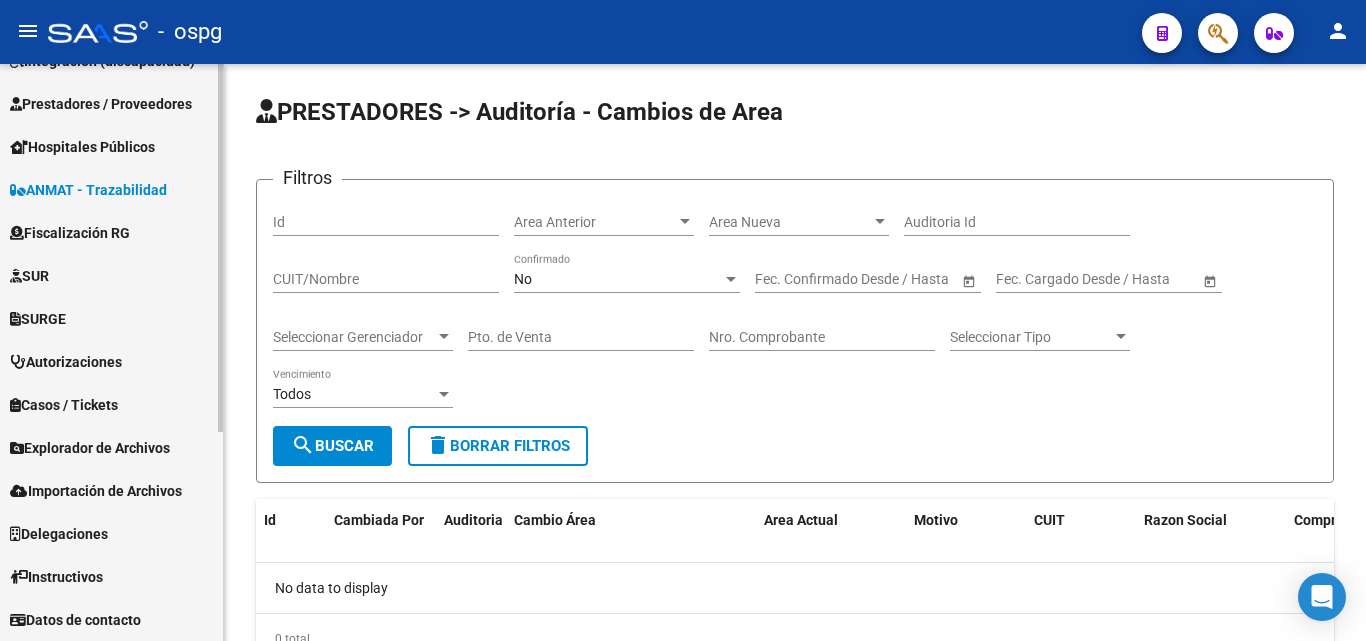 scroll, scrollTop: 291, scrollLeft: 0, axis: vertical 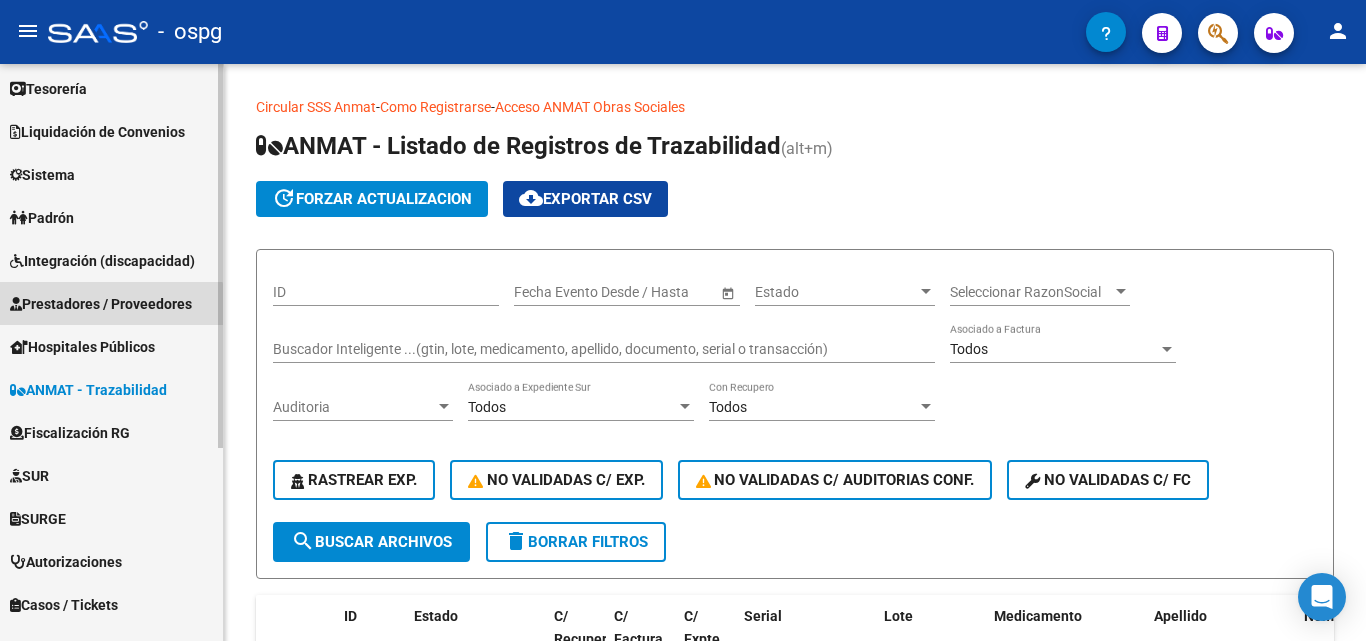 click on "Prestadores / Proveedores" at bounding box center (111, 303) 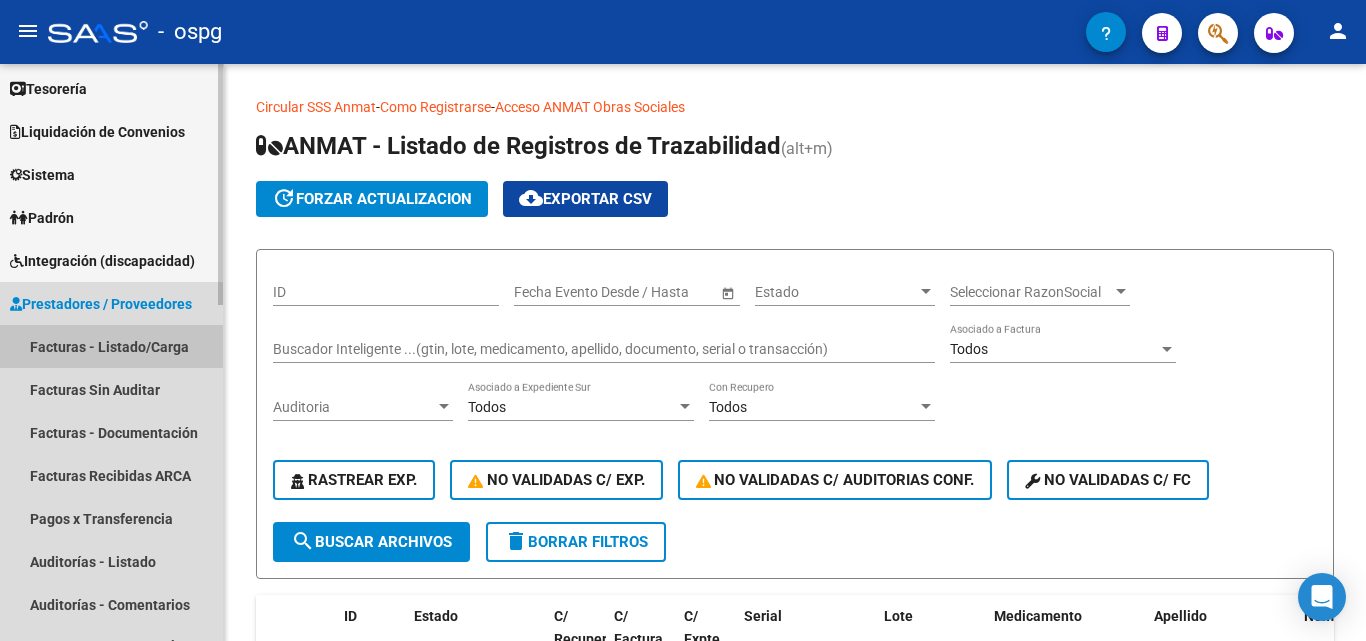 click on "Facturas - Listado/Carga" at bounding box center [111, 346] 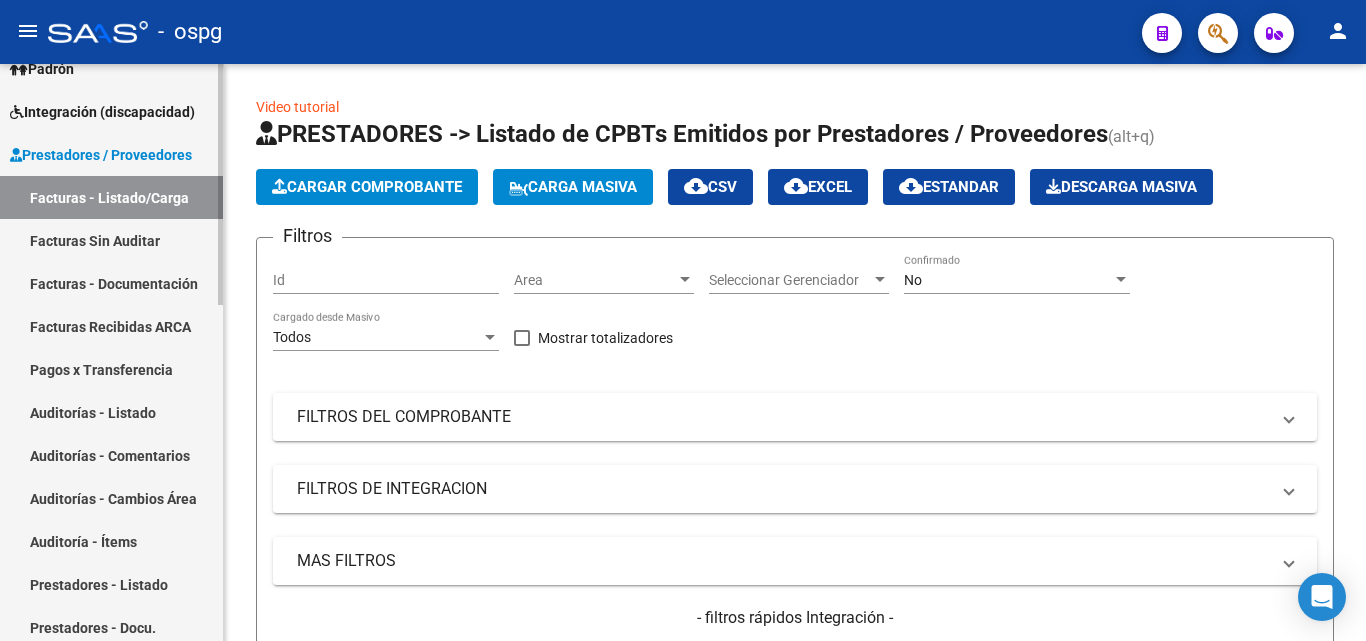 scroll, scrollTop: 291, scrollLeft: 0, axis: vertical 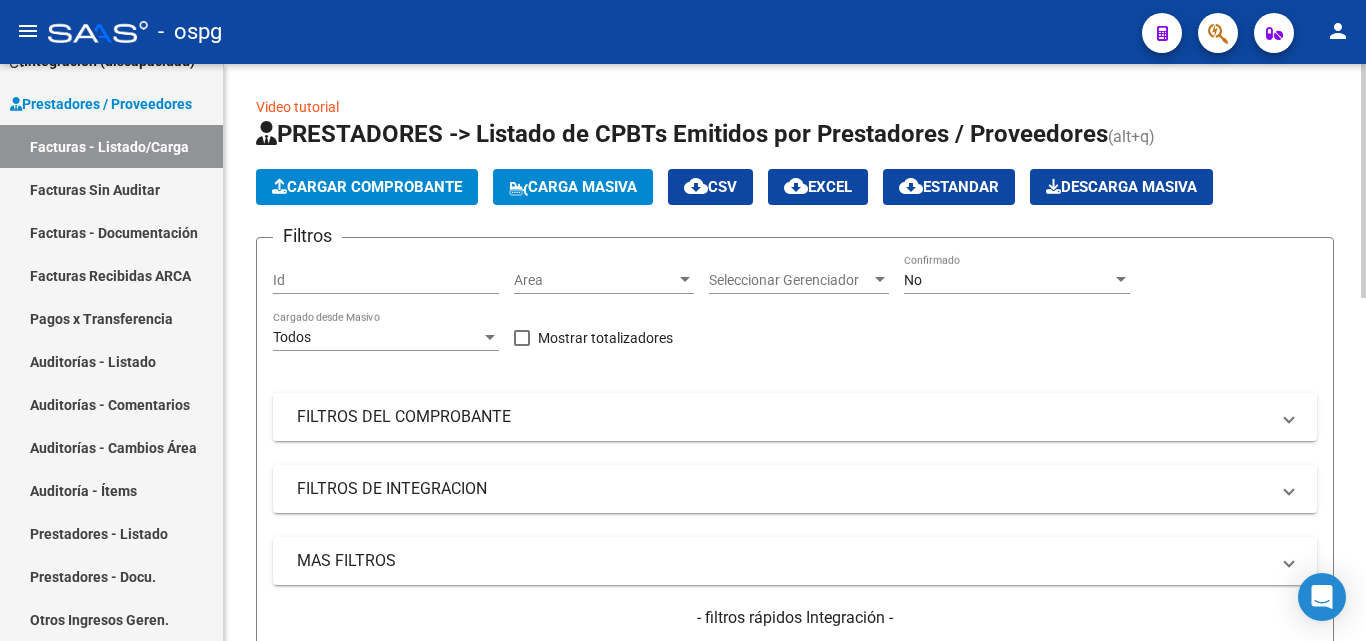 click on "FILTROS DEL COMPROBANTE" at bounding box center [795, 417] 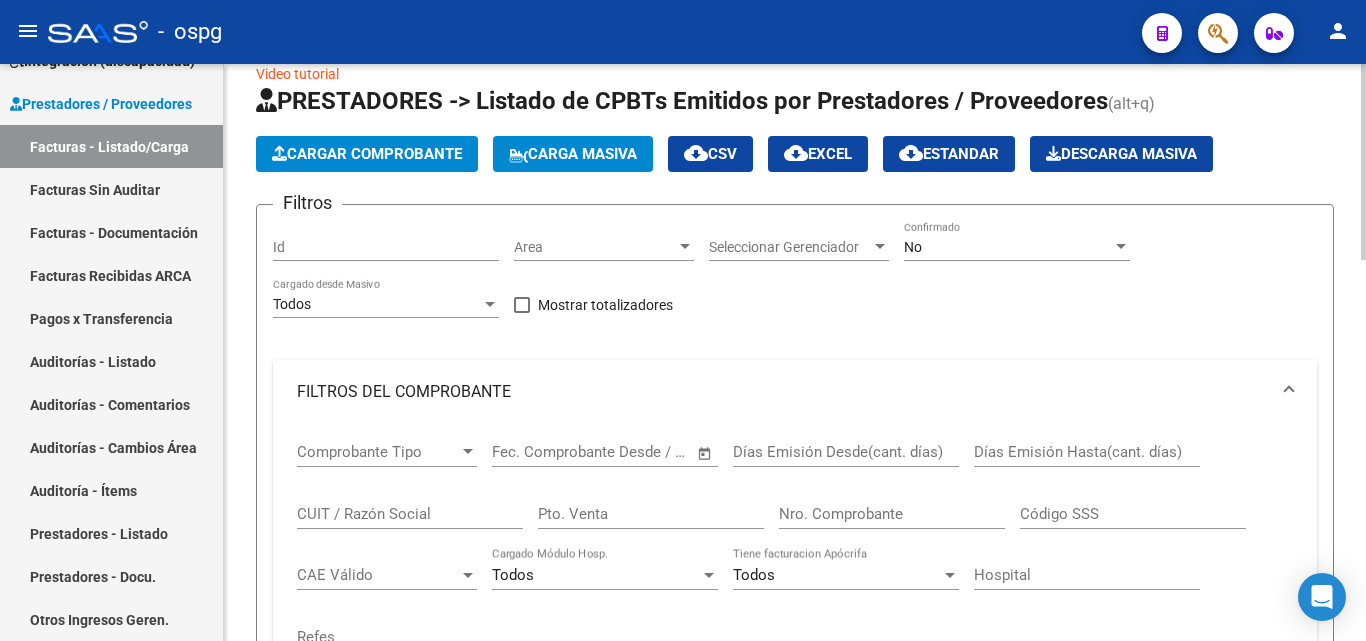 scroll, scrollTop: 0, scrollLeft: 0, axis: both 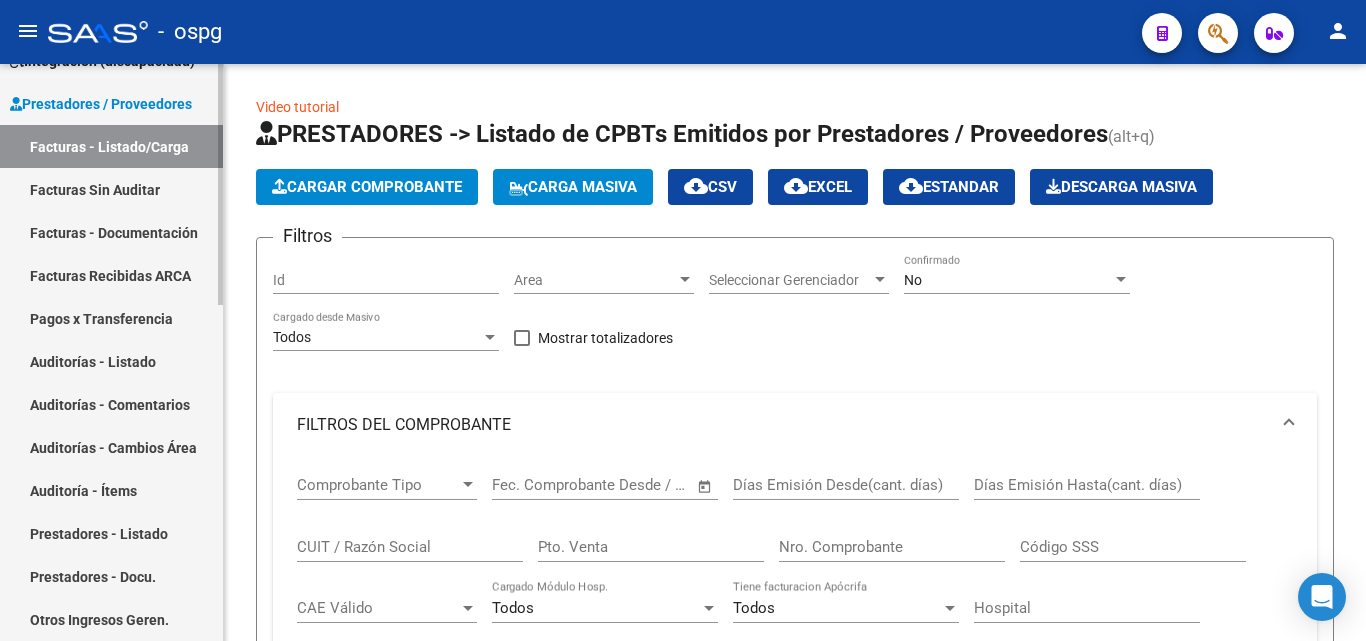 click on "Facturas Sin Auditar" at bounding box center (111, 189) 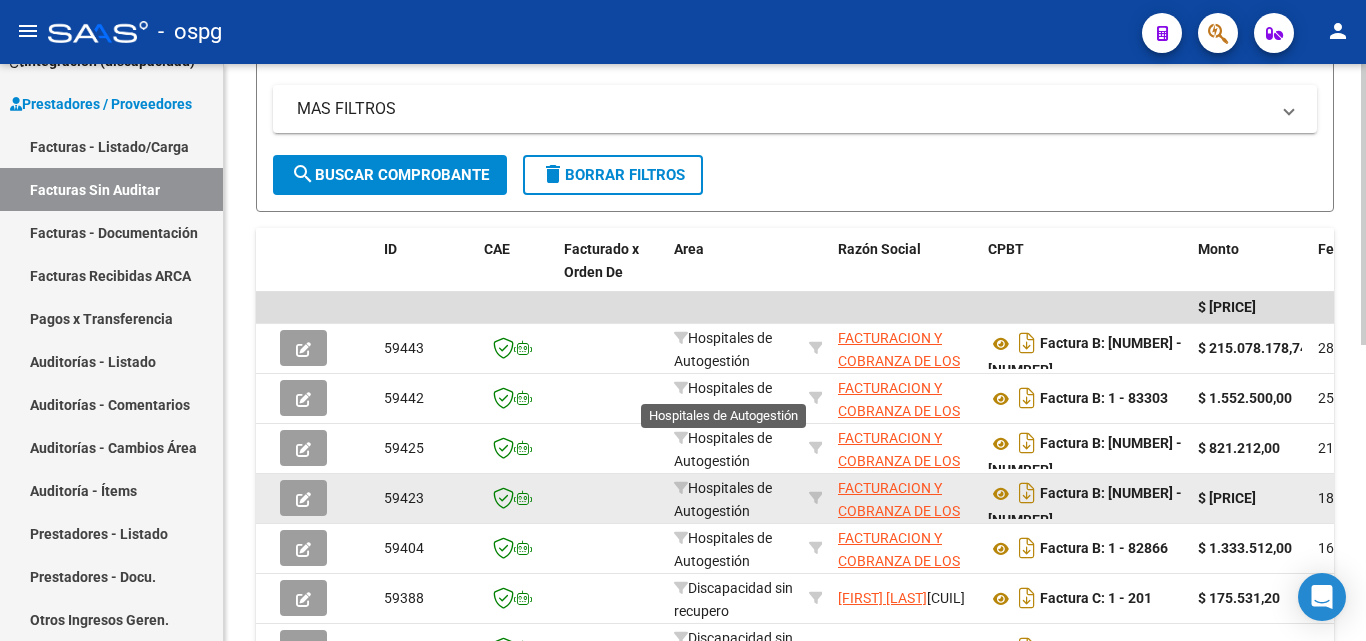 scroll, scrollTop: 400, scrollLeft: 0, axis: vertical 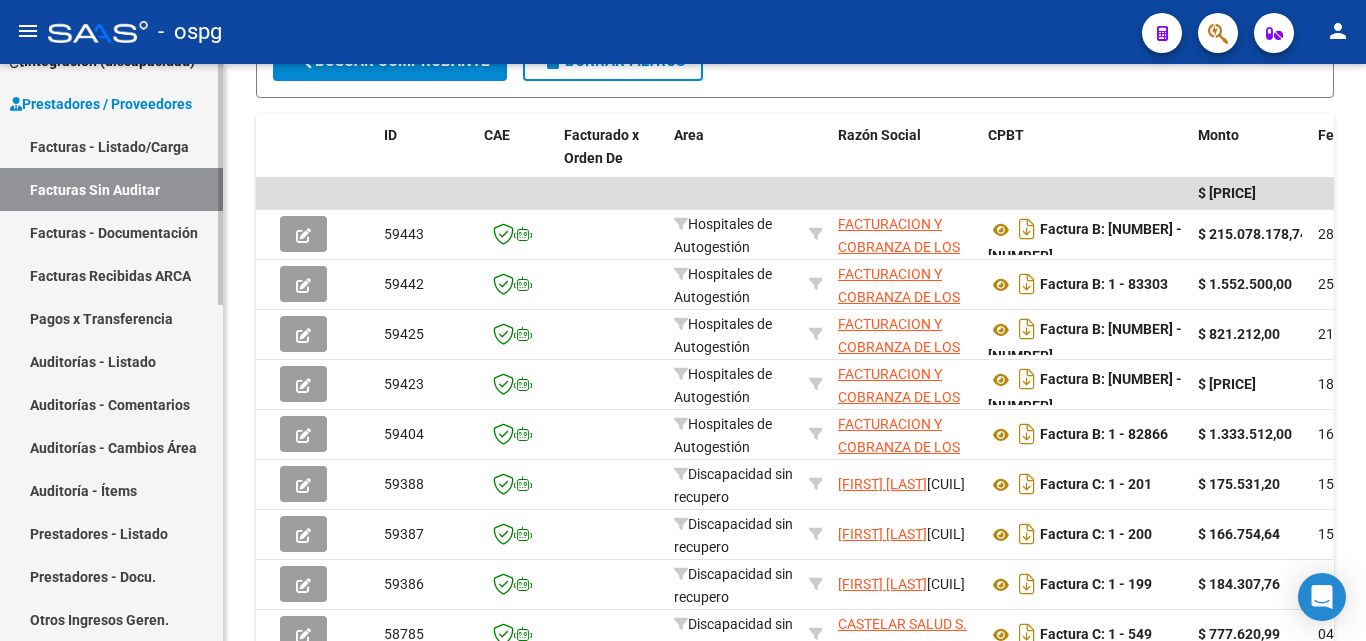 click on "Facturas Recibidas ARCA" at bounding box center (111, 275) 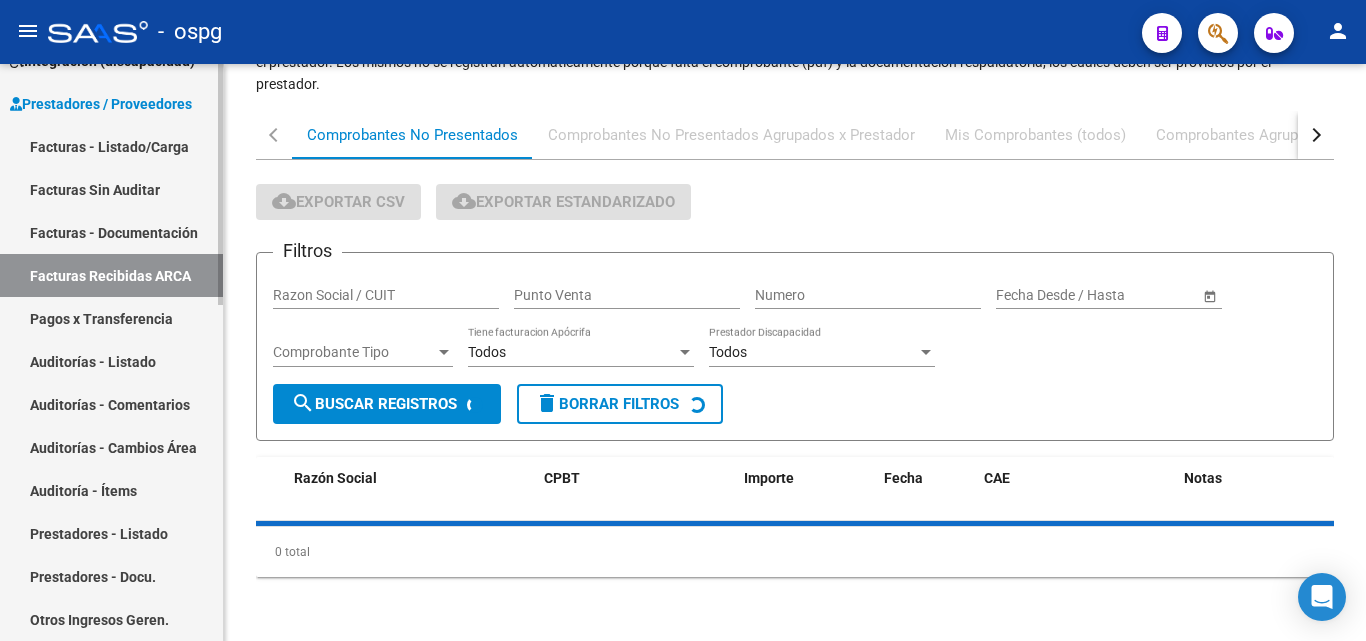 scroll, scrollTop: 174, scrollLeft: 0, axis: vertical 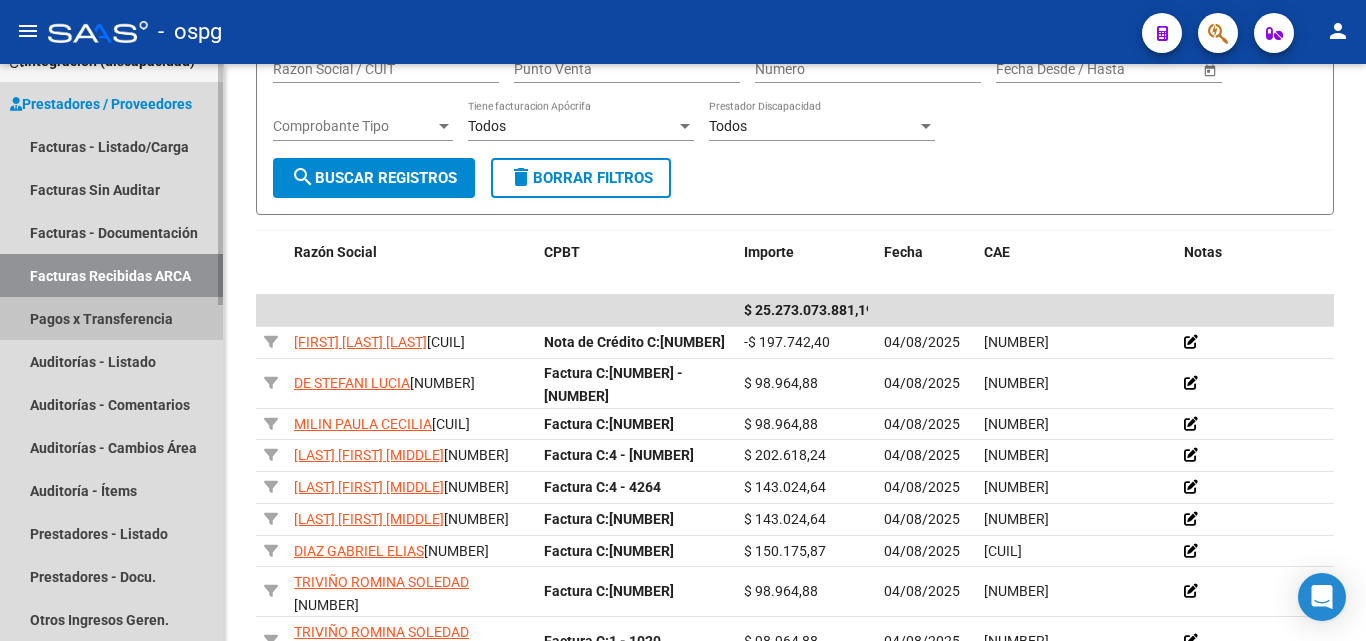 click on "Pagos x Transferencia" at bounding box center (111, 318) 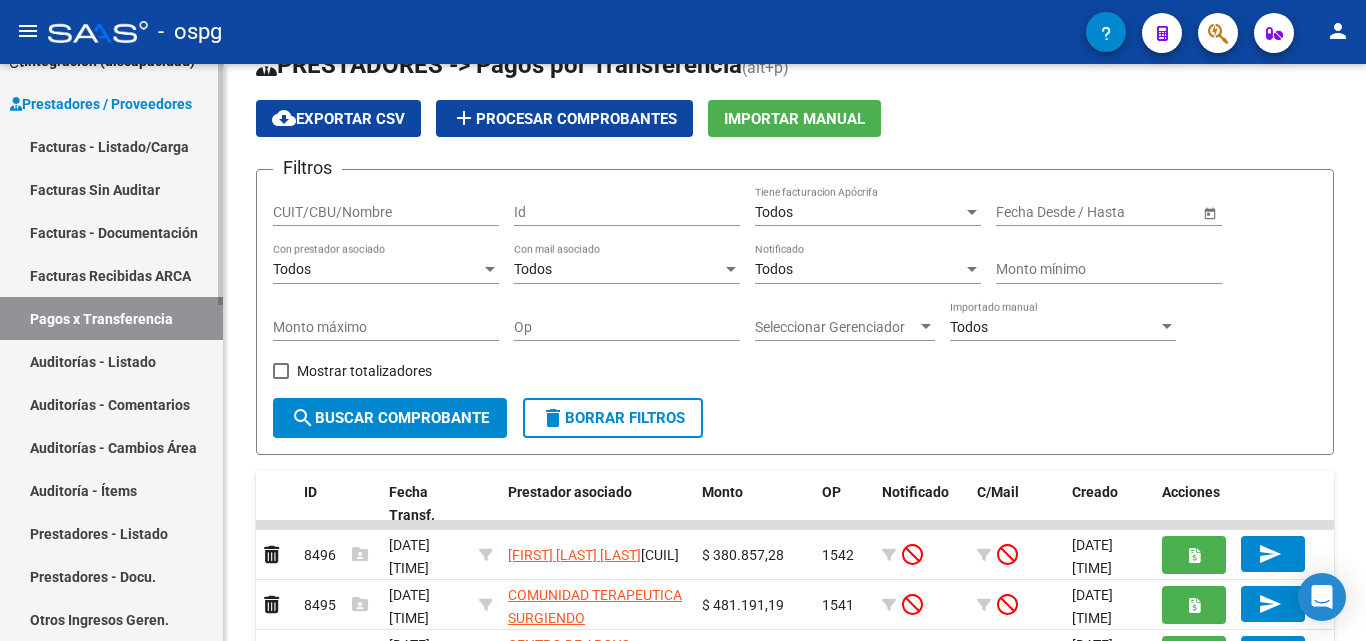 scroll, scrollTop: 400, scrollLeft: 0, axis: vertical 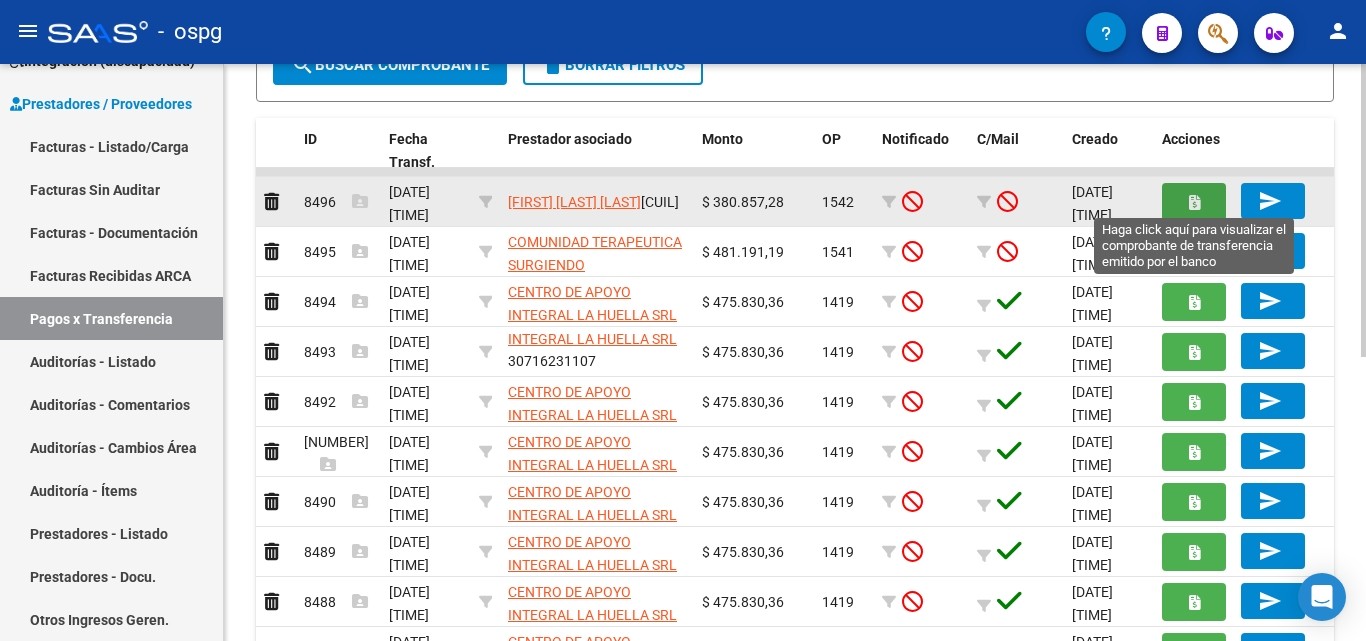 click 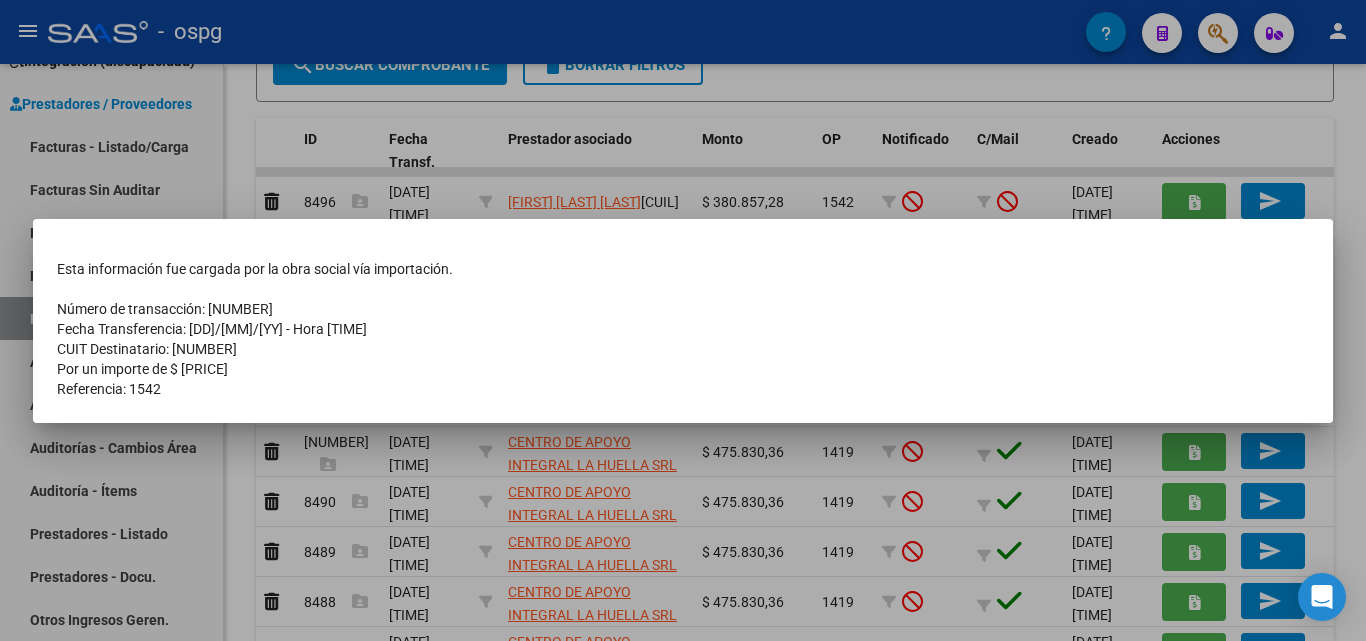 click at bounding box center (683, 320) 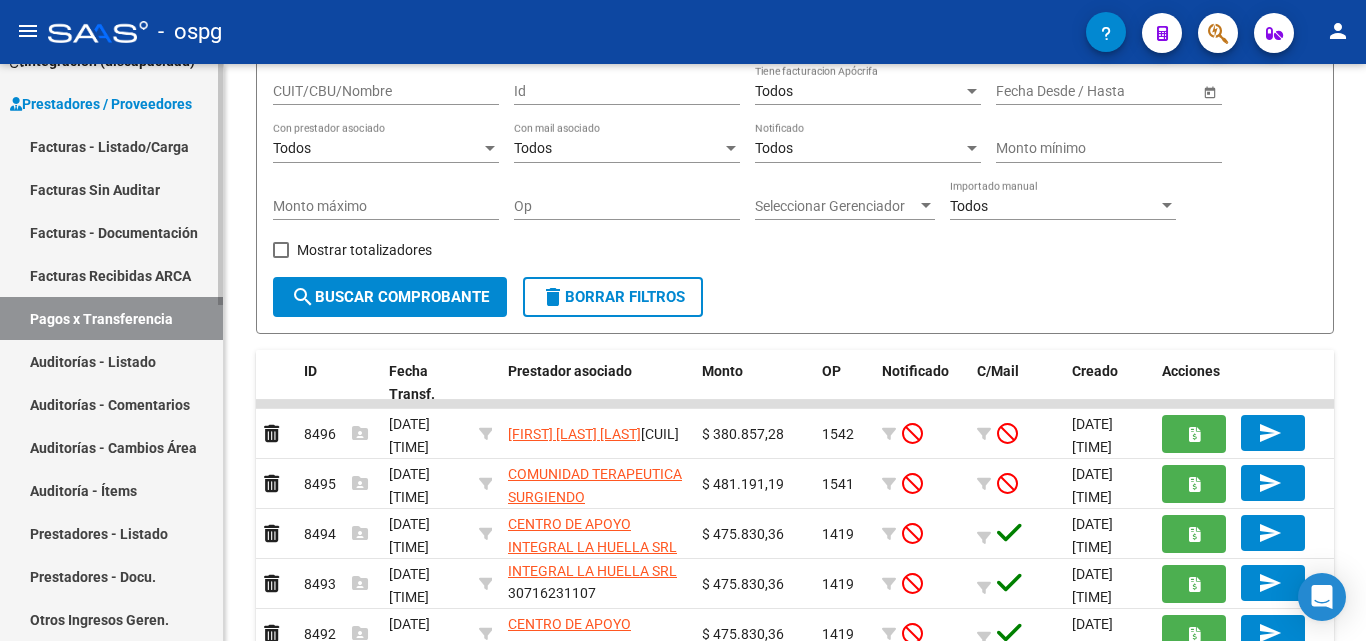 scroll, scrollTop: 100, scrollLeft: 0, axis: vertical 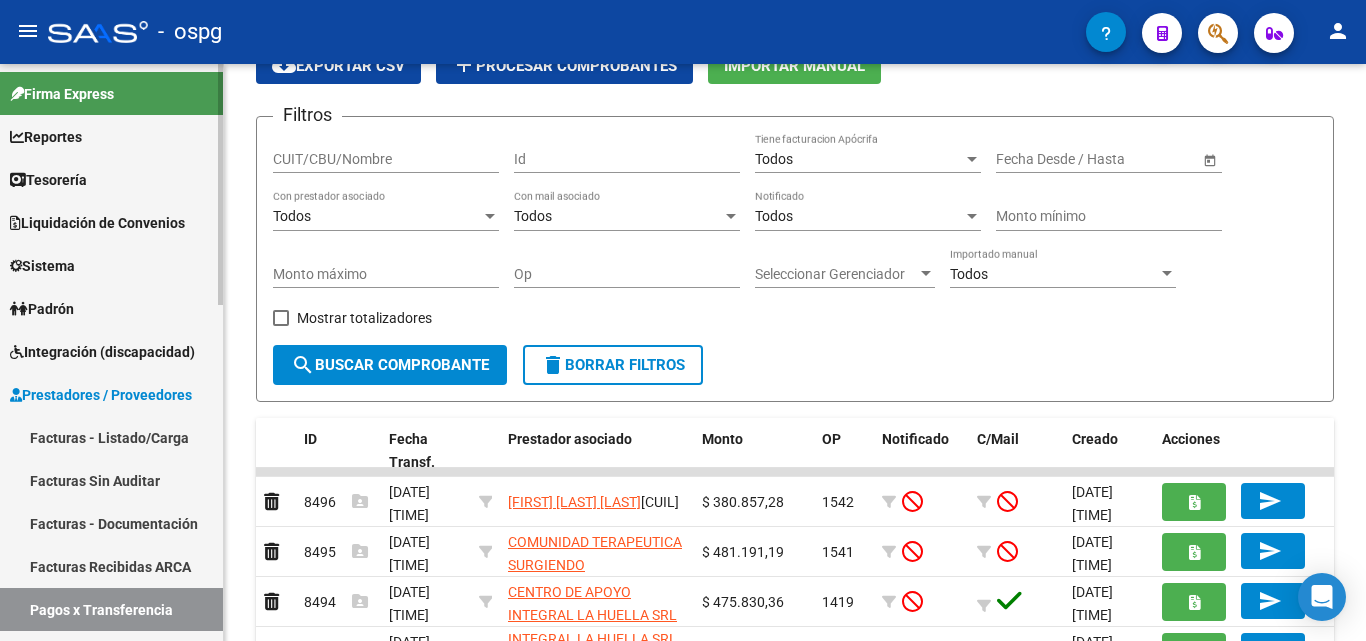 click on "Reportes" at bounding box center (111, 136) 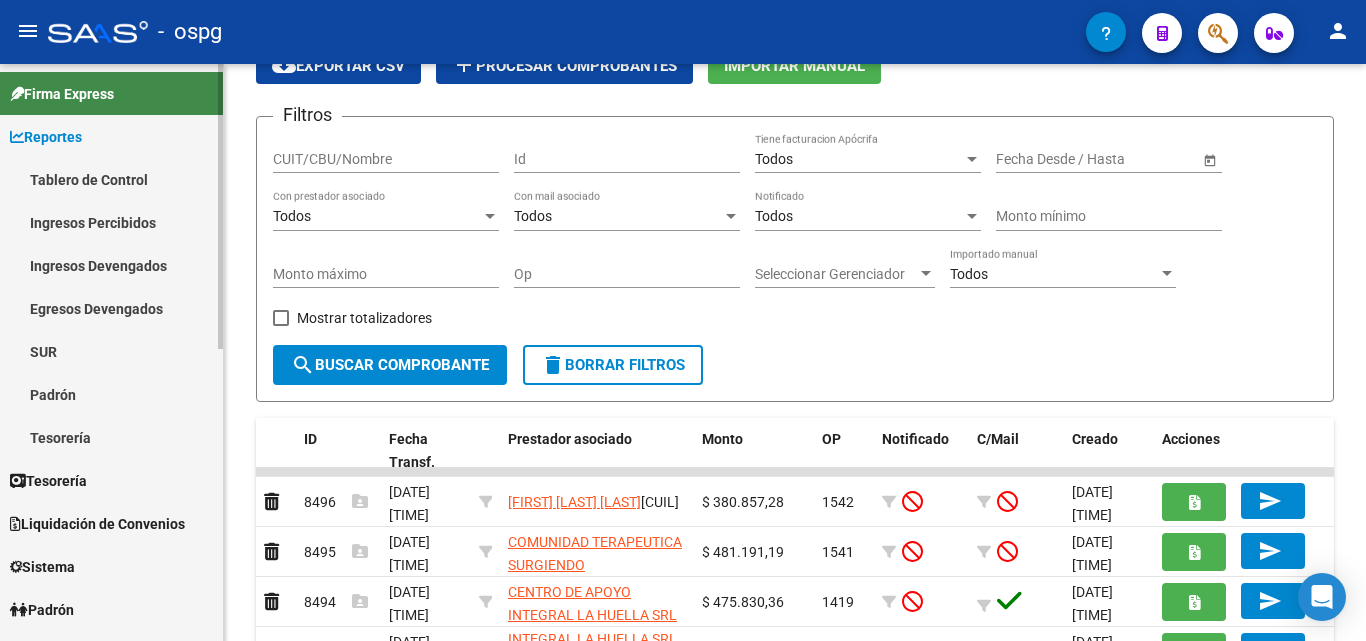 click on "Firma Express" at bounding box center [62, 94] 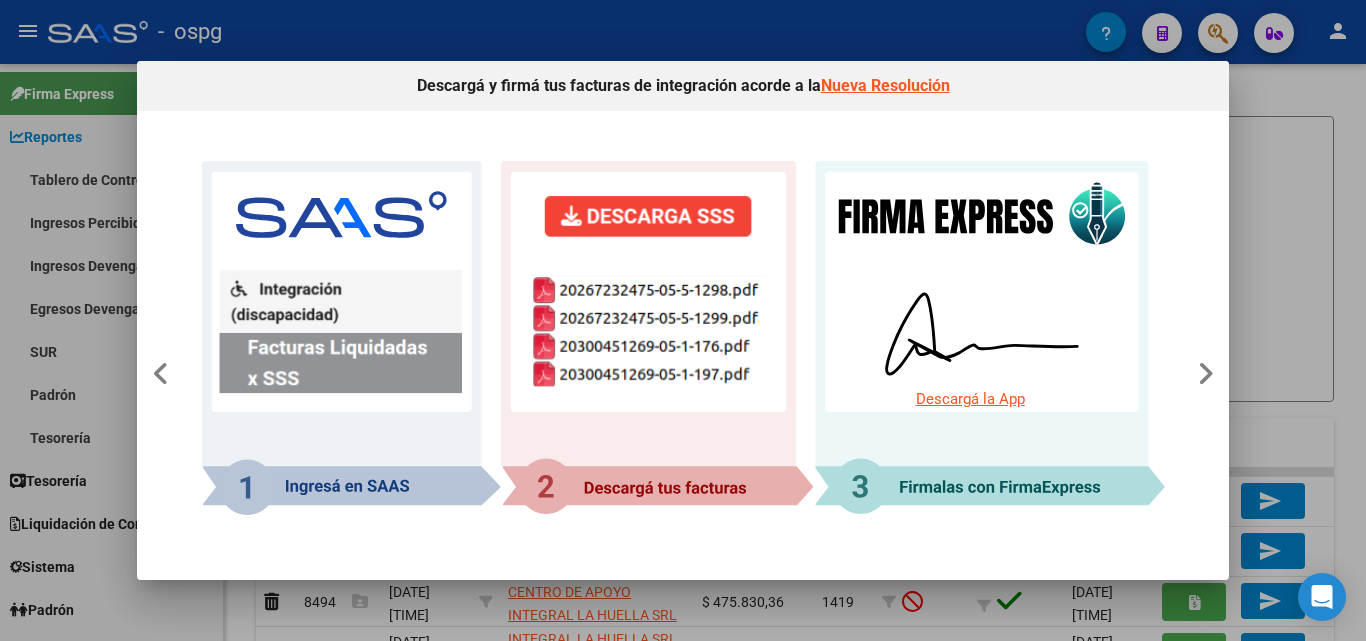 click at bounding box center [683, 320] 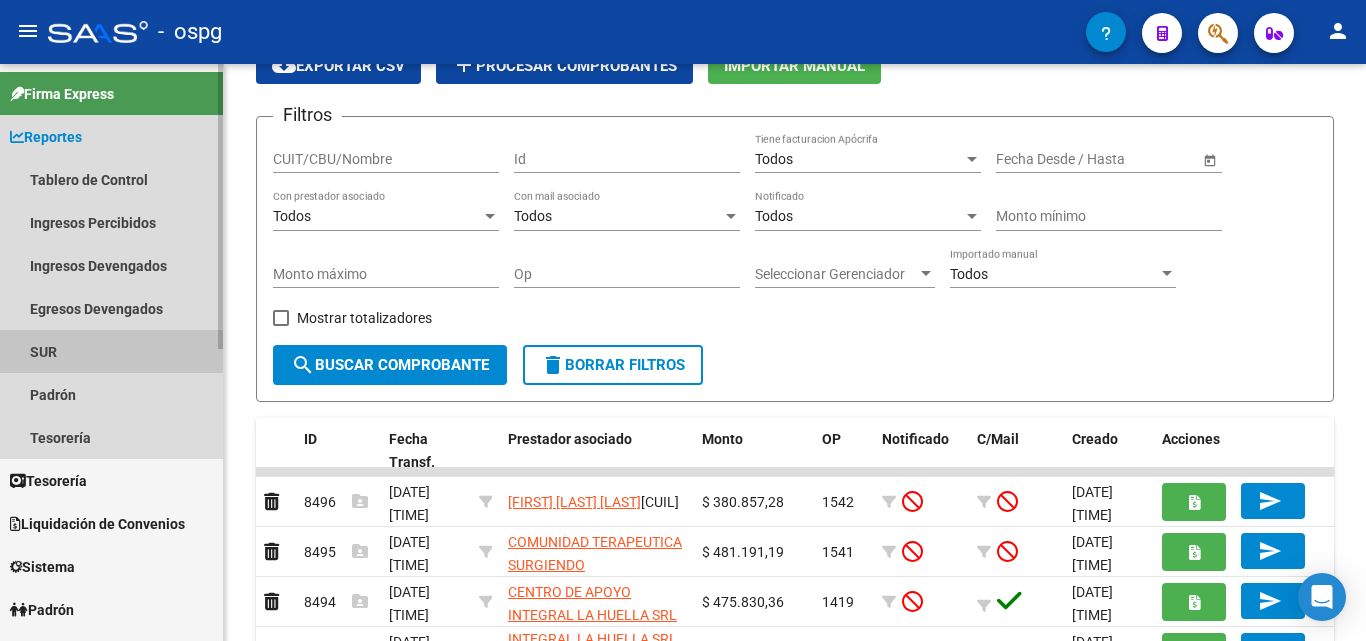 click on "SUR" at bounding box center [111, 351] 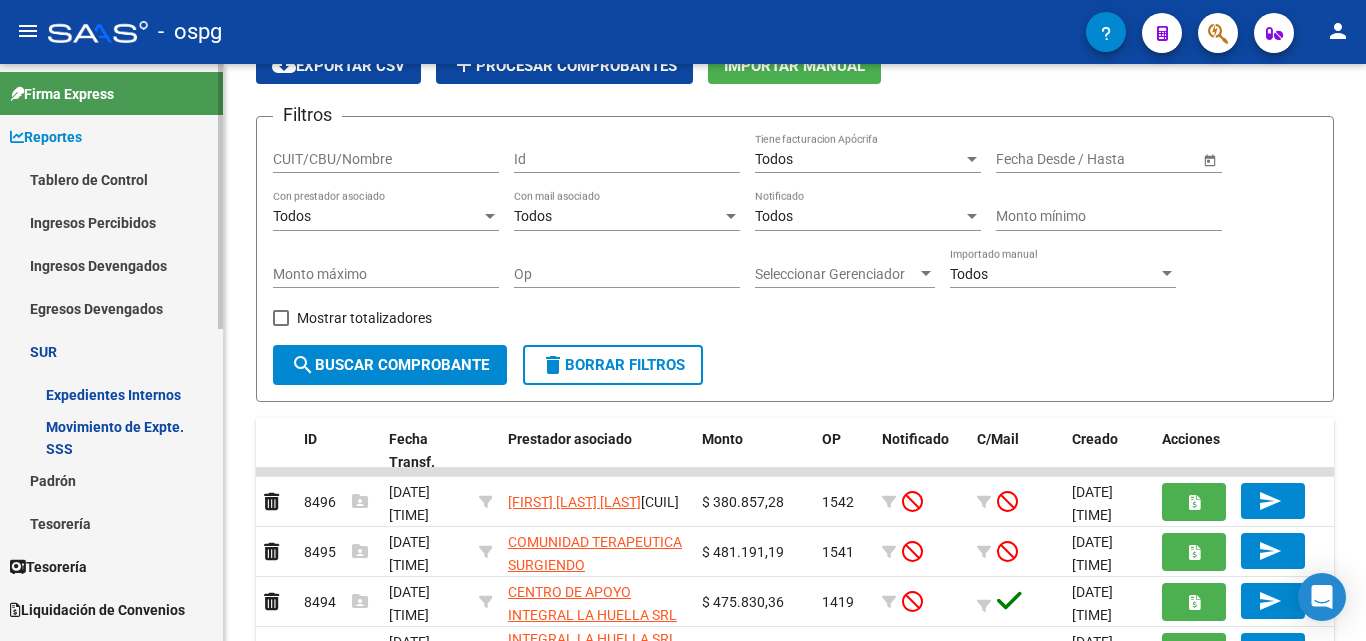 scroll, scrollTop: 100, scrollLeft: 0, axis: vertical 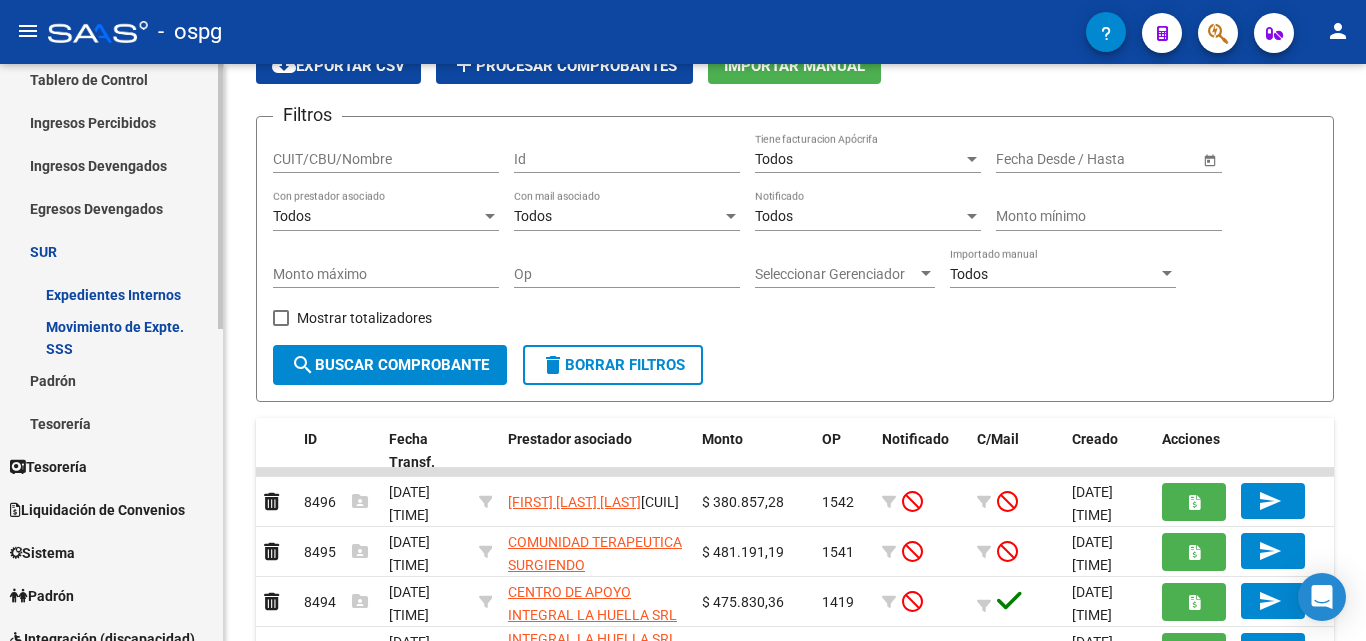 click on "Padrón" at bounding box center [111, 380] 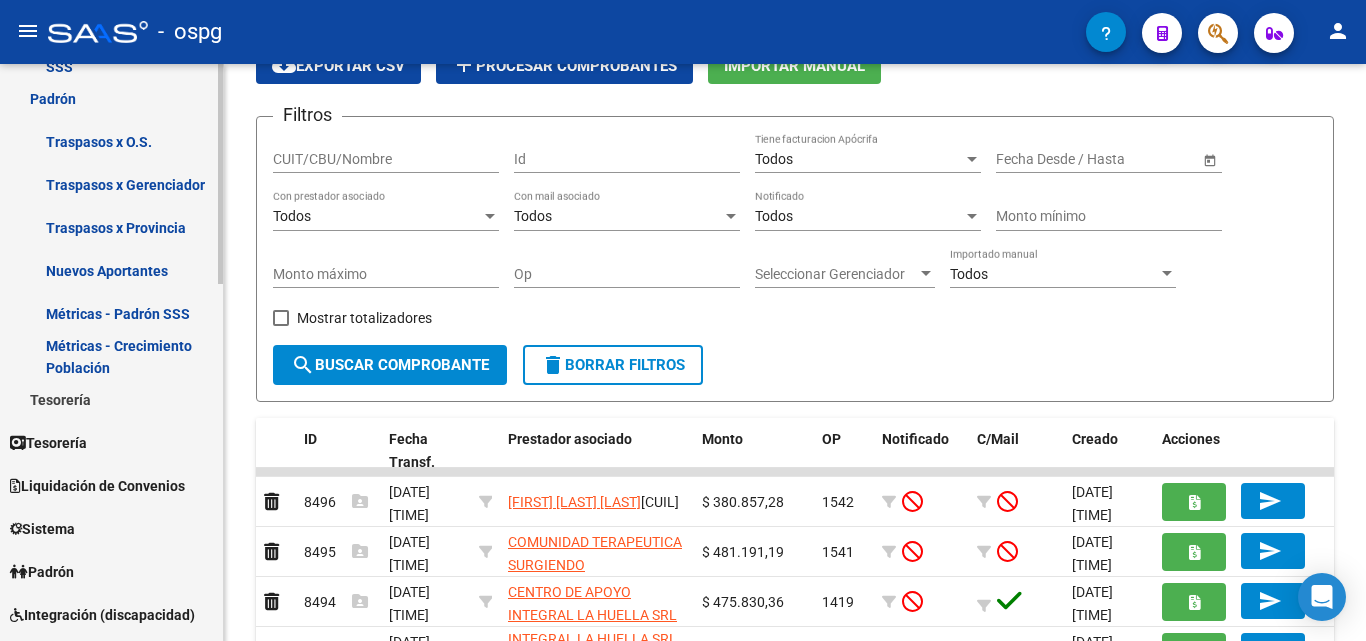 scroll, scrollTop: 500, scrollLeft: 0, axis: vertical 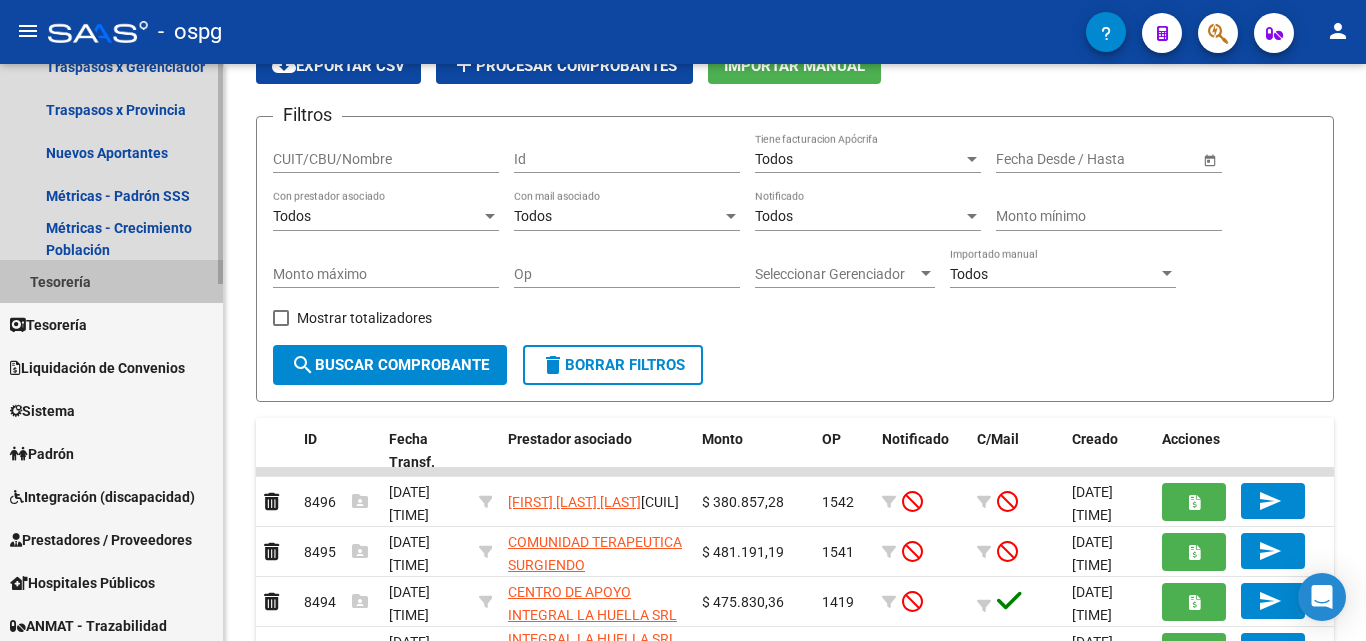 click on "Tesorería" at bounding box center [111, 281] 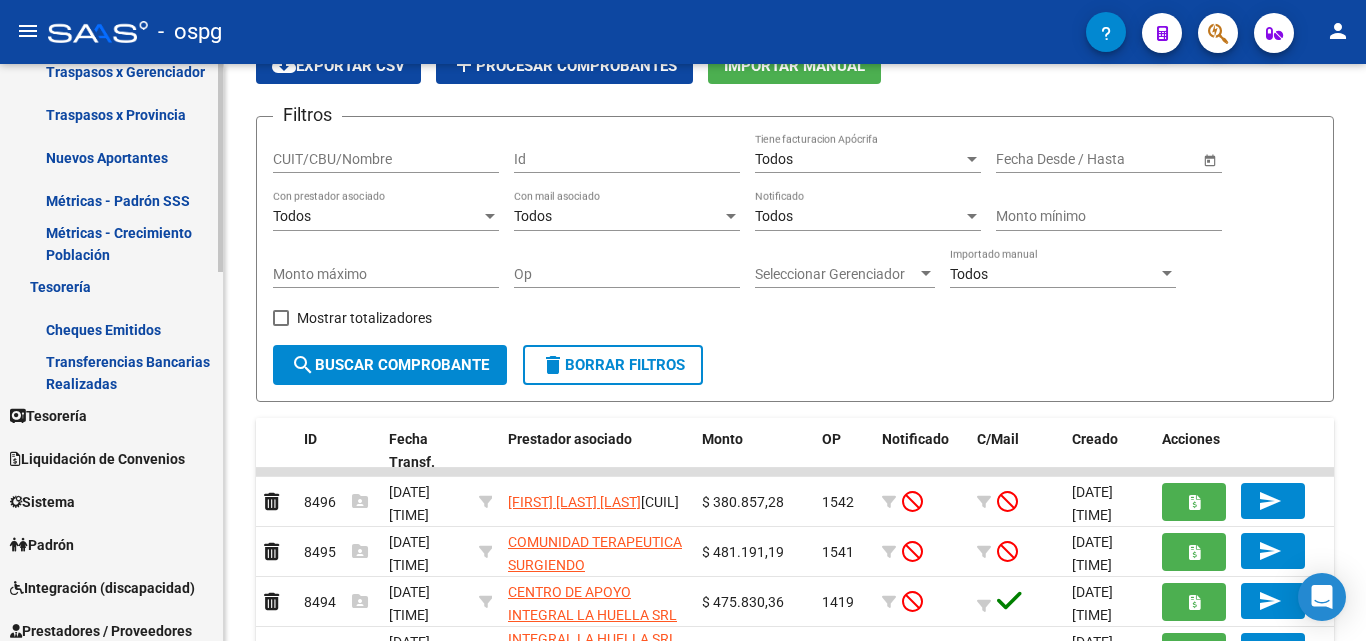 scroll, scrollTop: 500, scrollLeft: 0, axis: vertical 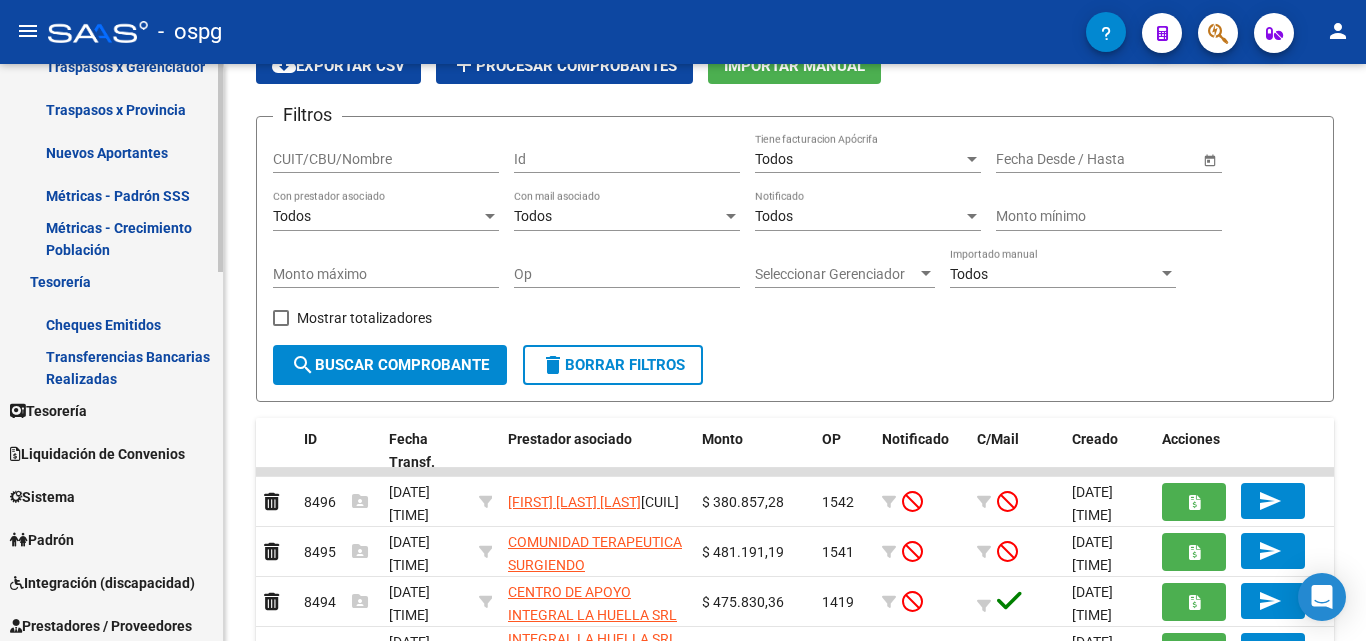 click on "Transferencias Bancarias Realizadas" at bounding box center (111, 367) 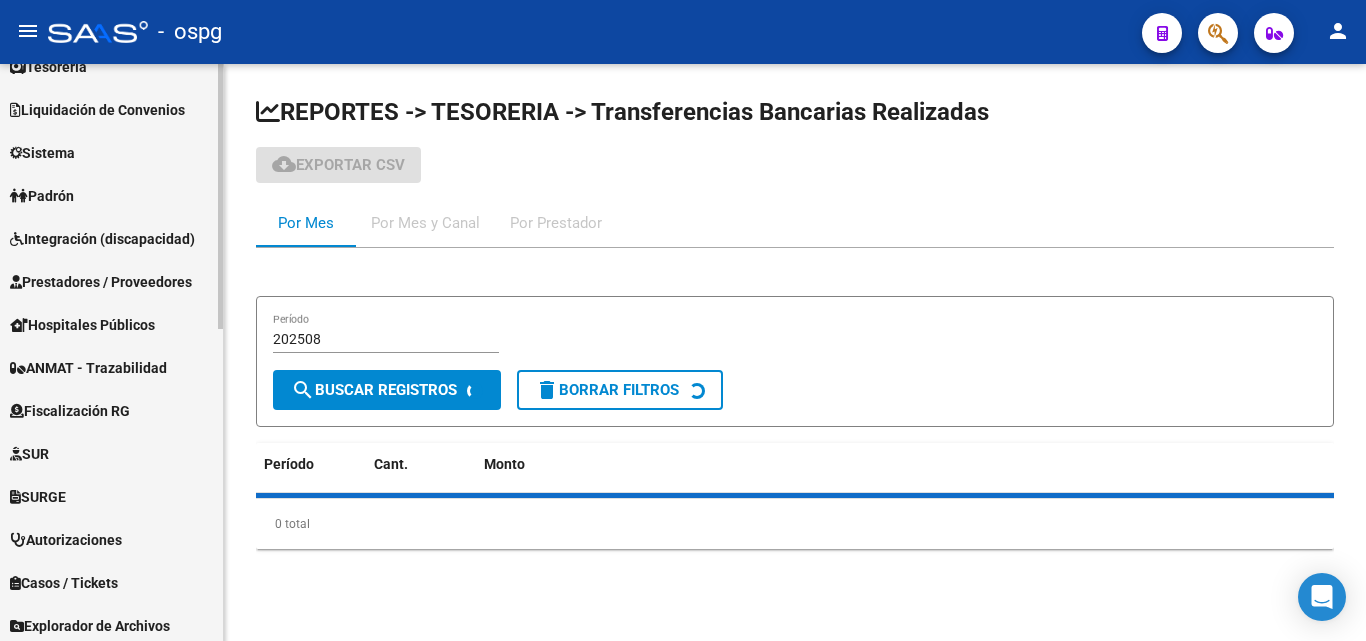 scroll, scrollTop: 0, scrollLeft: 0, axis: both 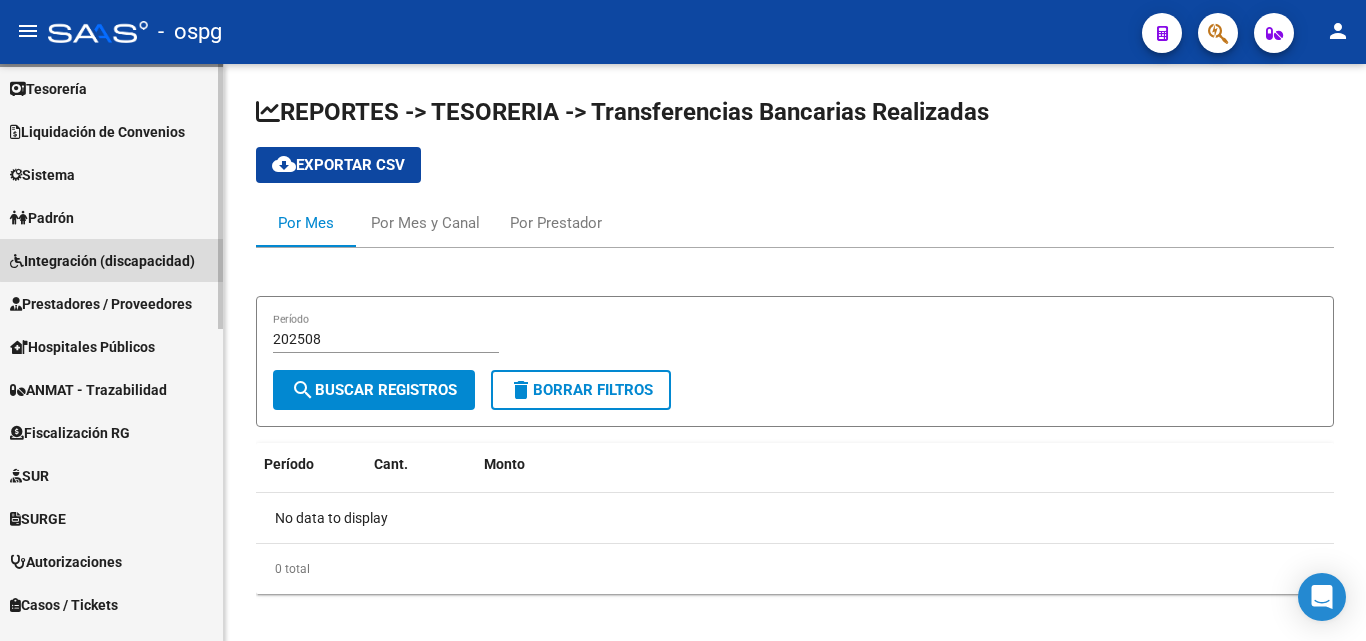 click on "Integración (discapacidad)" at bounding box center [102, 261] 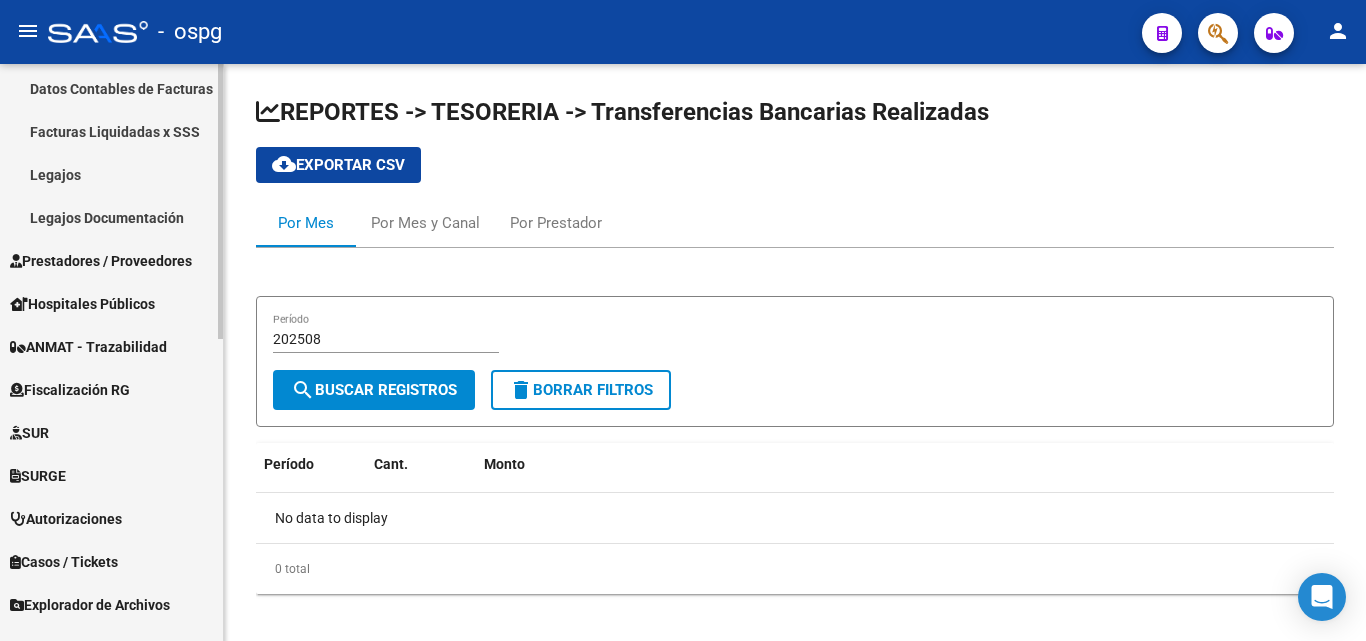 click on "Facturas Liquidadas x SSS" at bounding box center [111, 131] 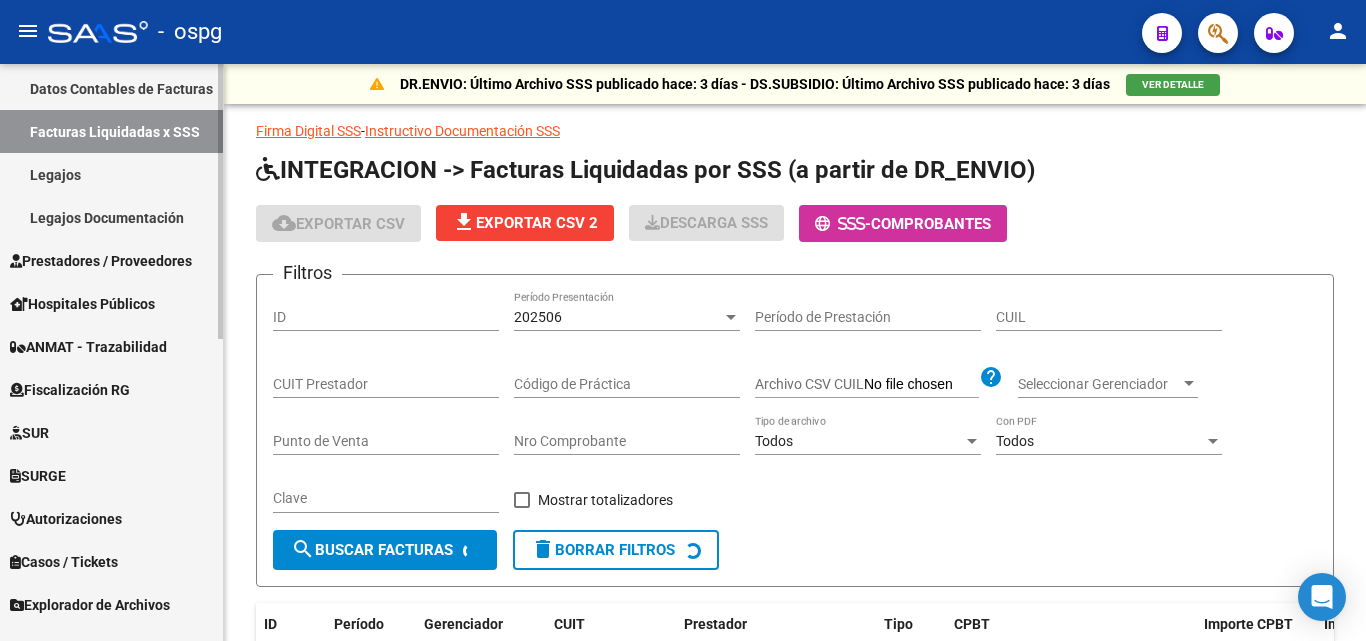 click on "Legajos Documentación" at bounding box center [111, 217] 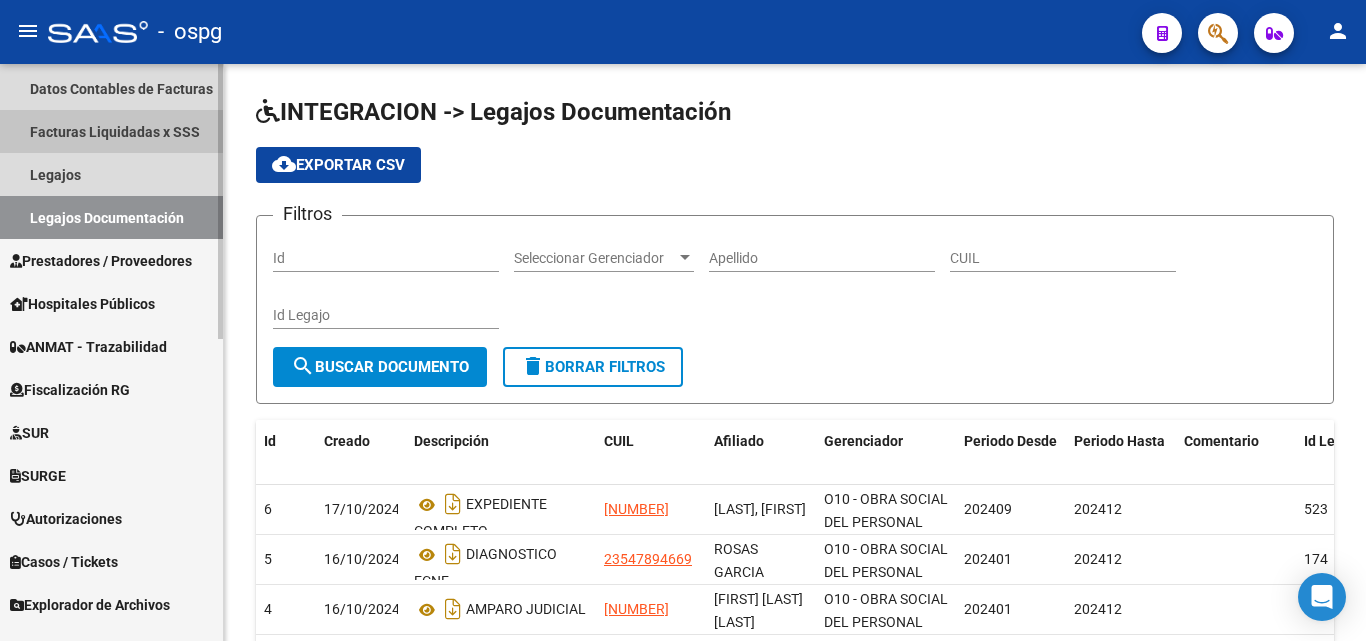click on "Facturas Liquidadas x SSS" at bounding box center [111, 131] 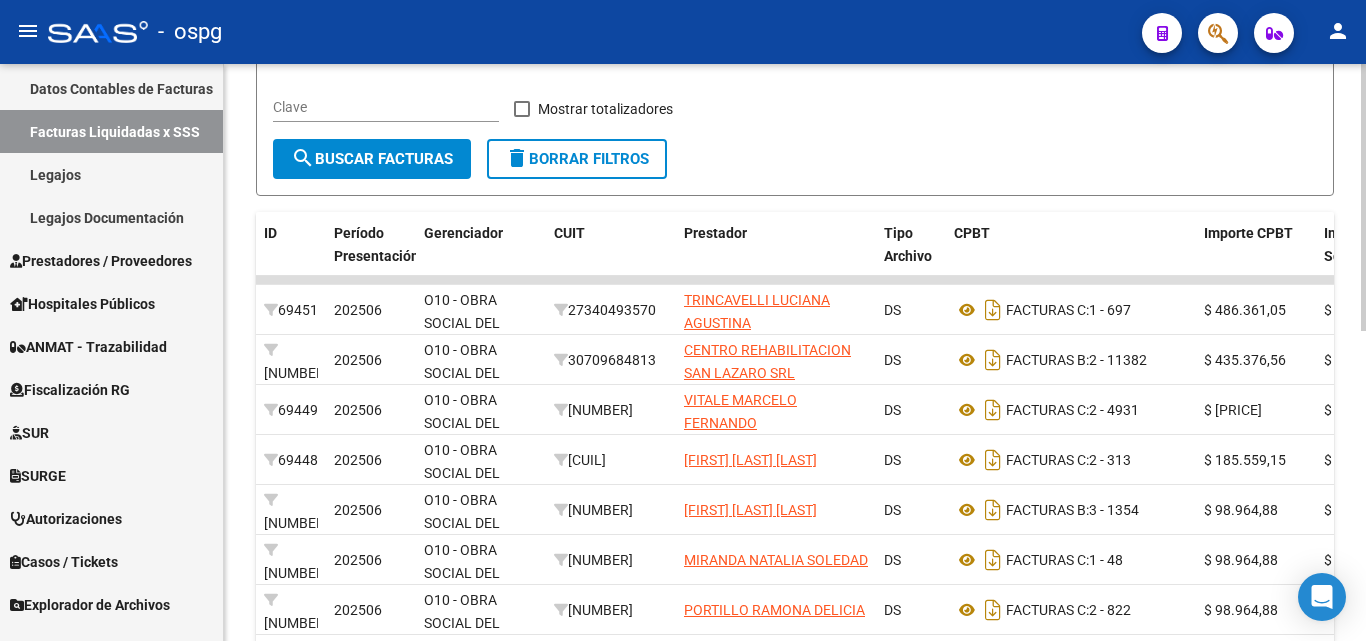 scroll, scrollTop: 446, scrollLeft: 0, axis: vertical 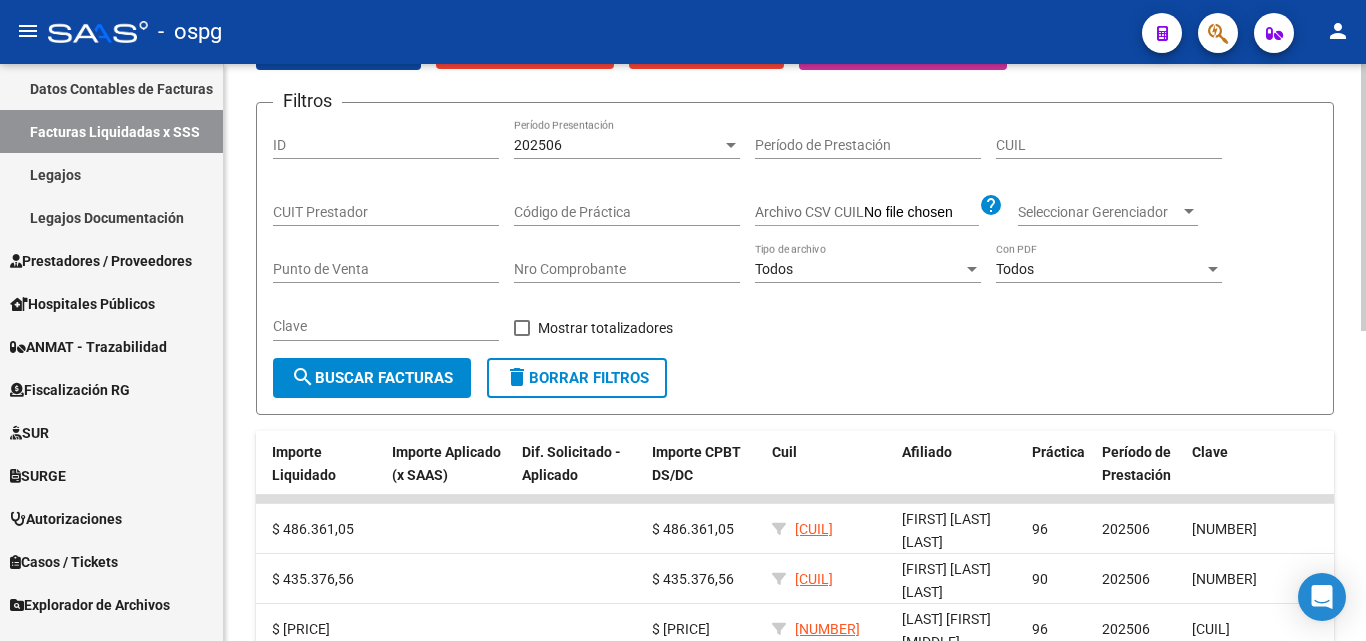 click on "202506 Período Presentación" 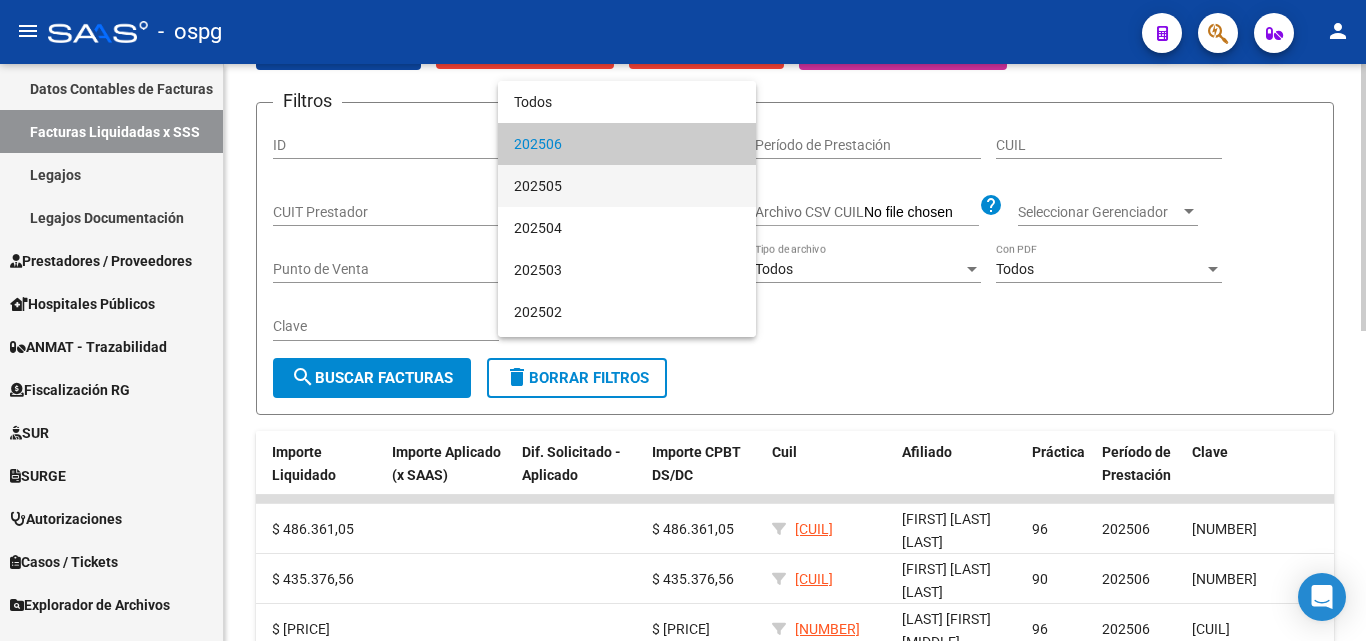 drag, startPoint x: 572, startPoint y: 183, endPoint x: 544, endPoint y: 216, distance: 43.27817 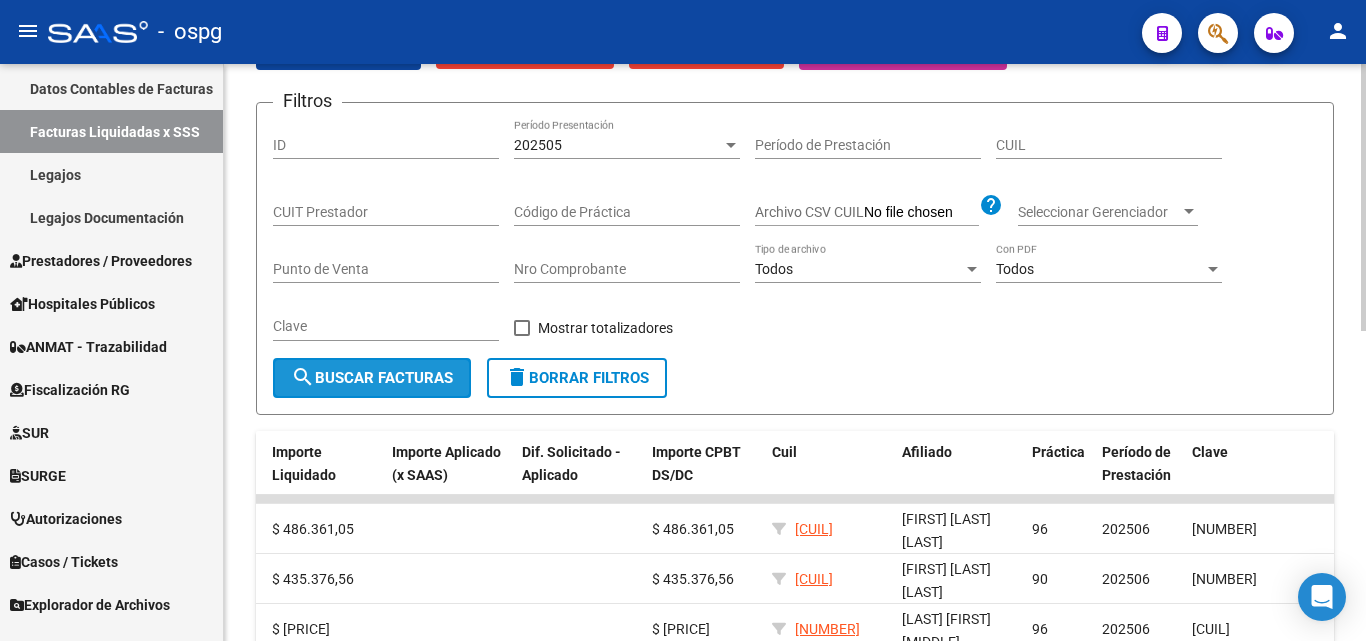 click on "search  Buscar Facturas" 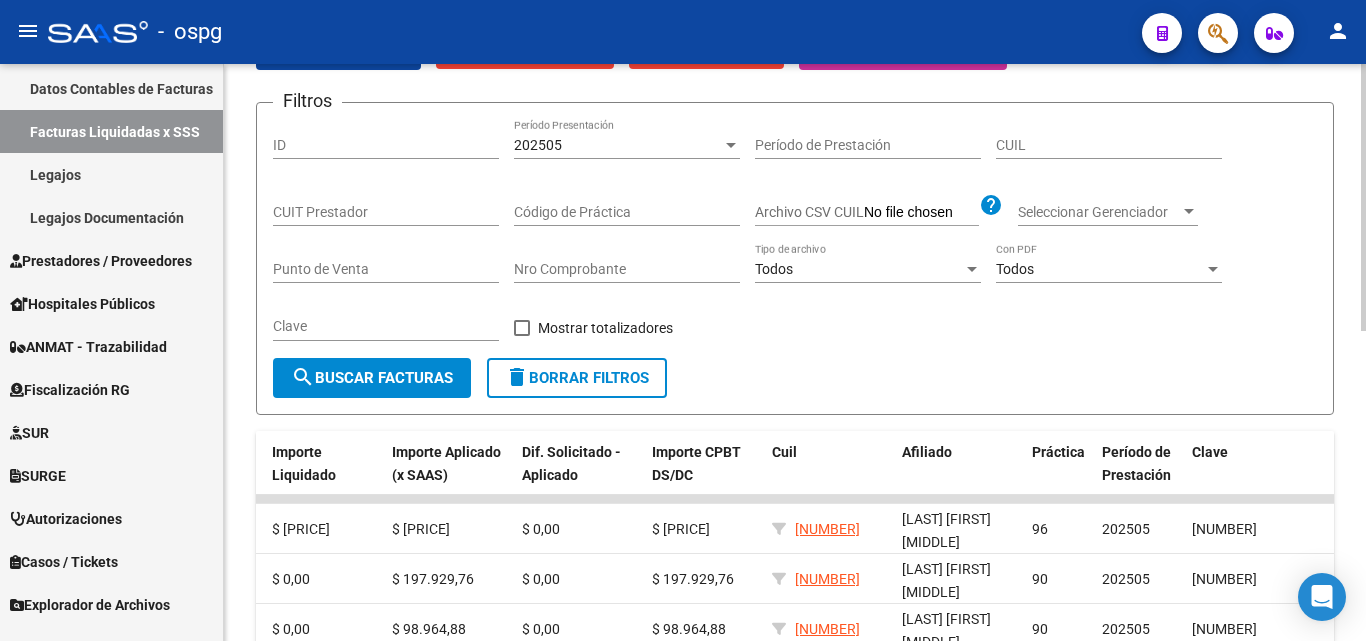 scroll, scrollTop: 0, scrollLeft: 0, axis: both 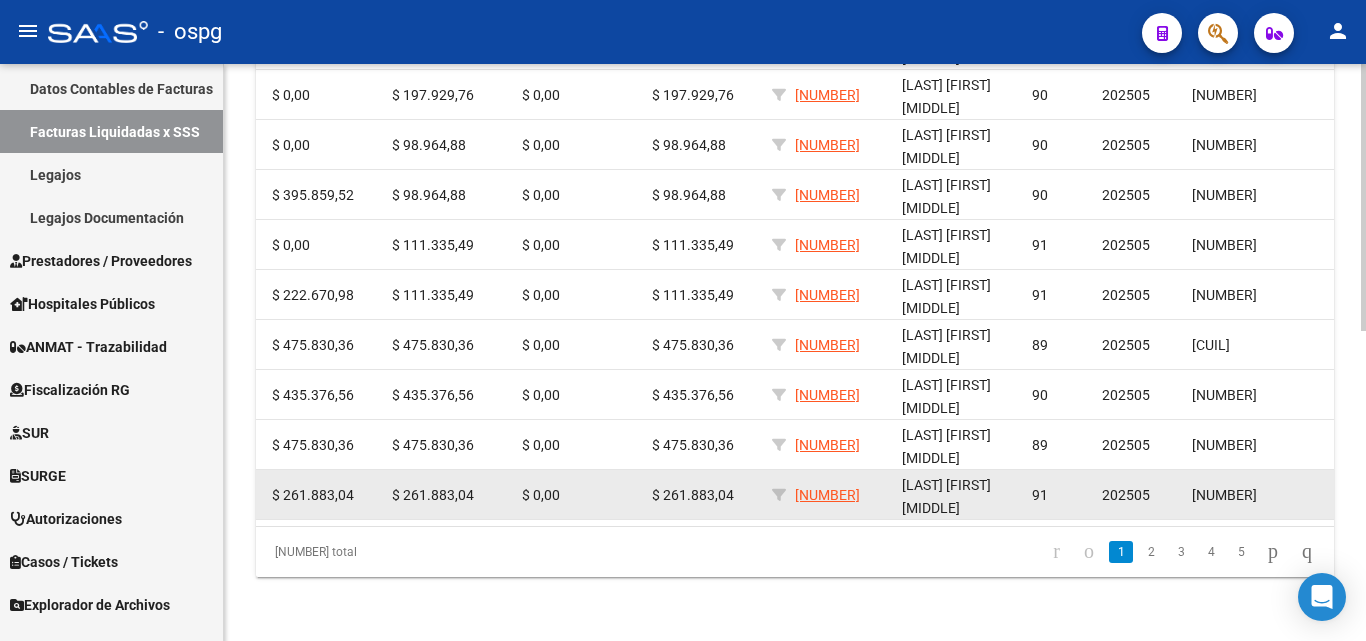 drag, startPoint x: 933, startPoint y: 509, endPoint x: 1235, endPoint y: 495, distance: 302.32434 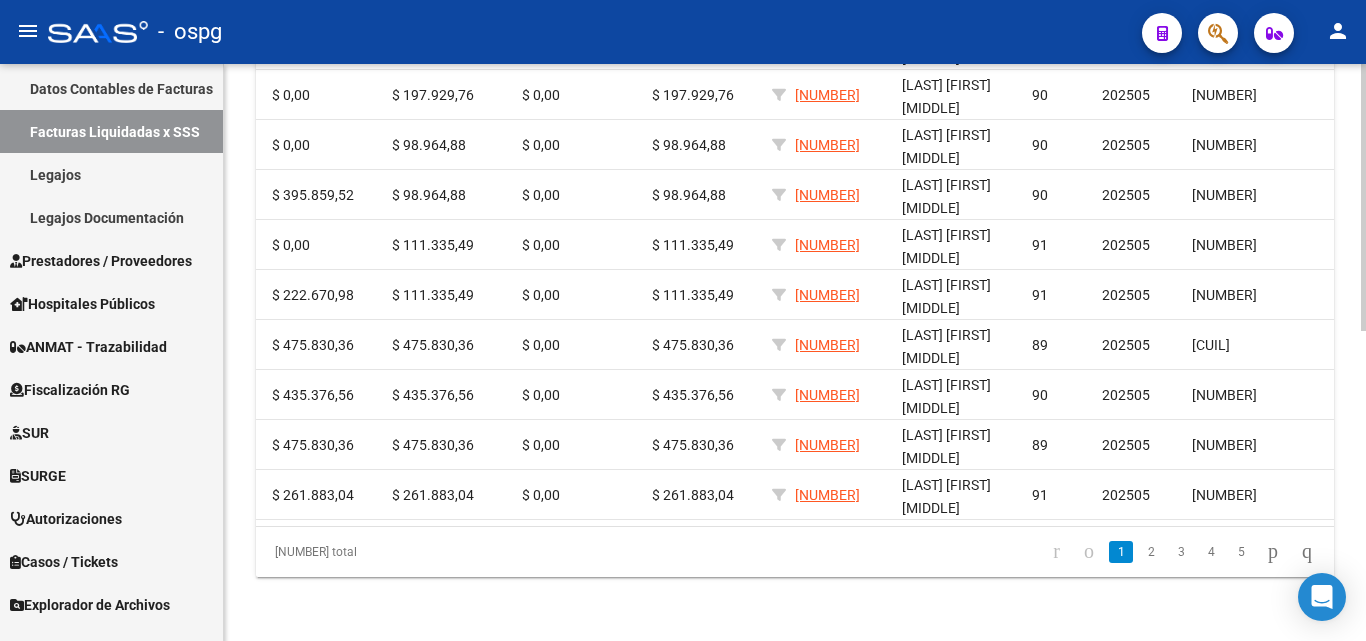 scroll, scrollTop: 672, scrollLeft: 0, axis: vertical 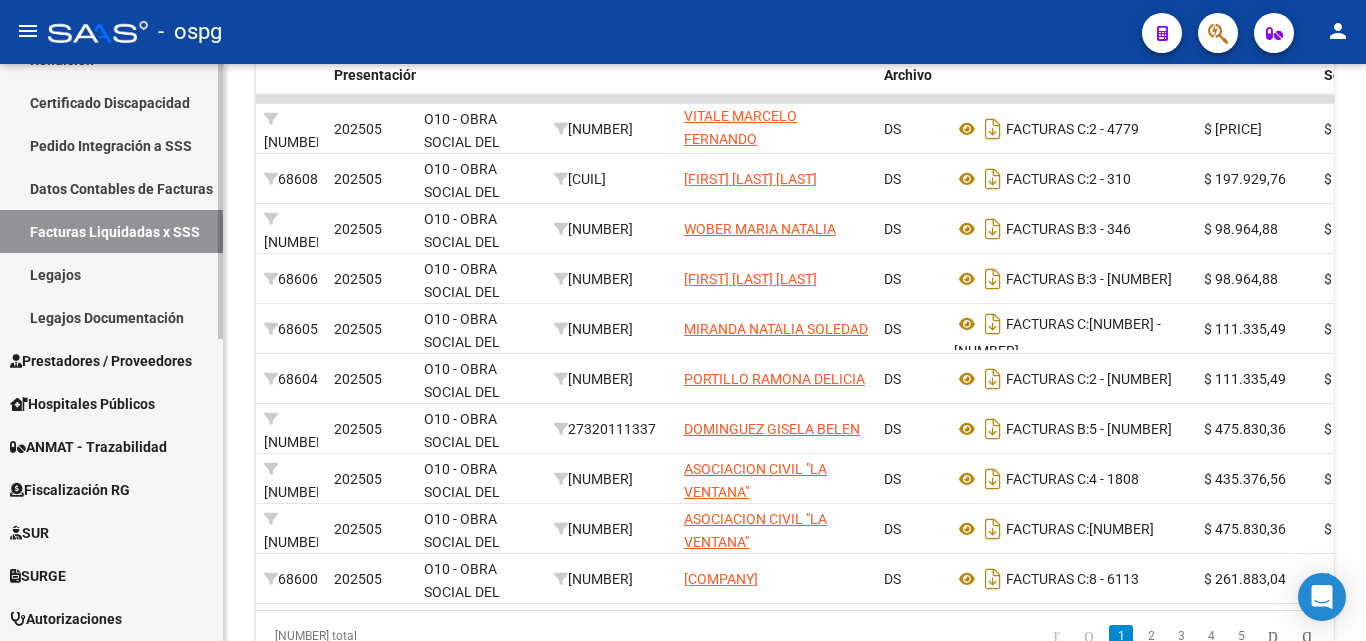 click on "Pedido Integración a SSS" at bounding box center [111, 145] 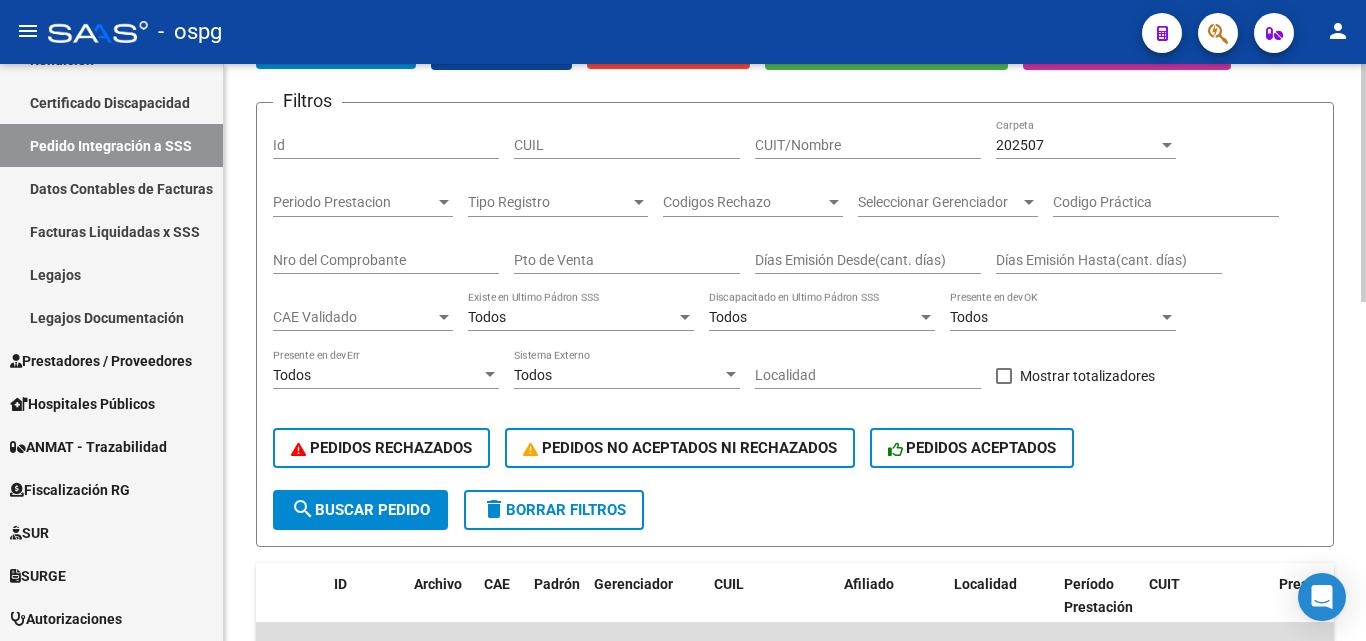 scroll, scrollTop: 72, scrollLeft: 0, axis: vertical 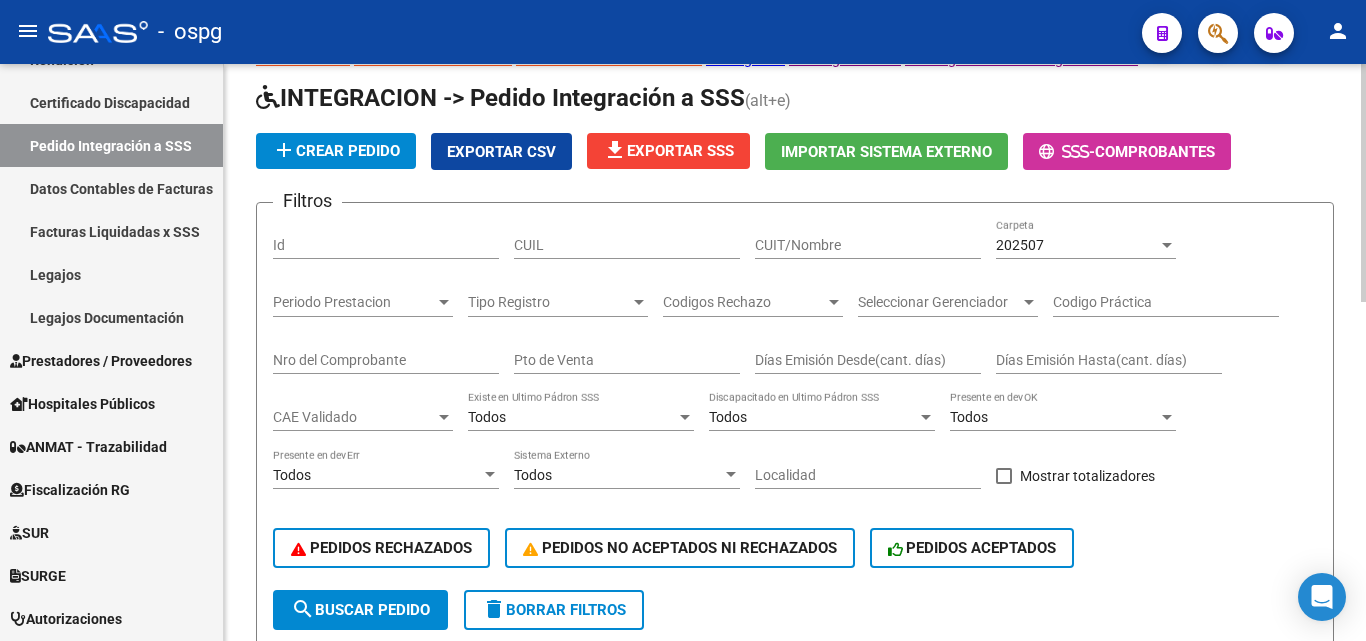 click on "202507 Carpeta" 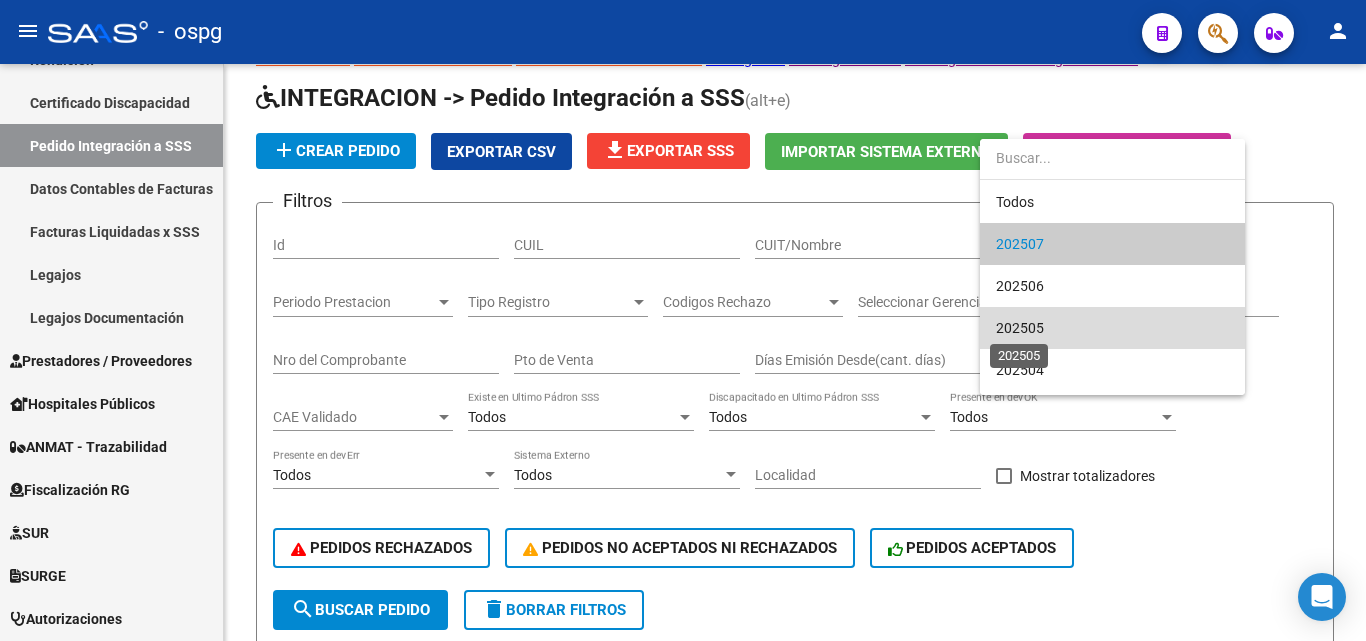 click on "202505" at bounding box center [1020, 328] 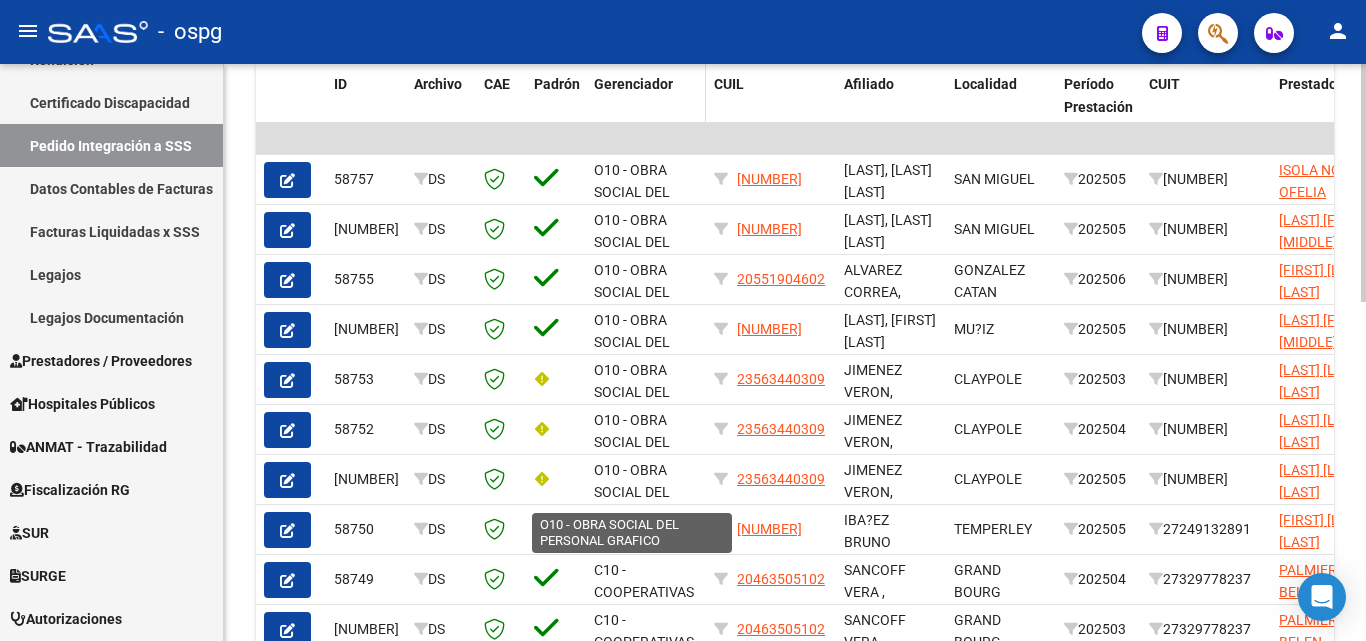 scroll, scrollTop: 472, scrollLeft: 0, axis: vertical 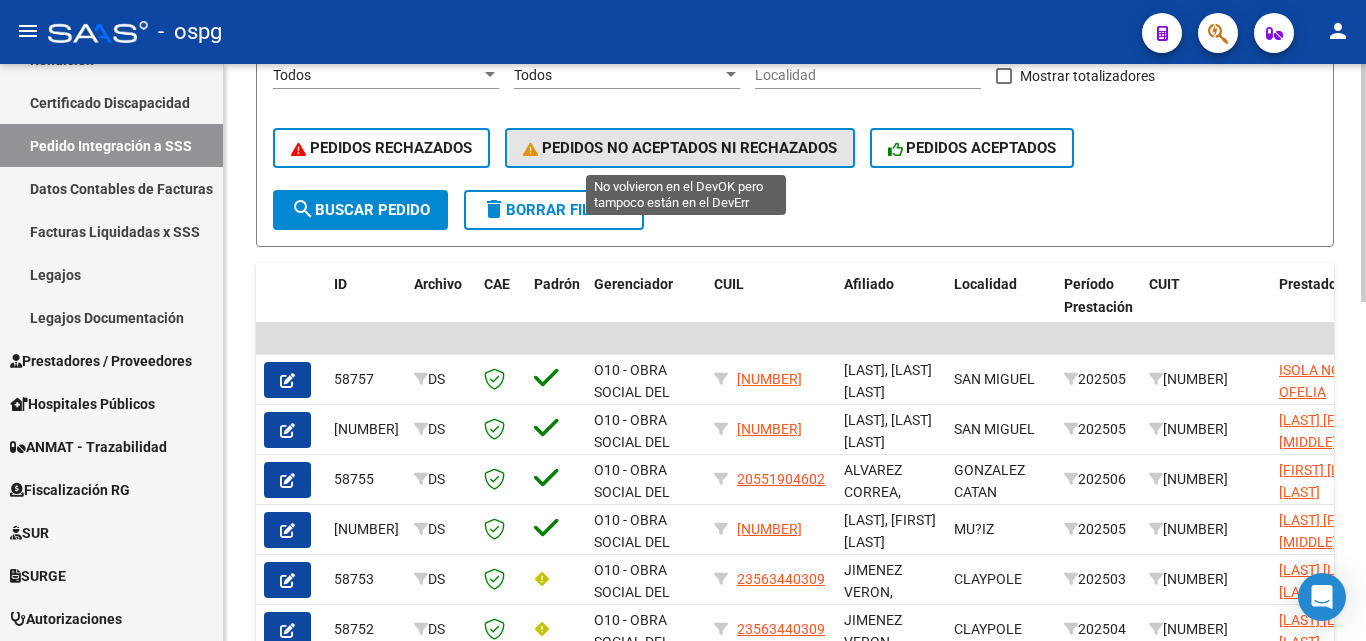 click on "PEDIDOS NO ACEPTADOS NI RECHAZADOS" 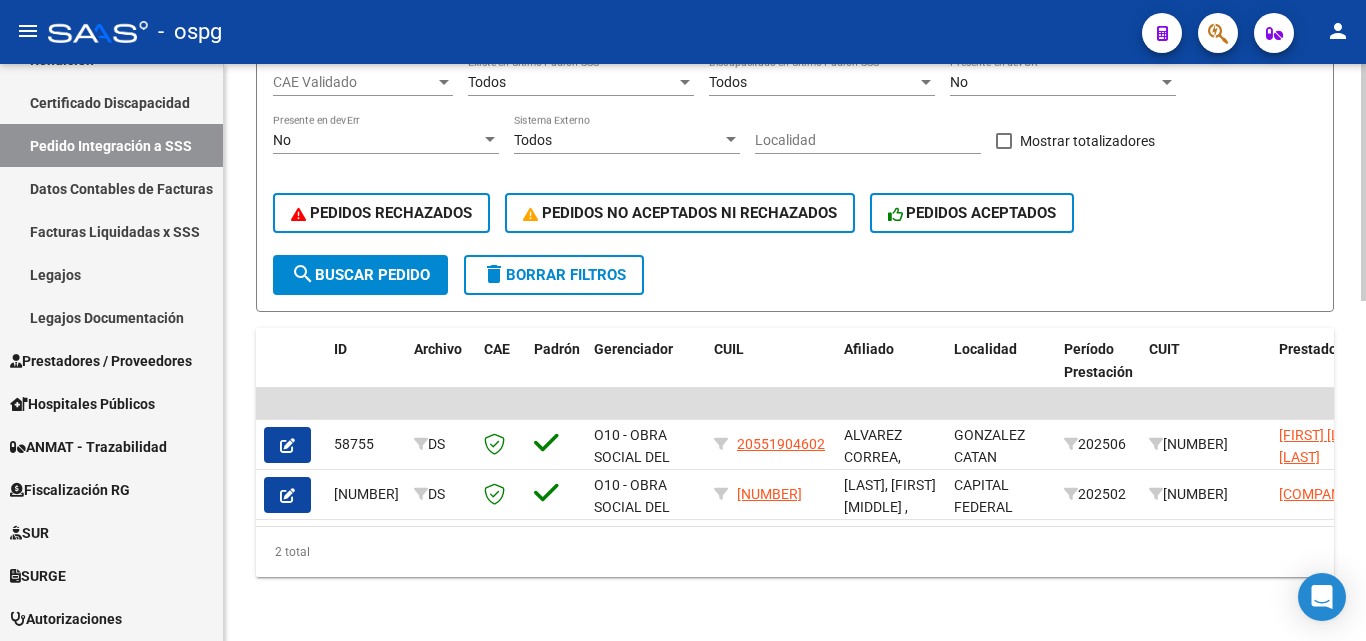 scroll, scrollTop: 422, scrollLeft: 0, axis: vertical 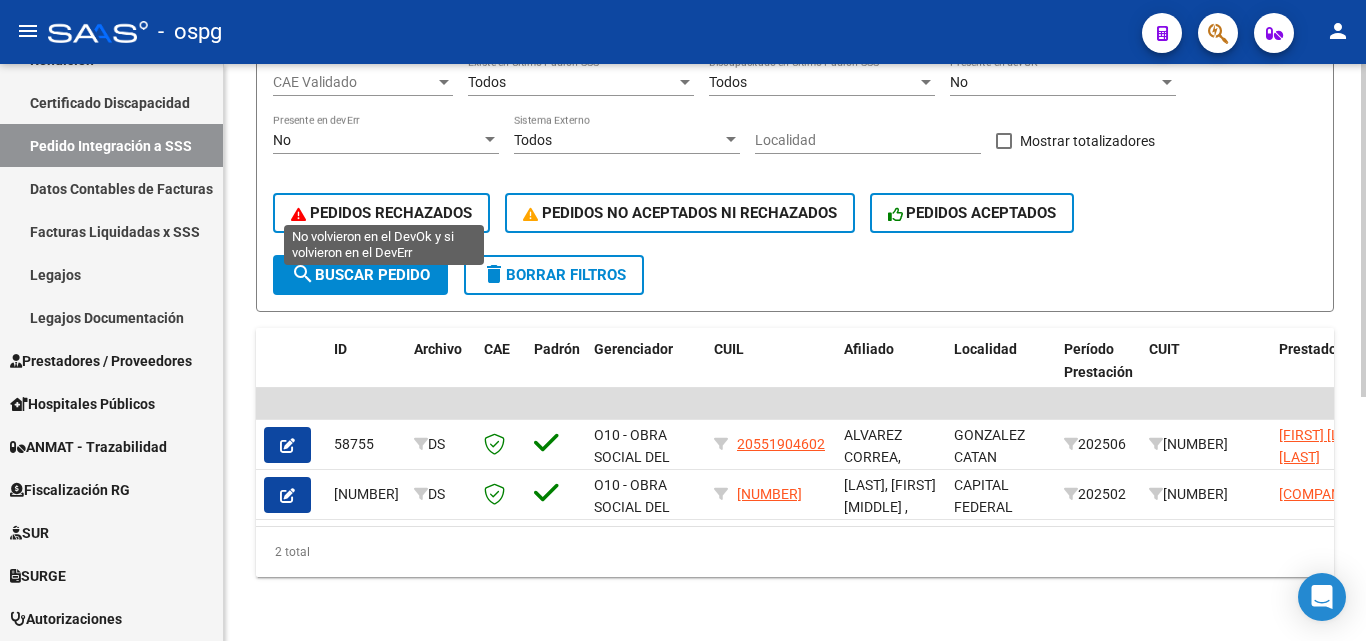 click on "PEDIDOS RECHAZADOS" 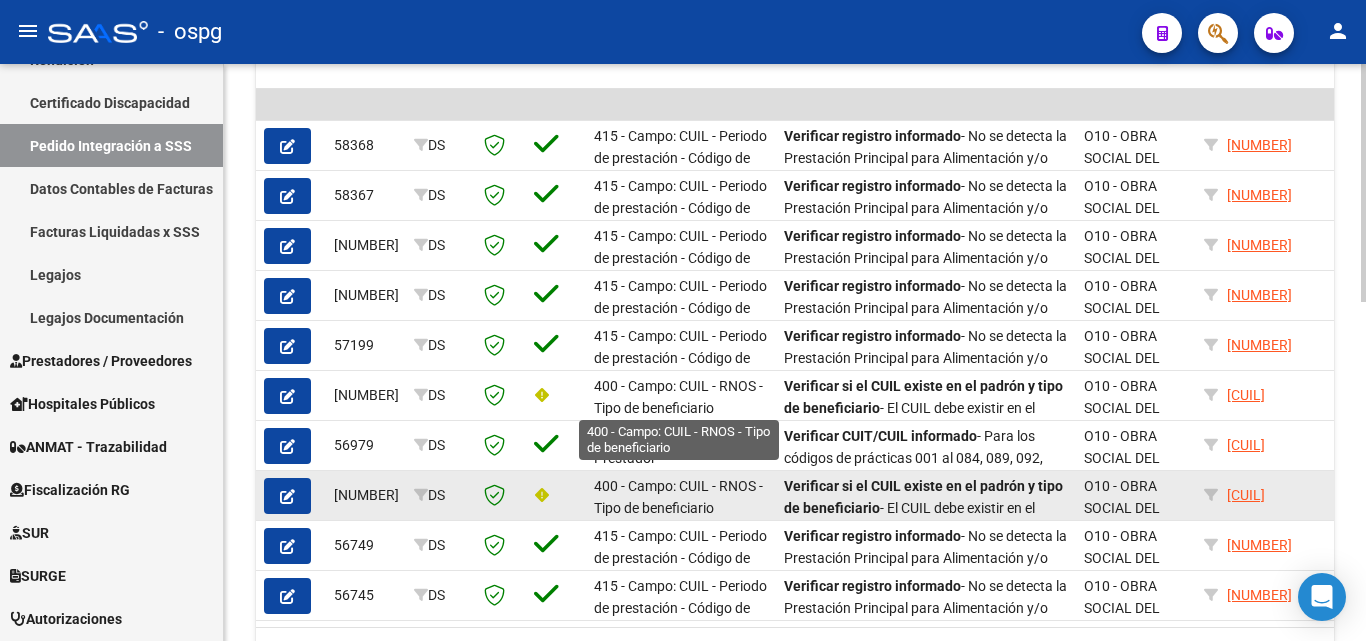 scroll, scrollTop: 822, scrollLeft: 0, axis: vertical 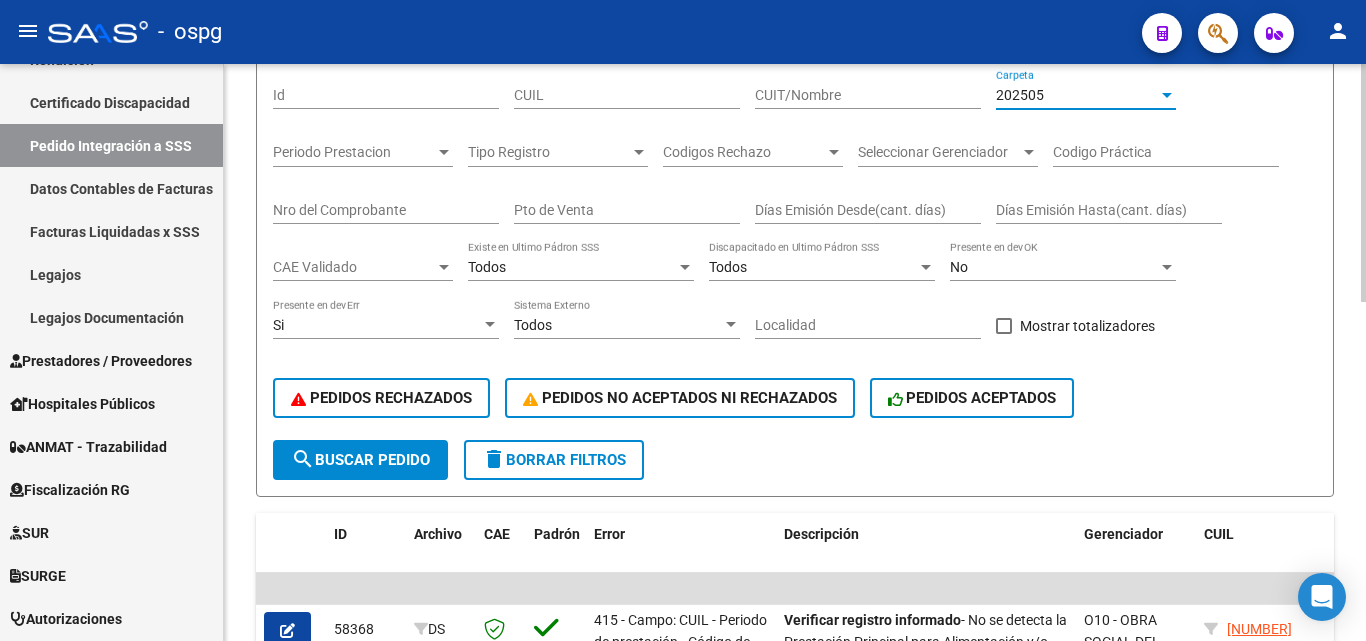 click on "202505" at bounding box center [1077, 95] 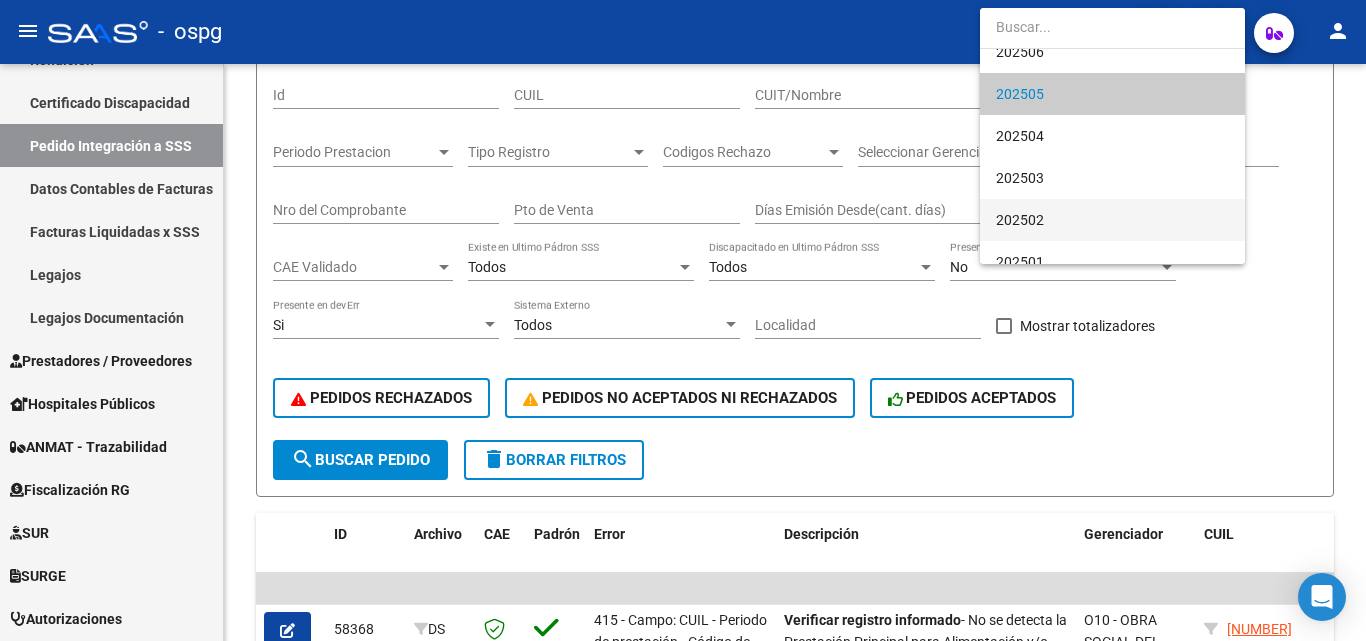 scroll, scrollTop: 203, scrollLeft: 0, axis: vertical 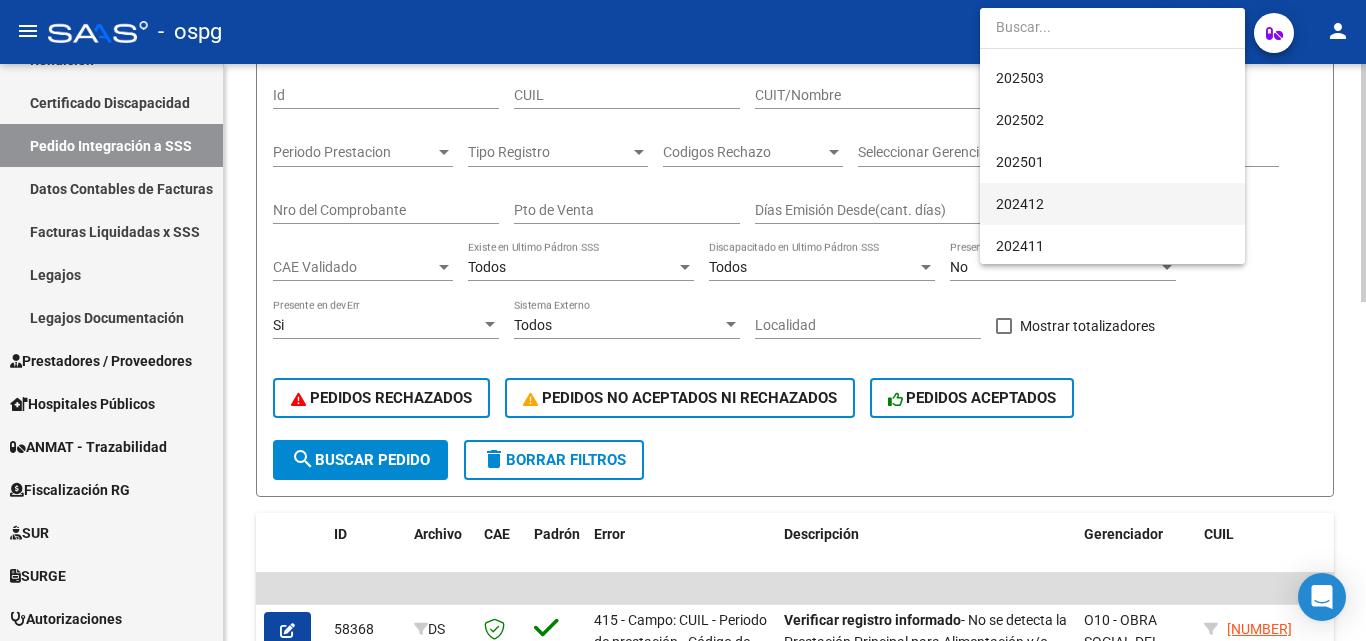 drag, startPoint x: 1057, startPoint y: 204, endPoint x: 1034, endPoint y: 213, distance: 24.698177 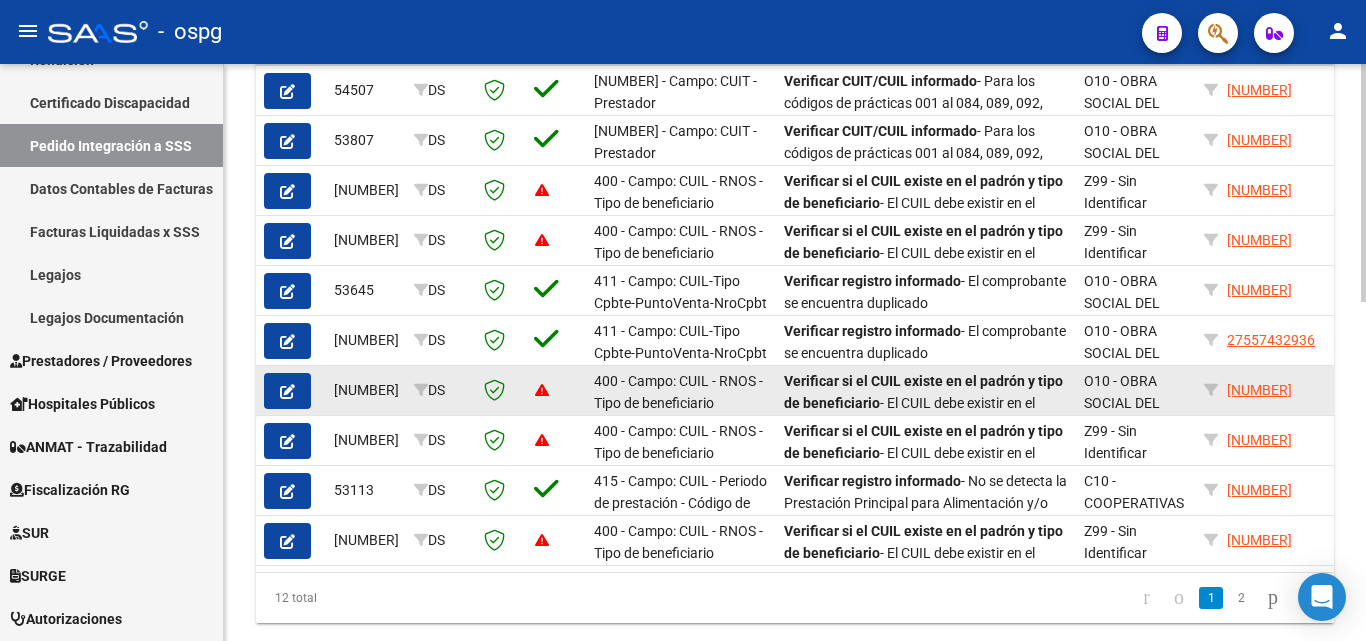 scroll, scrollTop: 822, scrollLeft: 0, axis: vertical 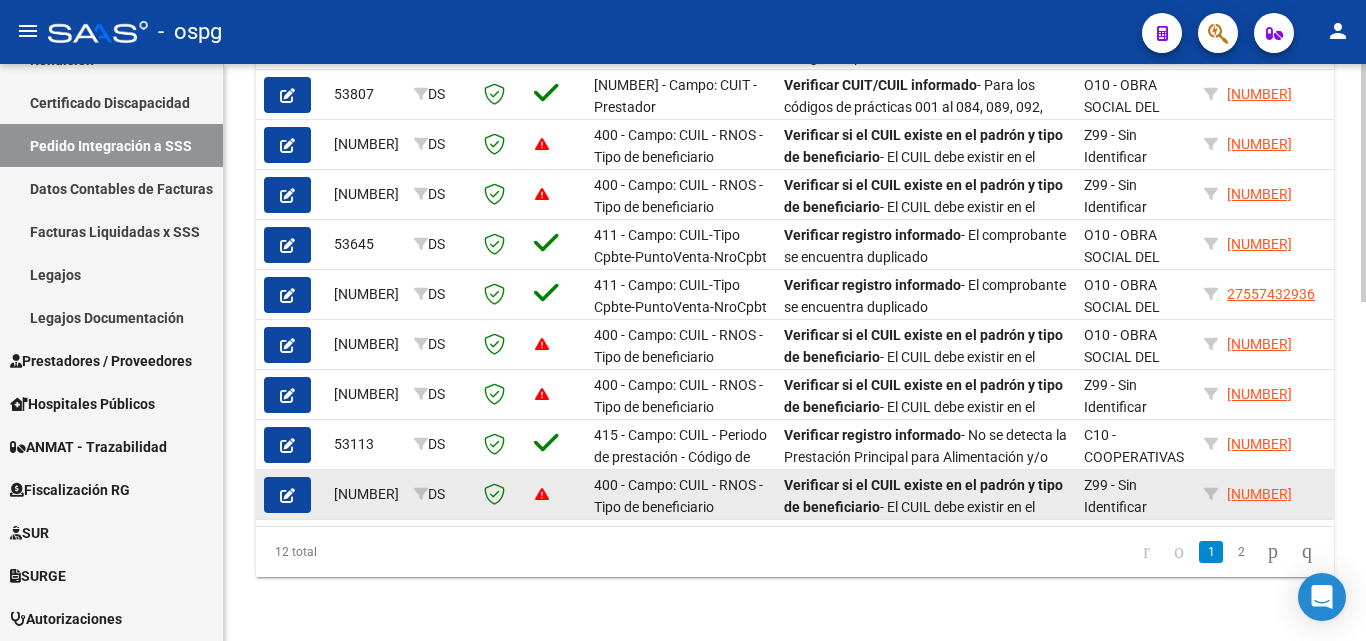 click 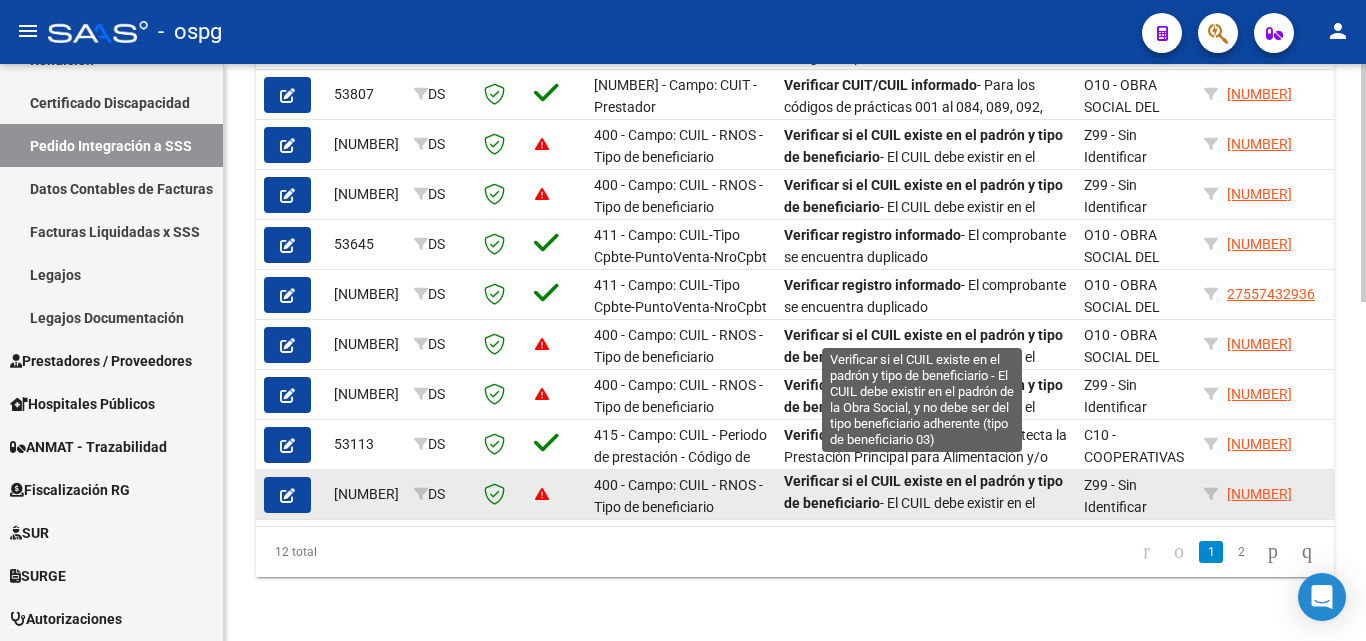 drag, startPoint x: 1013, startPoint y: 486, endPoint x: 1086, endPoint y: 485, distance: 73.00685 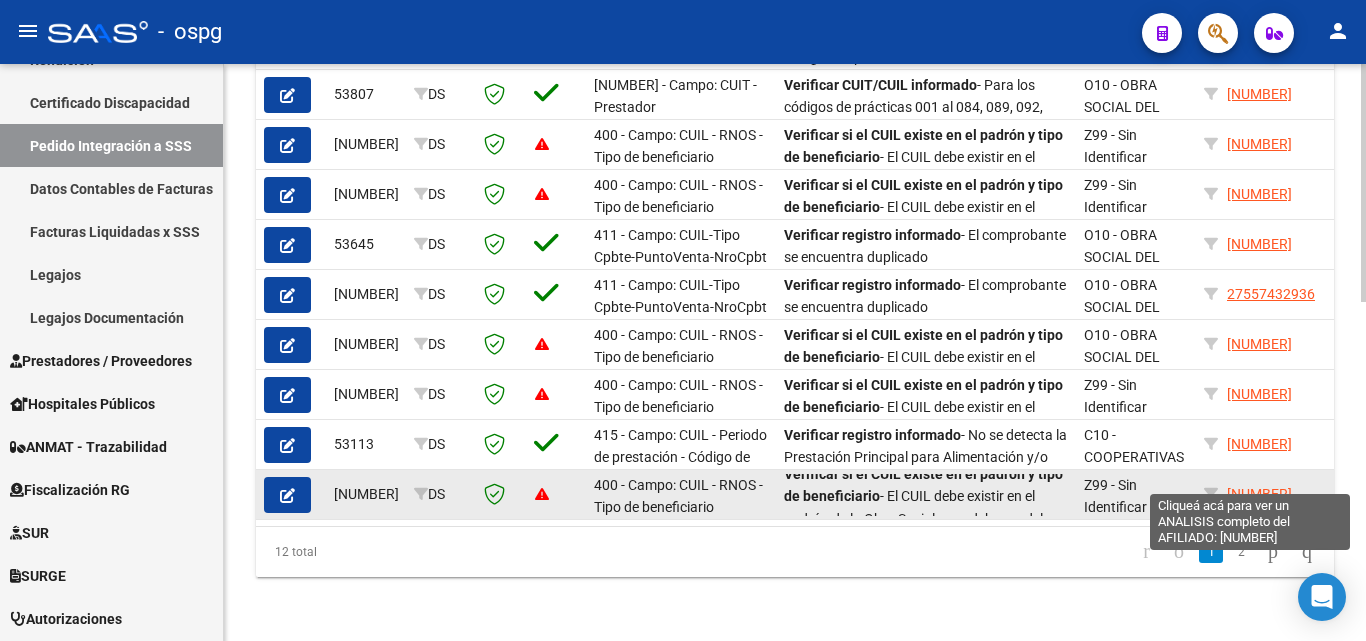 click on "[NUMBER]" 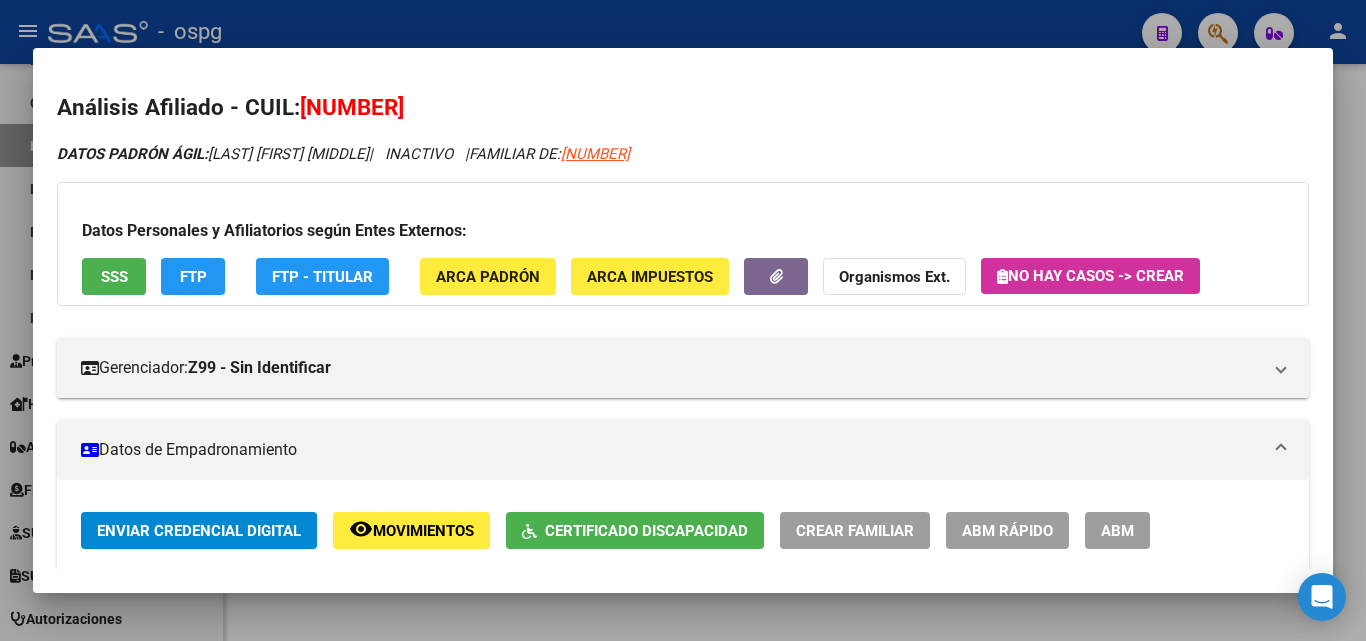 drag, startPoint x: 576, startPoint y: 48, endPoint x: 150, endPoint y: 47, distance: 426.00116 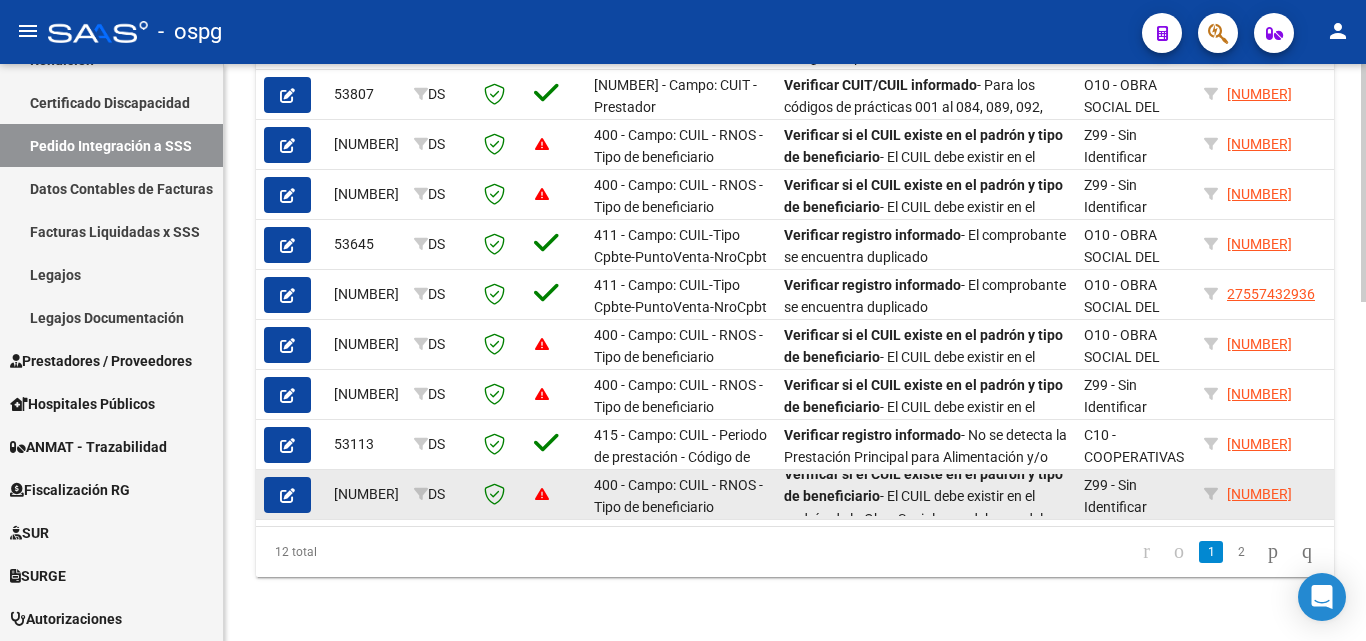 click 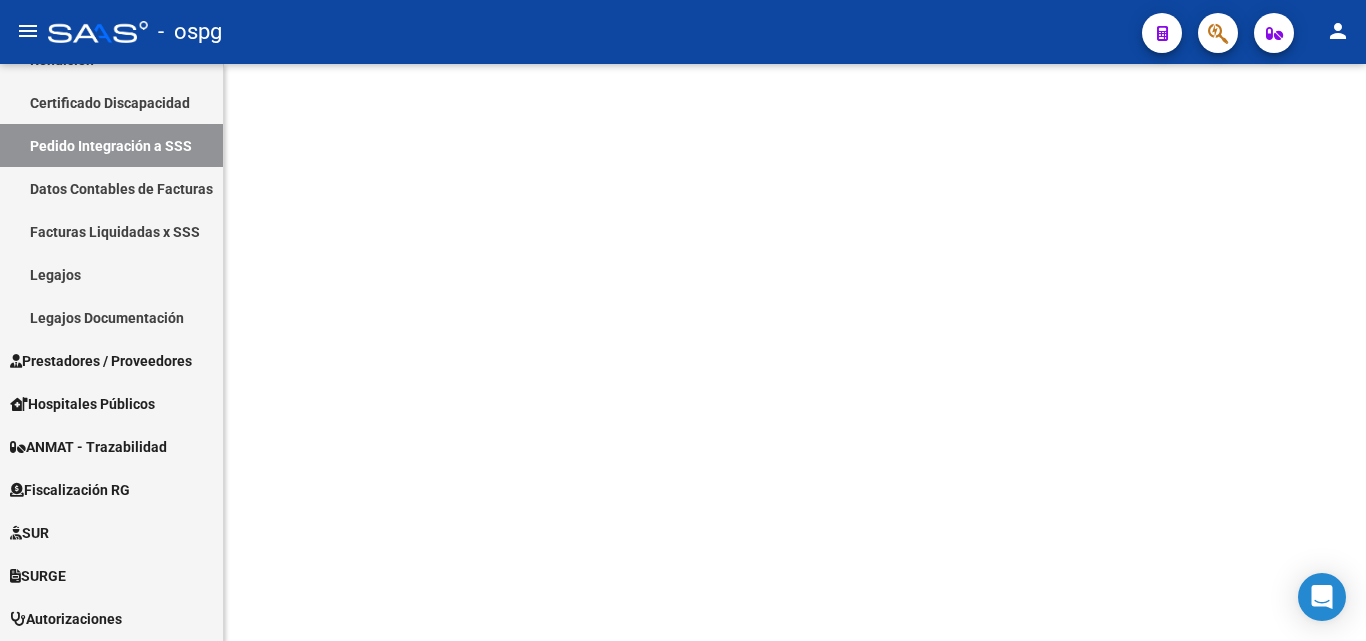 scroll, scrollTop: 0, scrollLeft: 0, axis: both 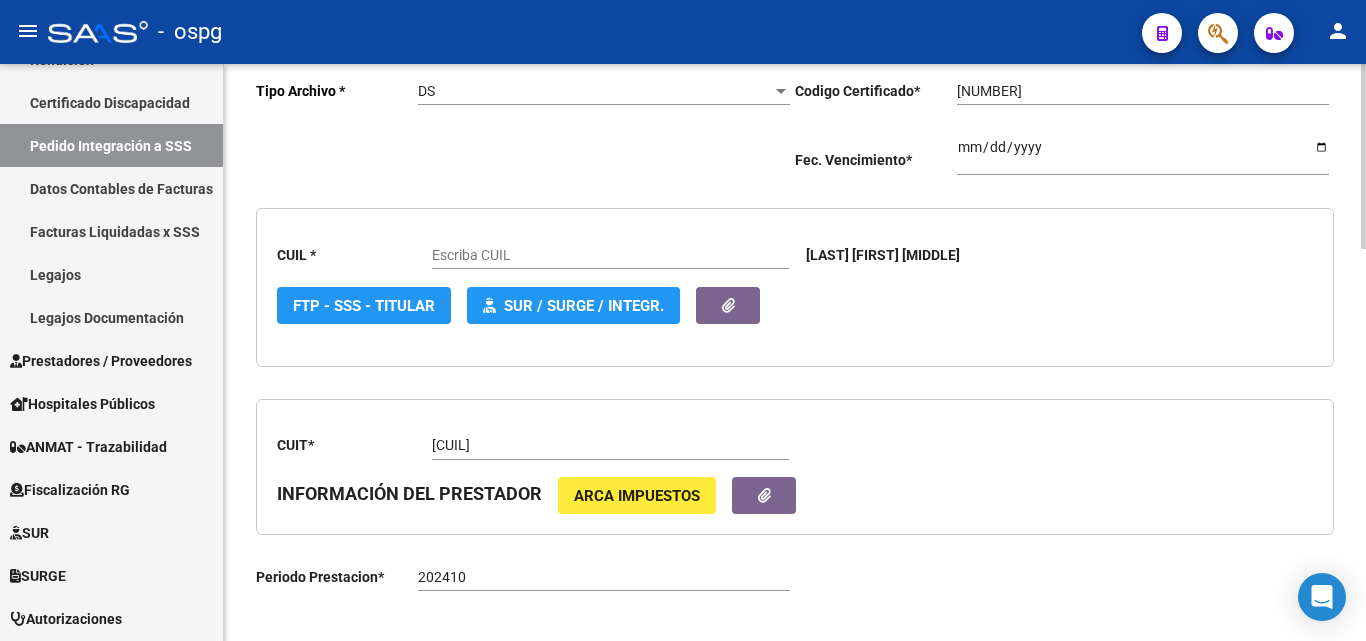 type on "[NUMBER]" 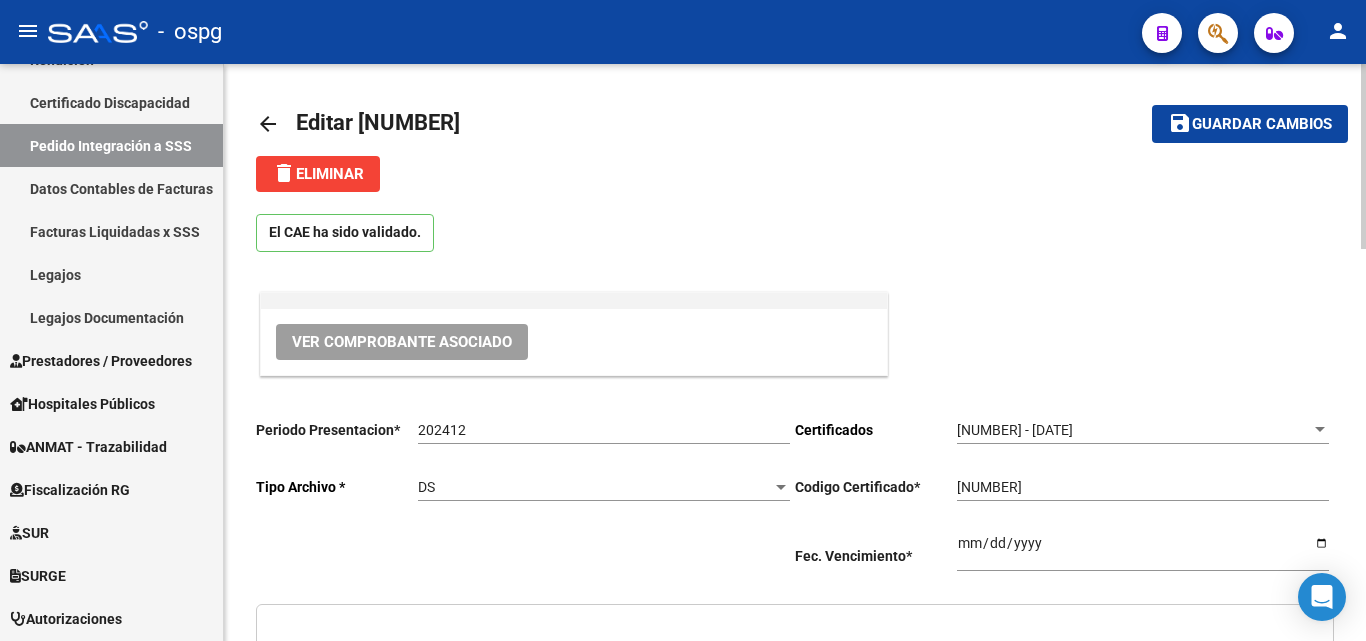 scroll, scrollTop: 0, scrollLeft: 0, axis: both 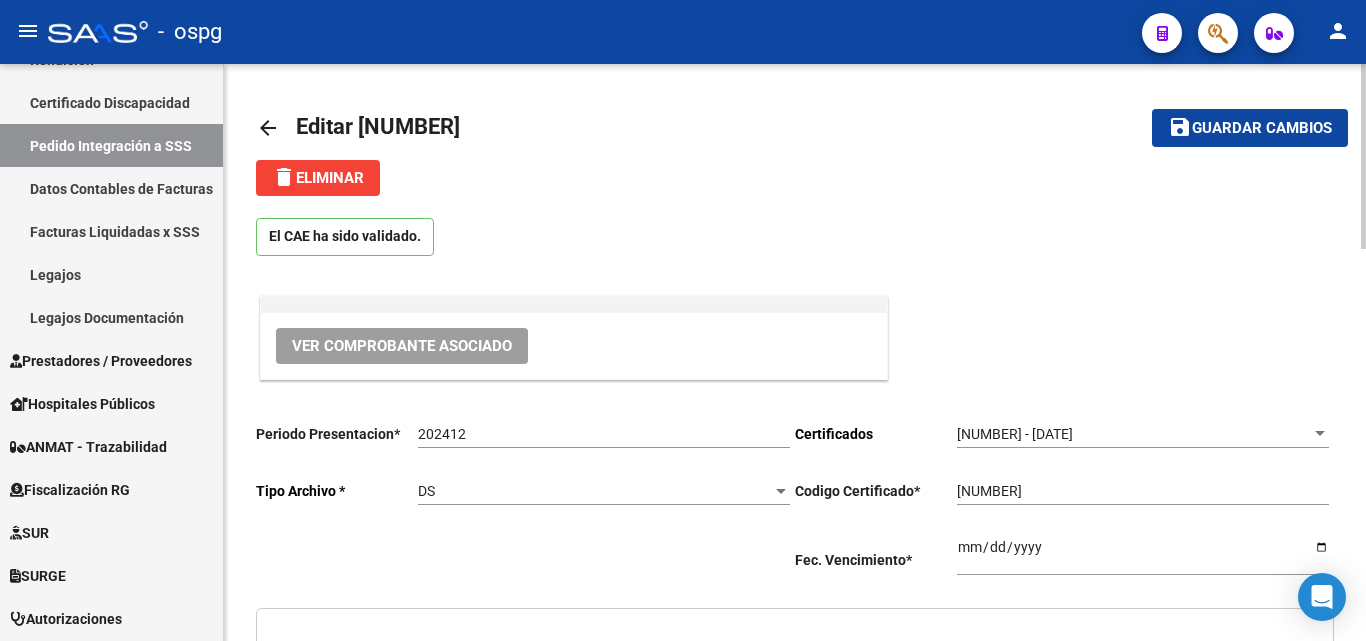click on "arrow_back" 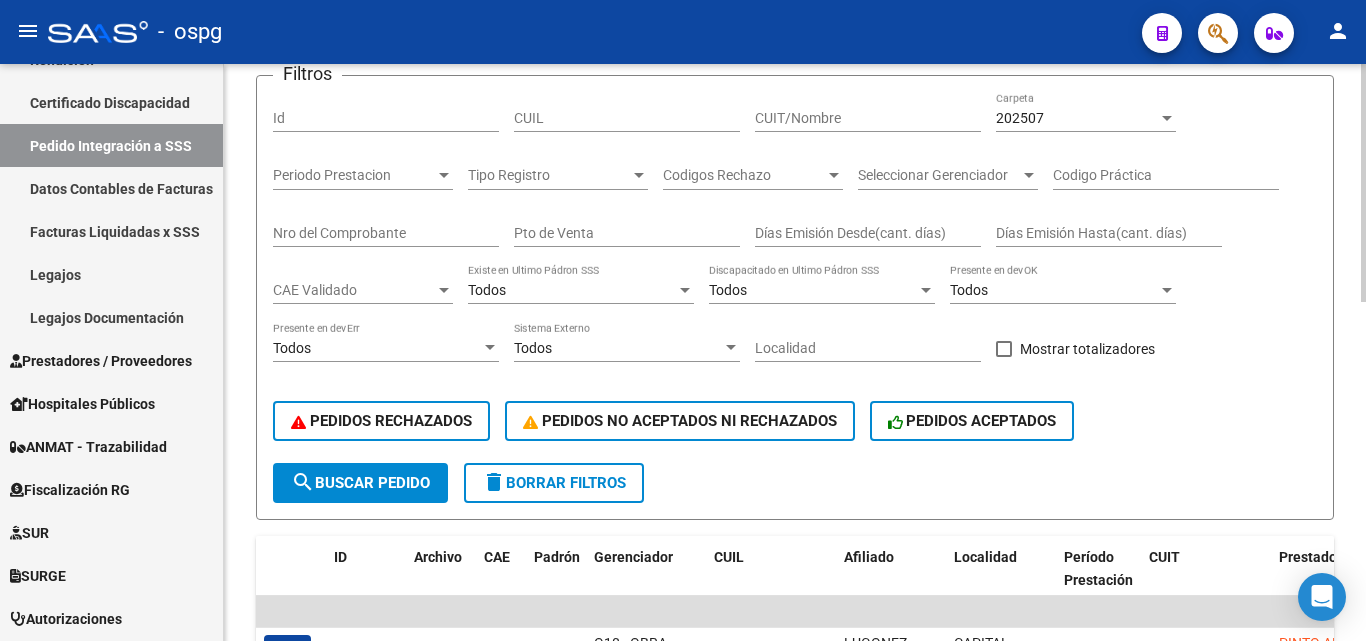 scroll, scrollTop: 200, scrollLeft: 0, axis: vertical 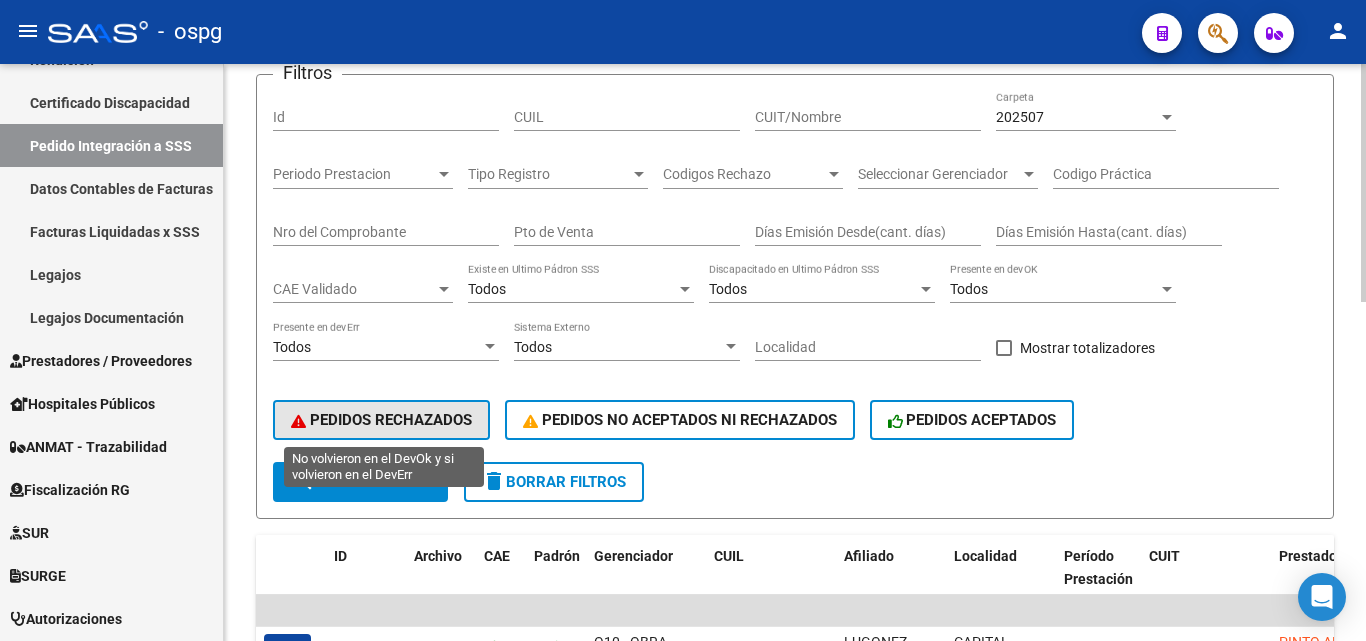 click on "PEDIDOS RECHAZADOS" 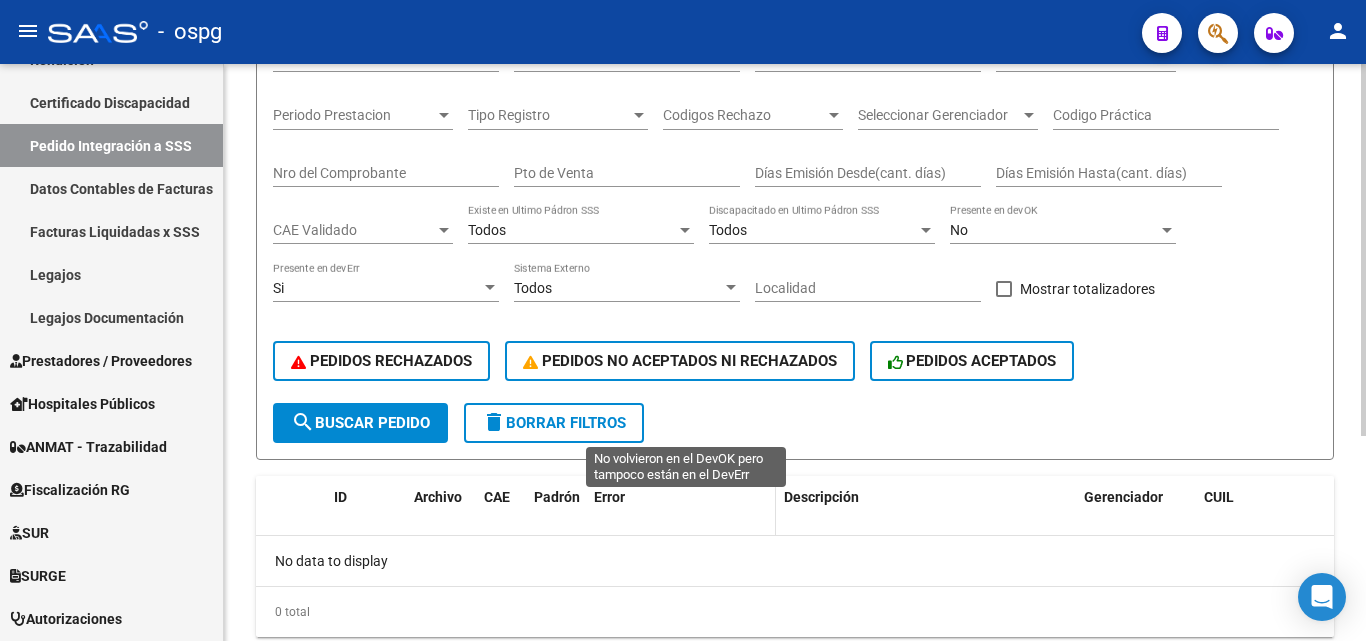 scroll, scrollTop: 318, scrollLeft: 0, axis: vertical 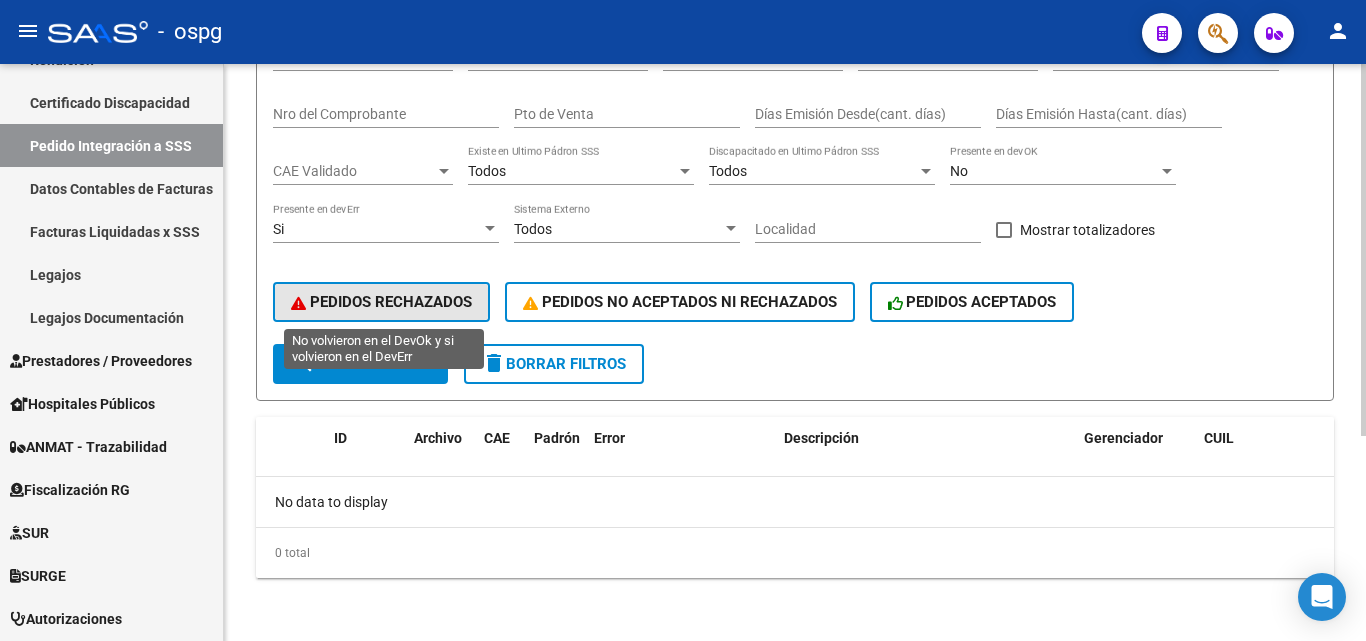 click on "PEDIDOS RECHAZADOS" 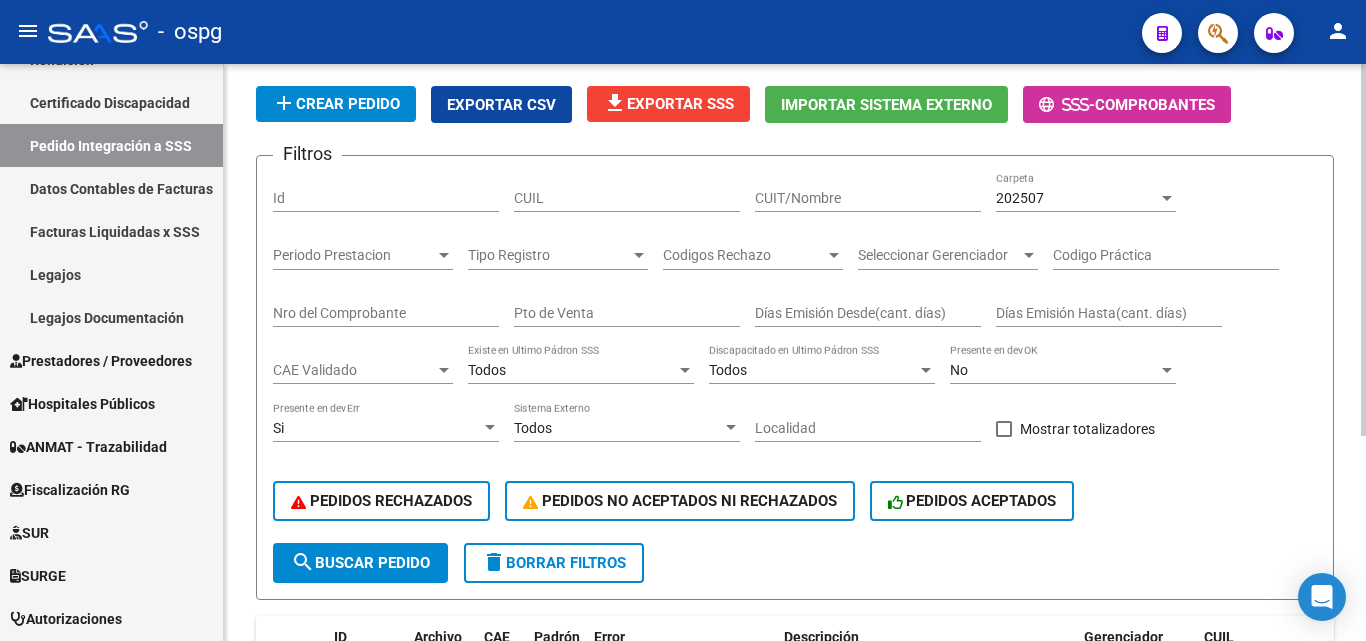 scroll, scrollTop: 118, scrollLeft: 0, axis: vertical 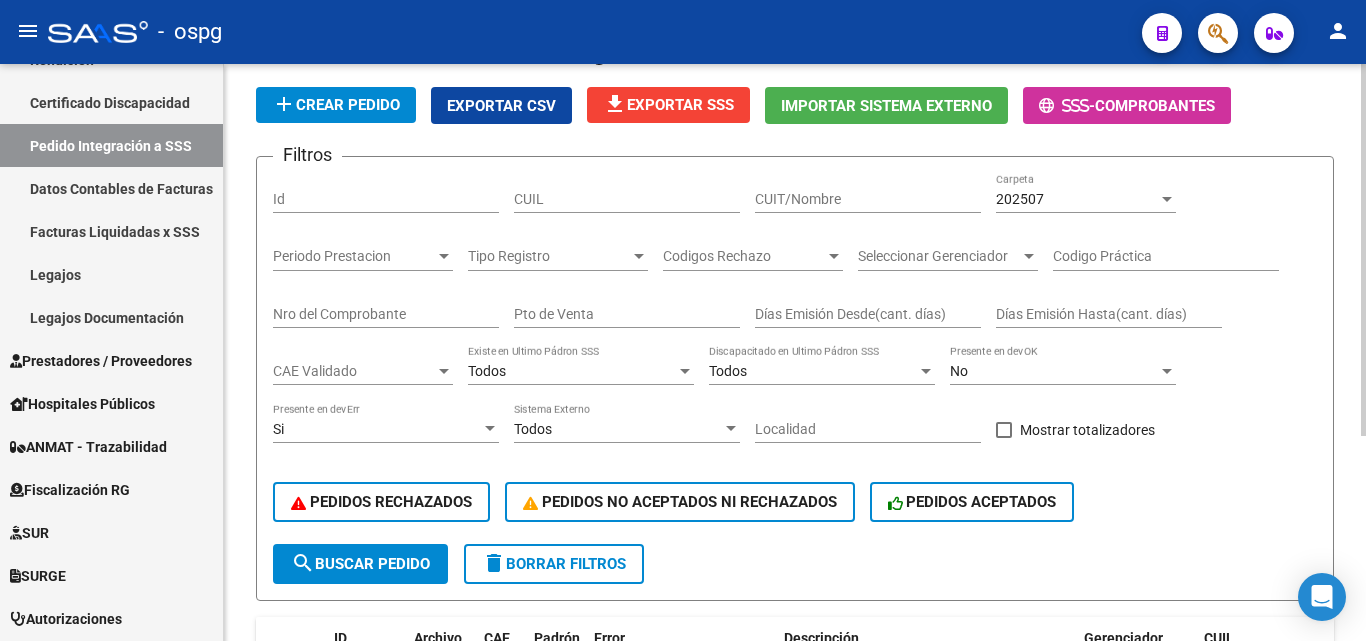 click on "202507" at bounding box center [1077, 199] 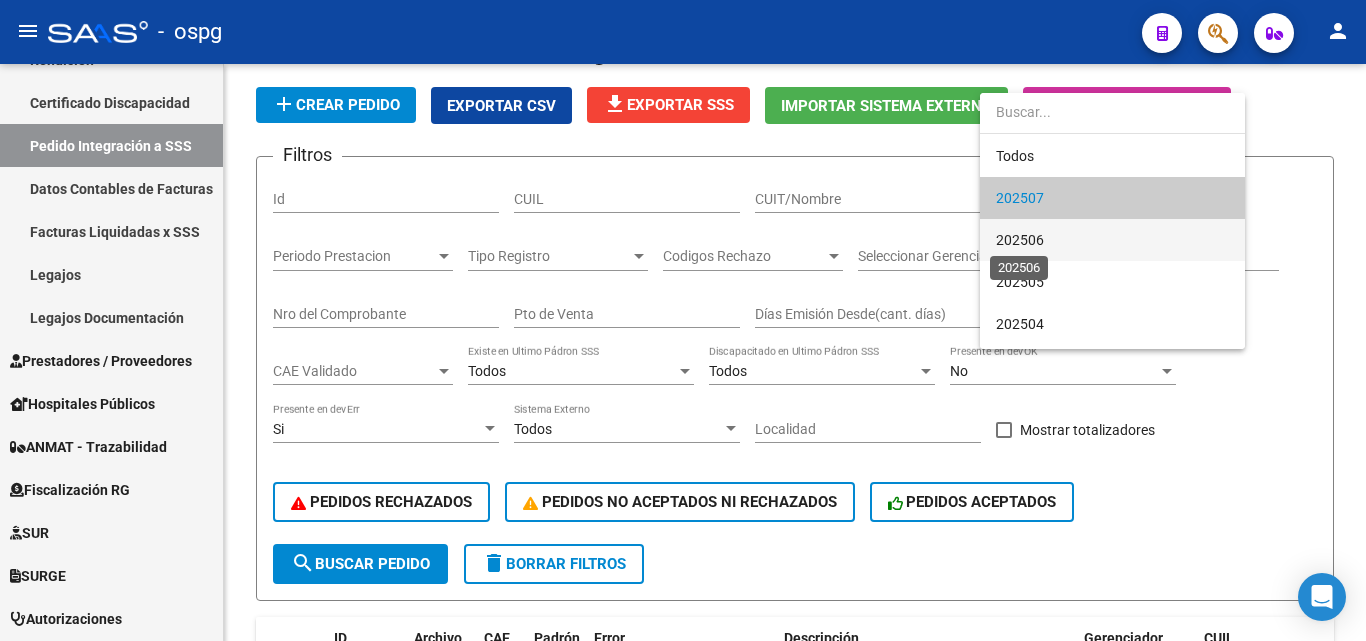 click on "202506" at bounding box center (1020, 240) 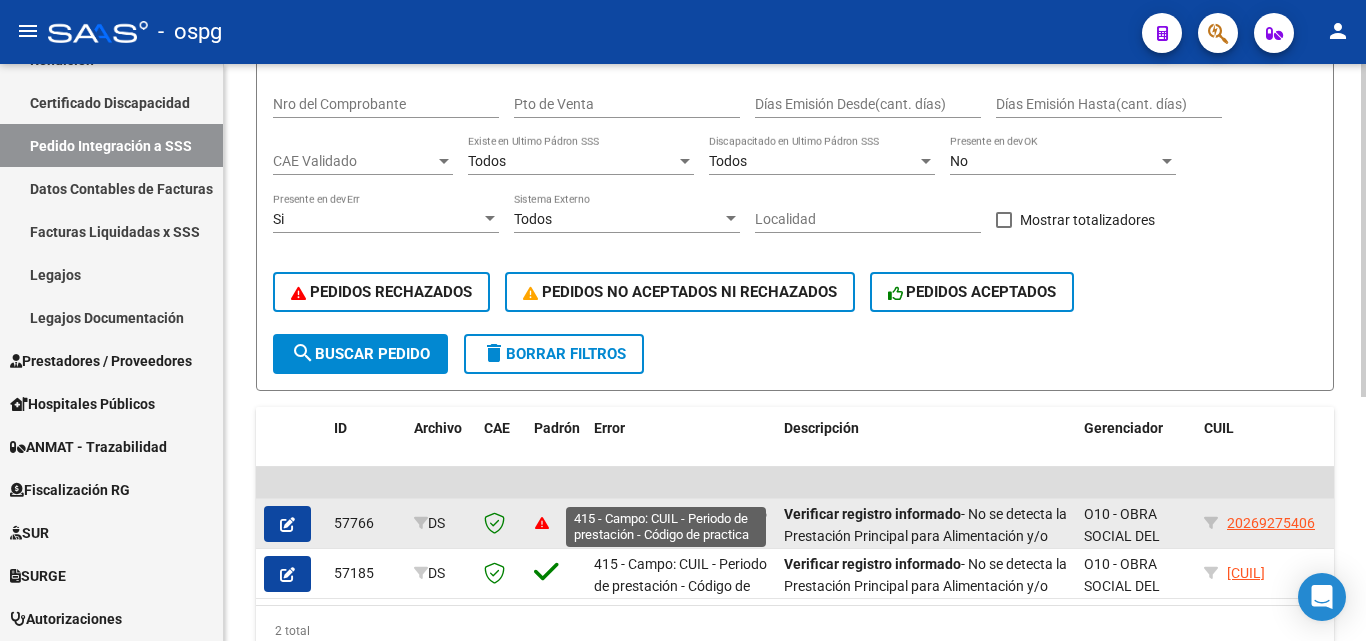 scroll, scrollTop: 422, scrollLeft: 0, axis: vertical 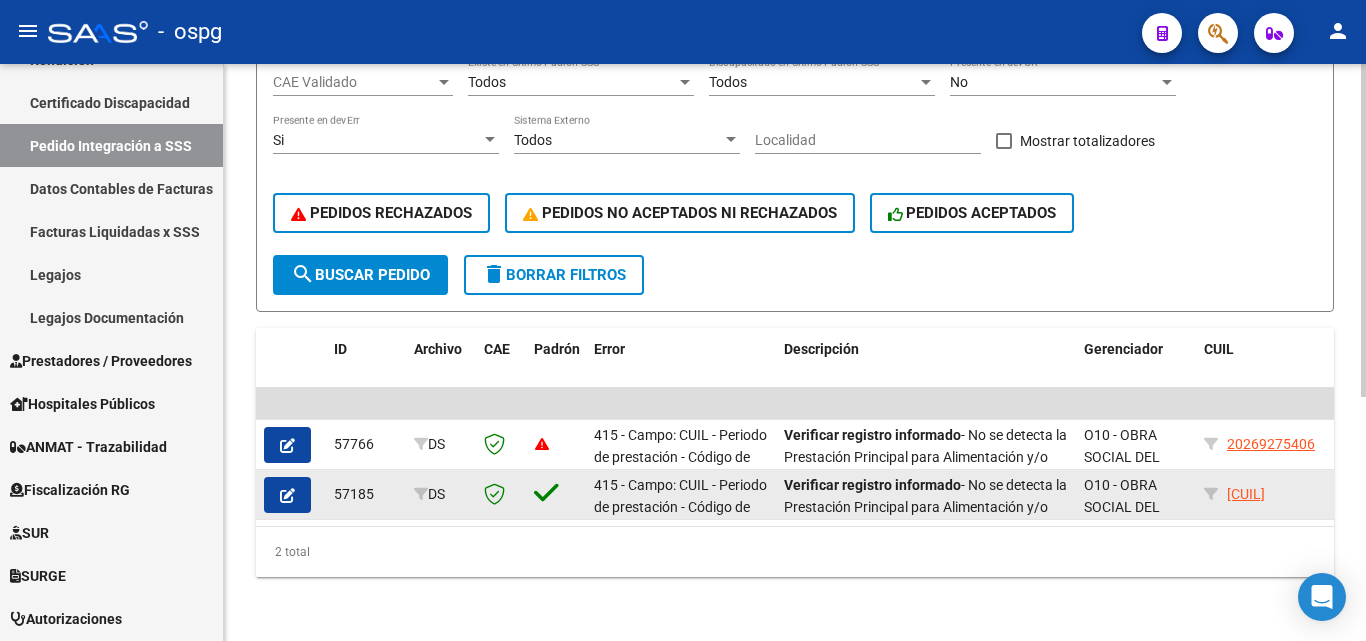 click 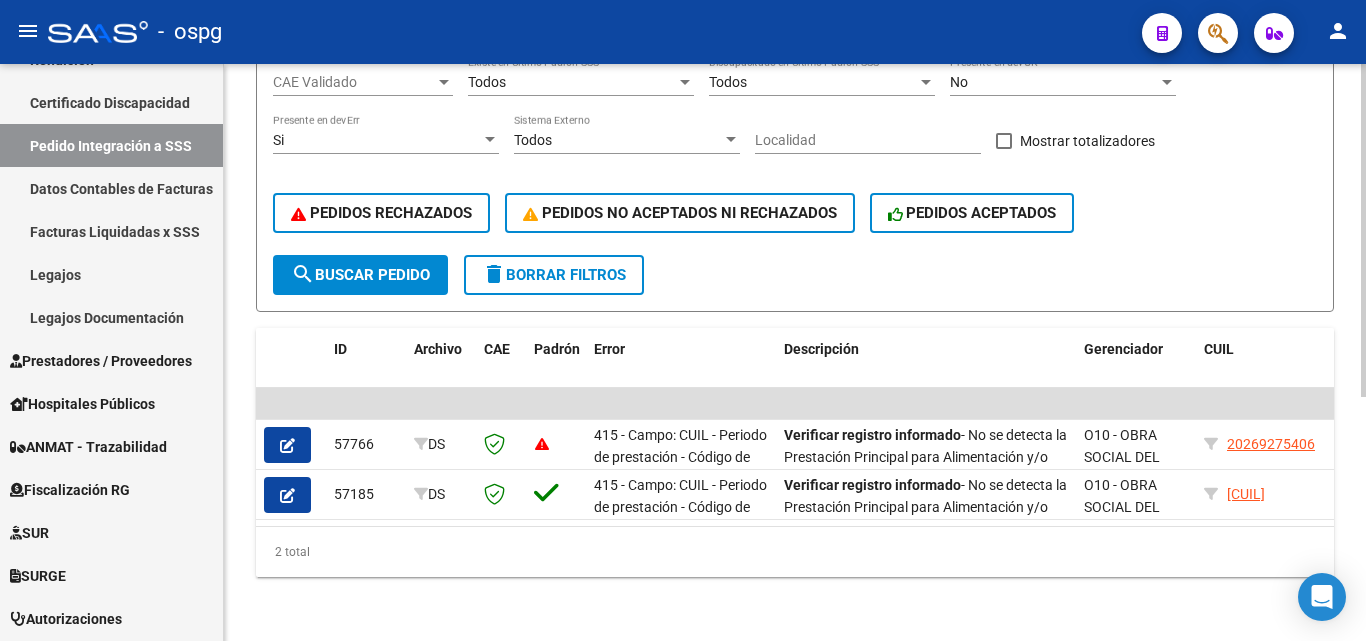 drag, startPoint x: 505, startPoint y: 511, endPoint x: 625, endPoint y: 517, distance: 120.14991 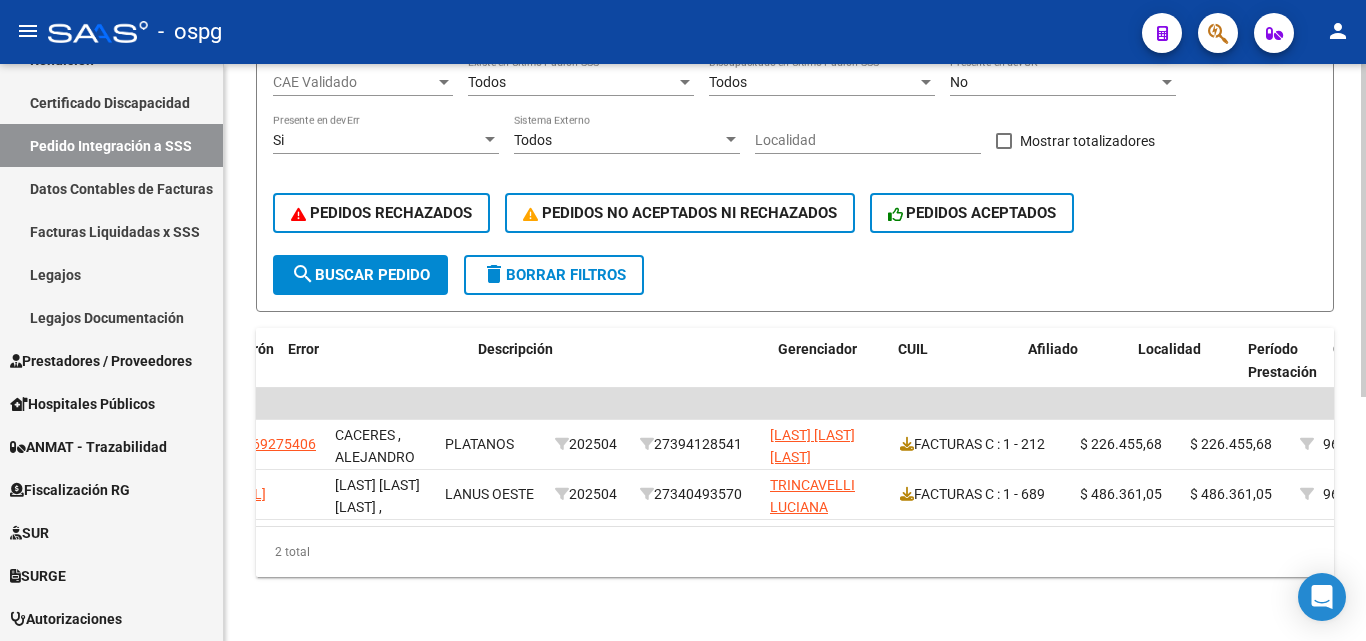 scroll, scrollTop: 0, scrollLeft: 299, axis: horizontal 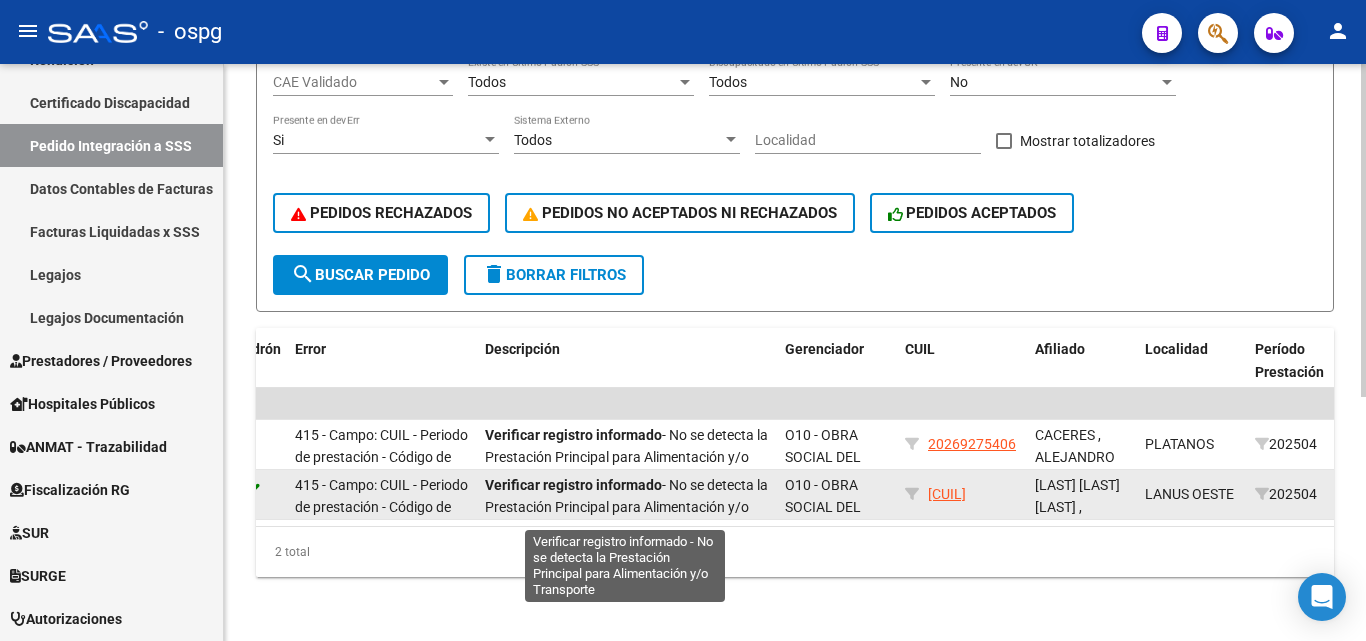 click on "Verificar registro informado   - No se detecta la Prestación Principal para Alimentación y/o Transporte" 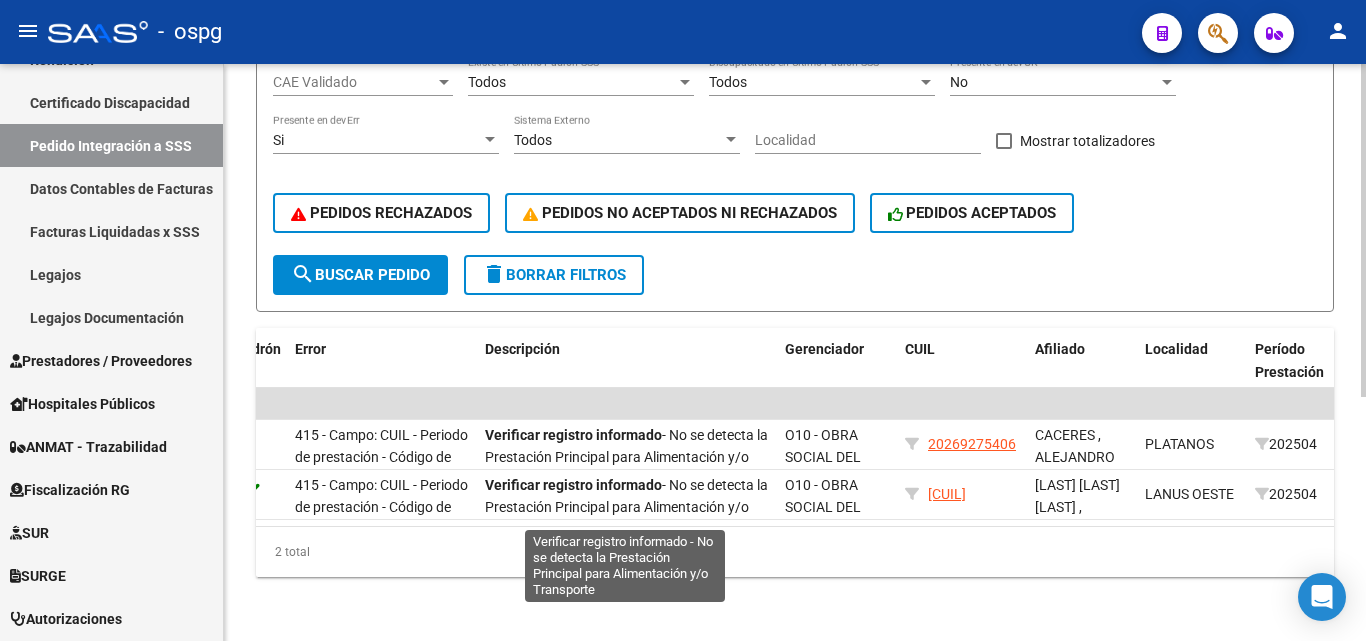 drag, startPoint x: 557, startPoint y: 490, endPoint x: 563, endPoint y: 522, distance: 32.55764 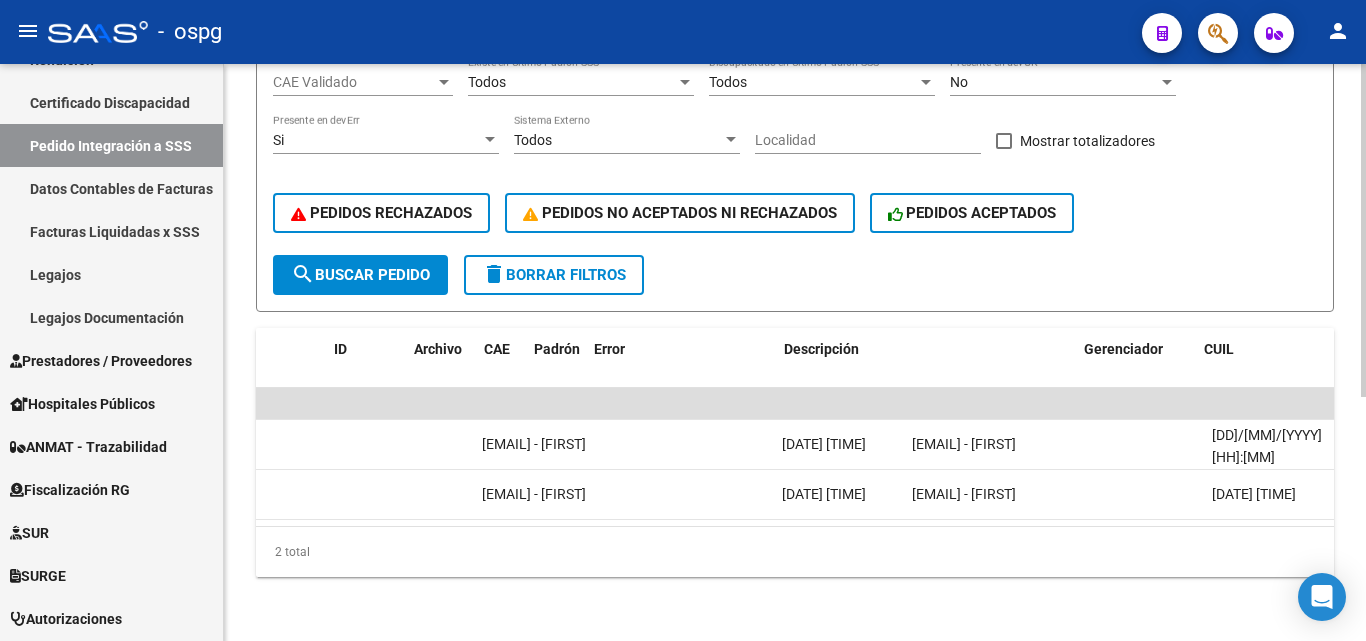 scroll, scrollTop: 0, scrollLeft: 0, axis: both 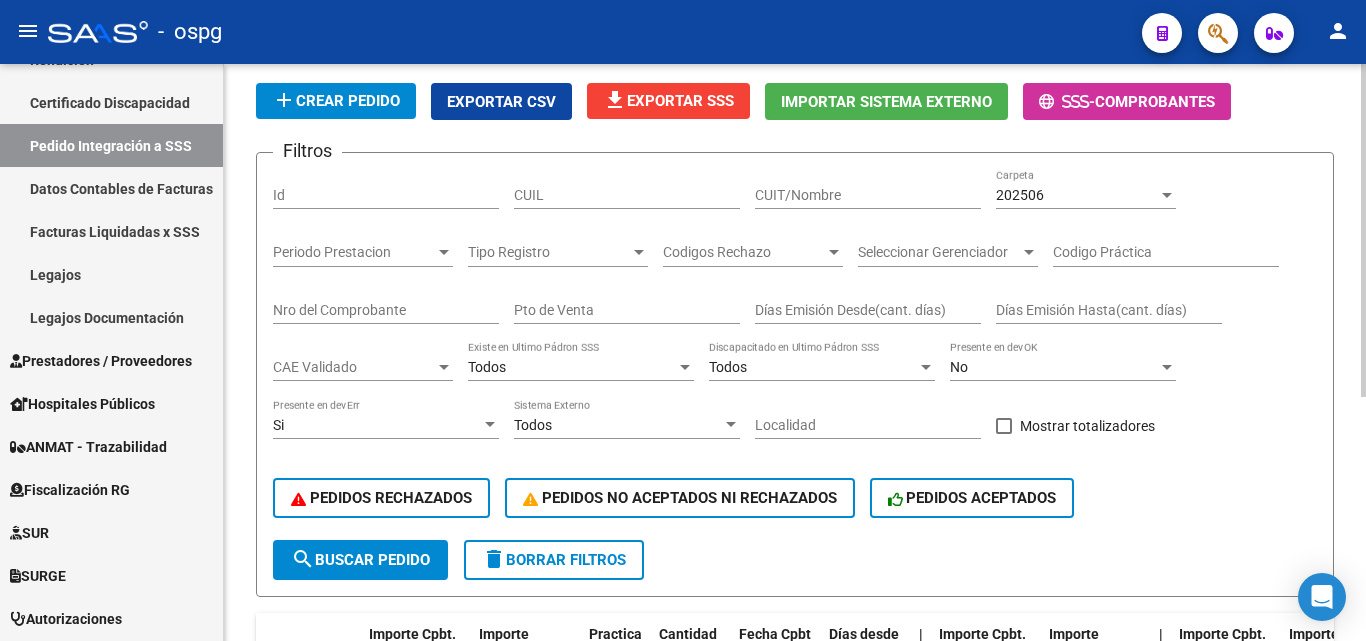 click on "202506 Carpeta" 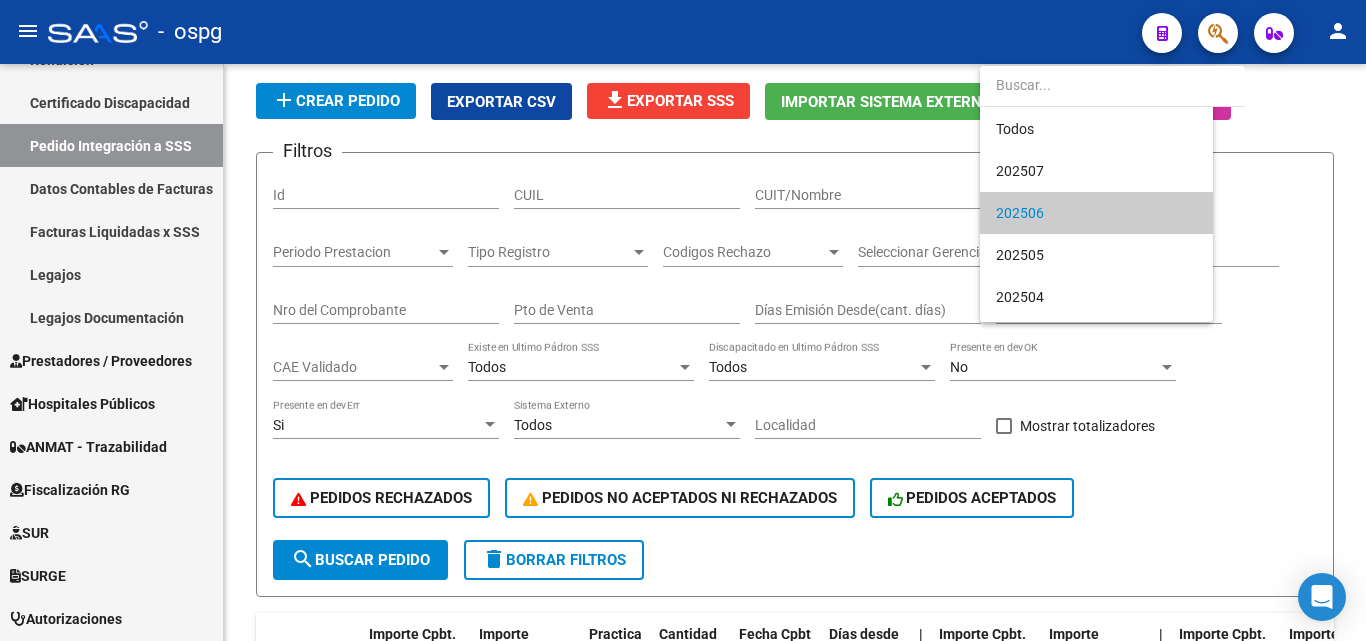 scroll, scrollTop: 19, scrollLeft: 0, axis: vertical 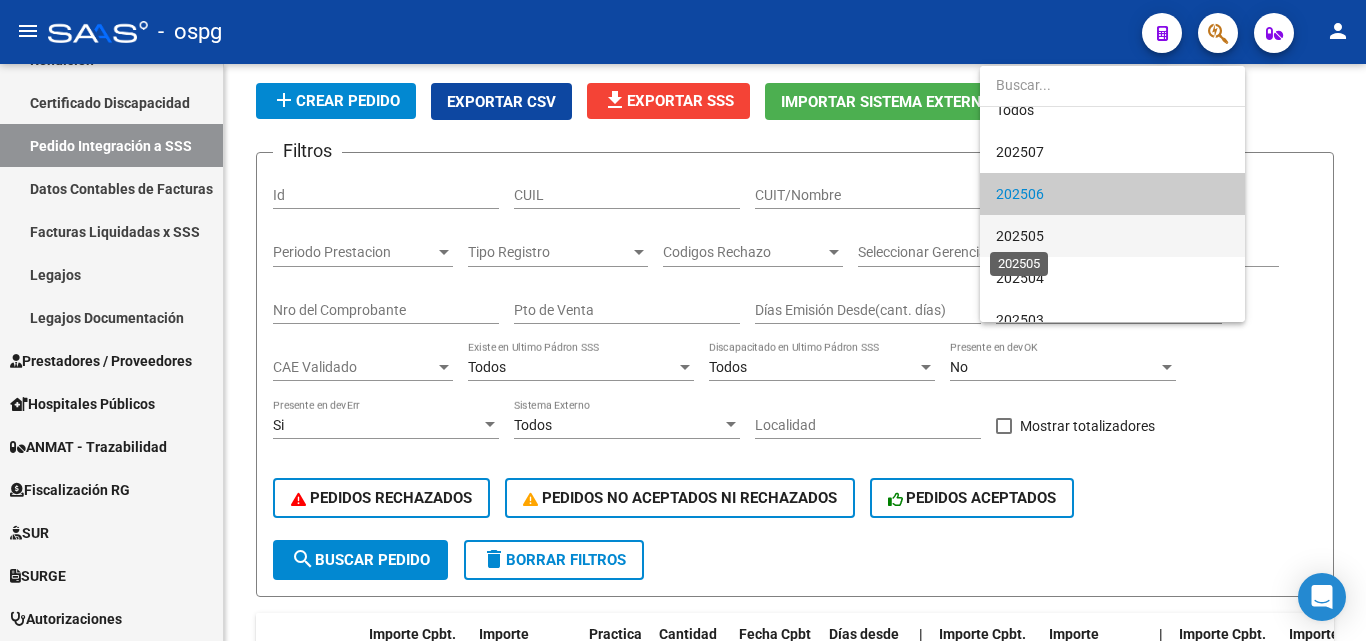 click on "202505" at bounding box center [1020, 236] 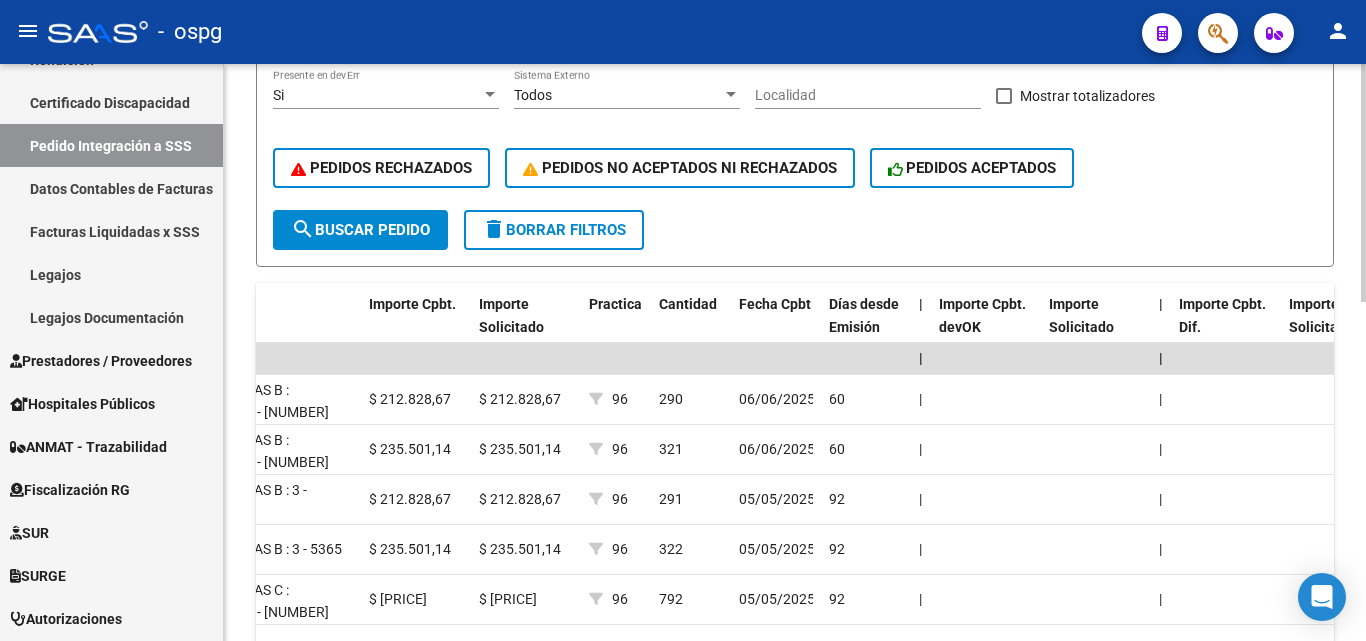scroll, scrollTop: 422, scrollLeft: 0, axis: vertical 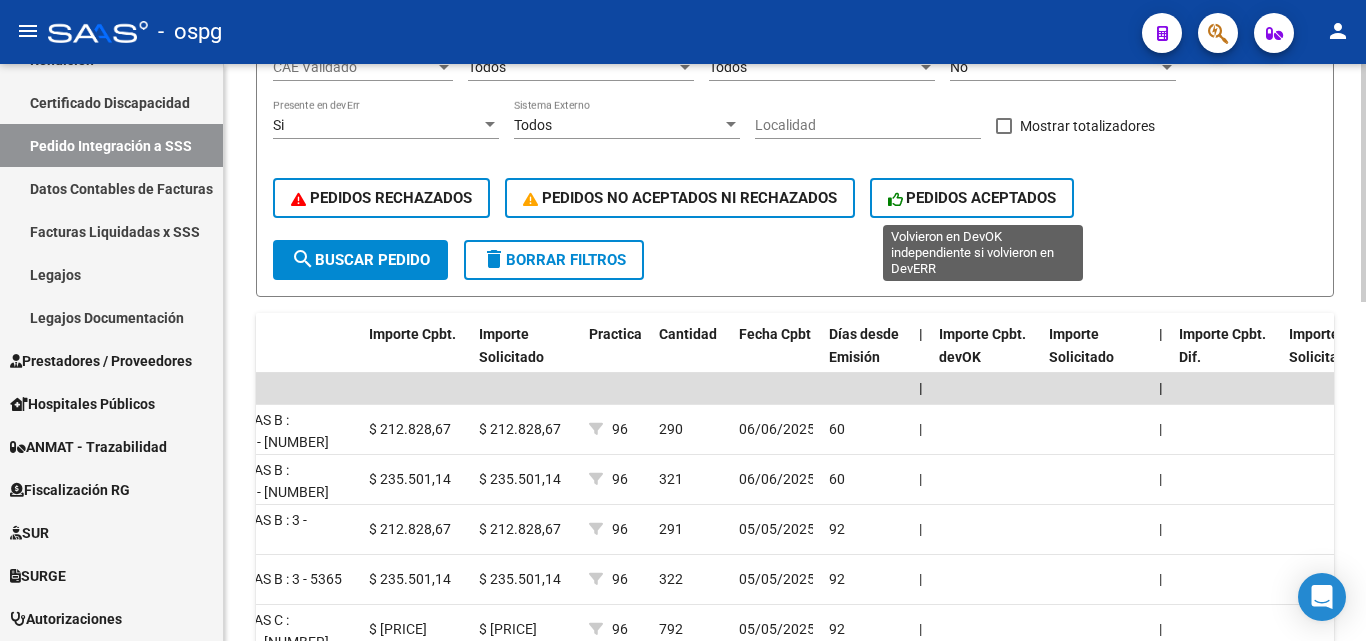 click on "PEDIDOS ACEPTADOS" 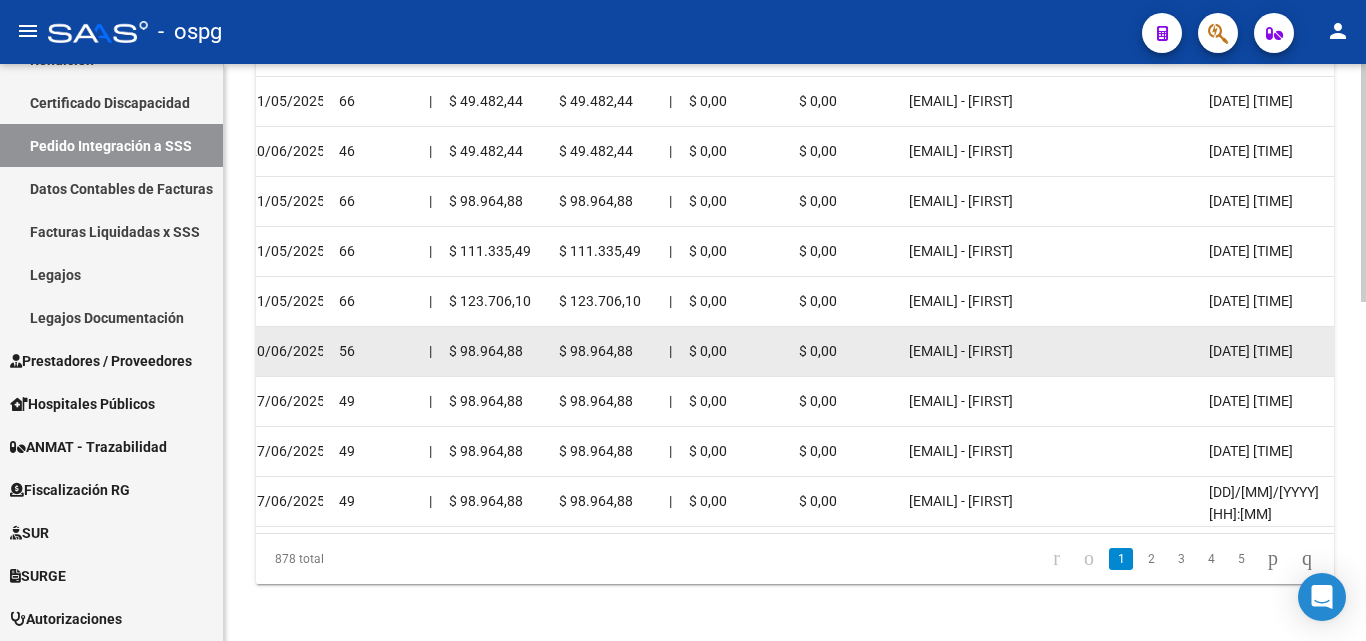 scroll, scrollTop: 822, scrollLeft: 0, axis: vertical 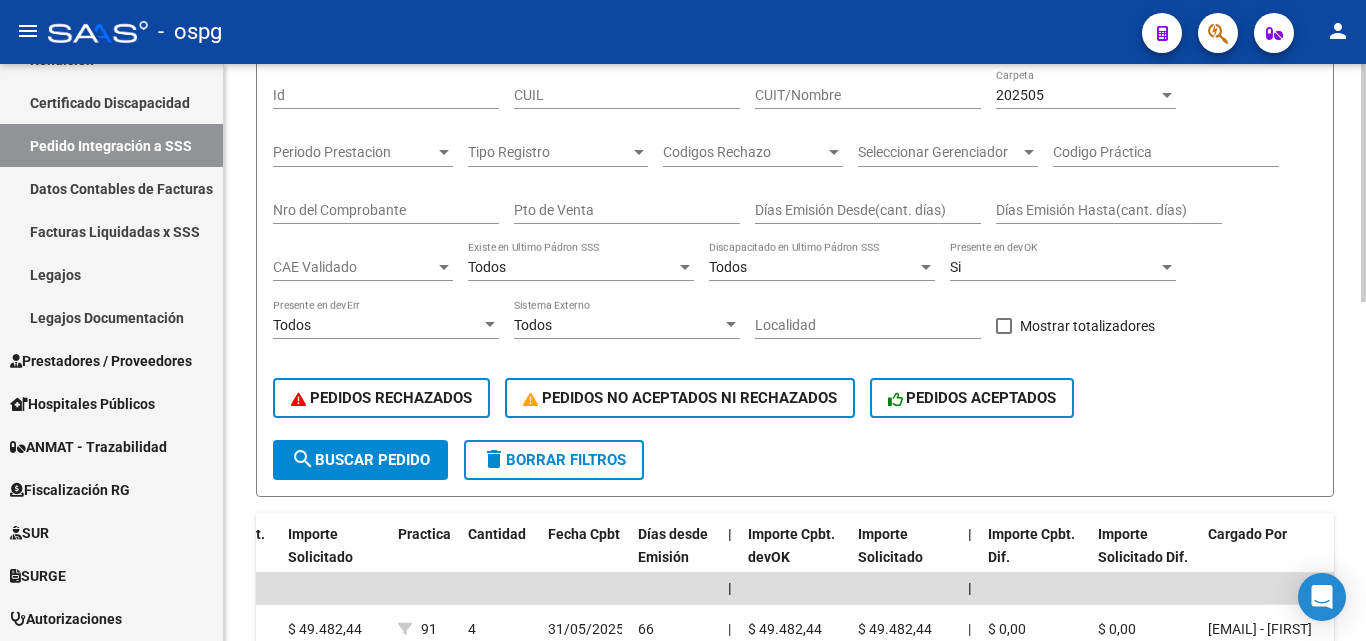 click on "202505 Carpeta" 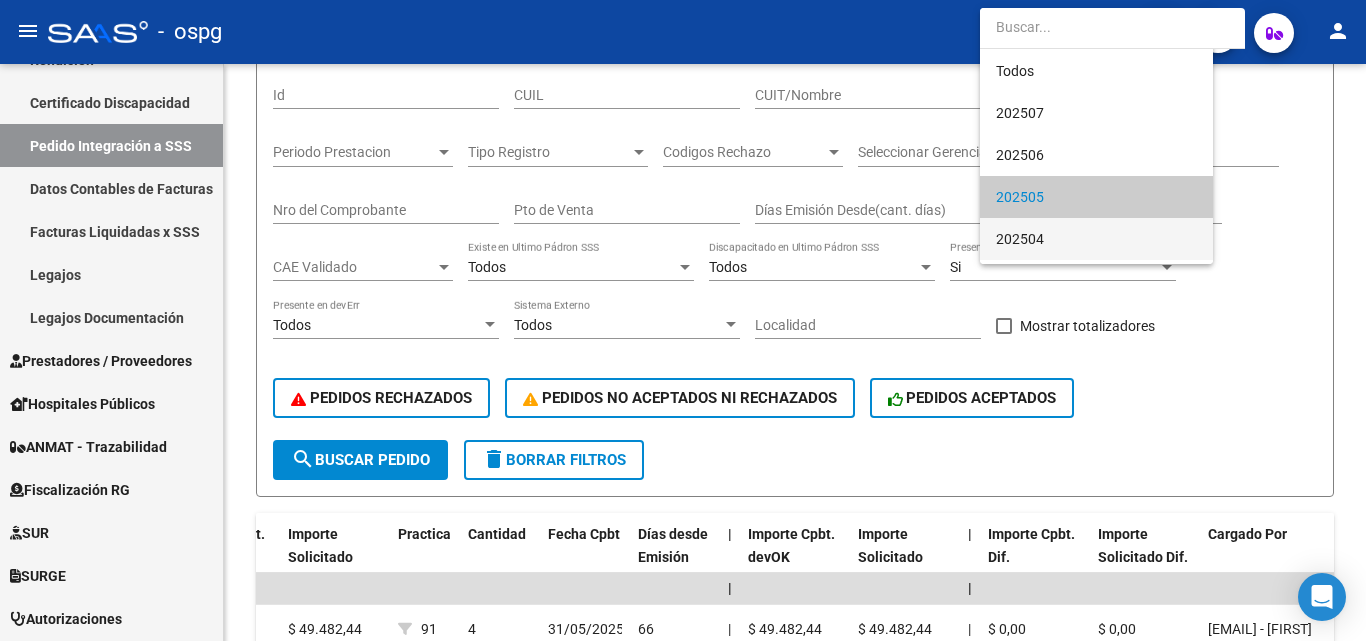 scroll, scrollTop: 103, scrollLeft: 0, axis: vertical 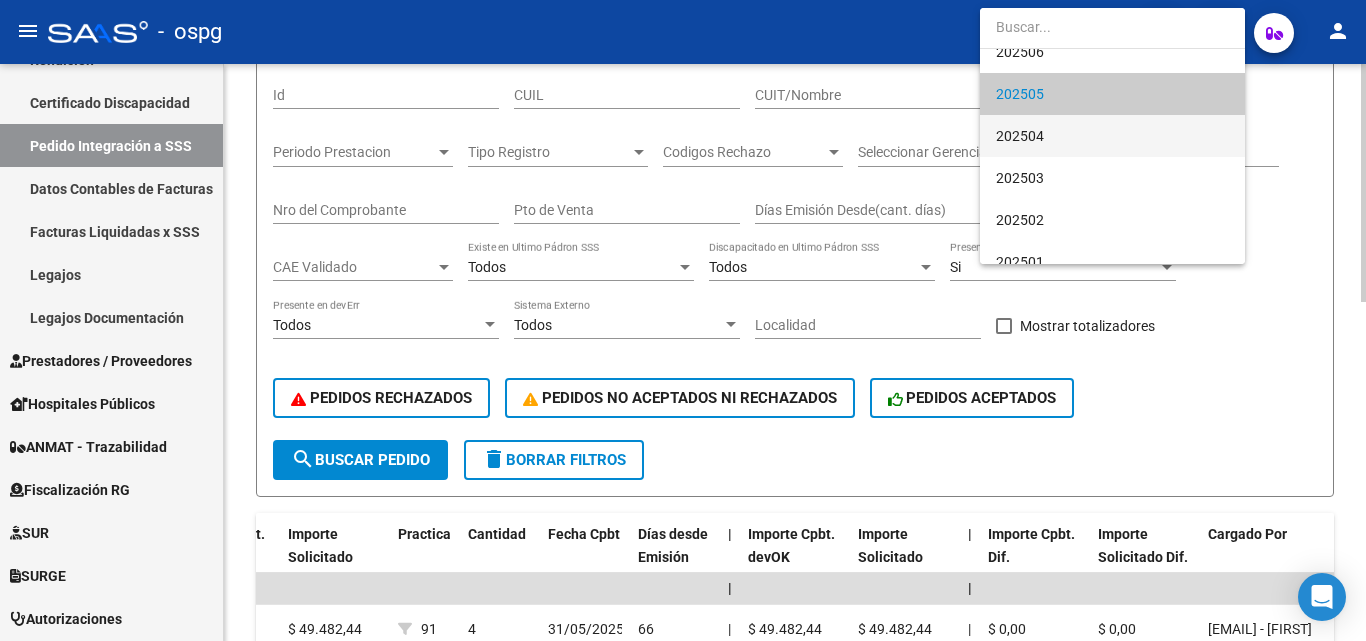 drag, startPoint x: 1048, startPoint y: 137, endPoint x: 1010, endPoint y: 205, distance: 77.89737 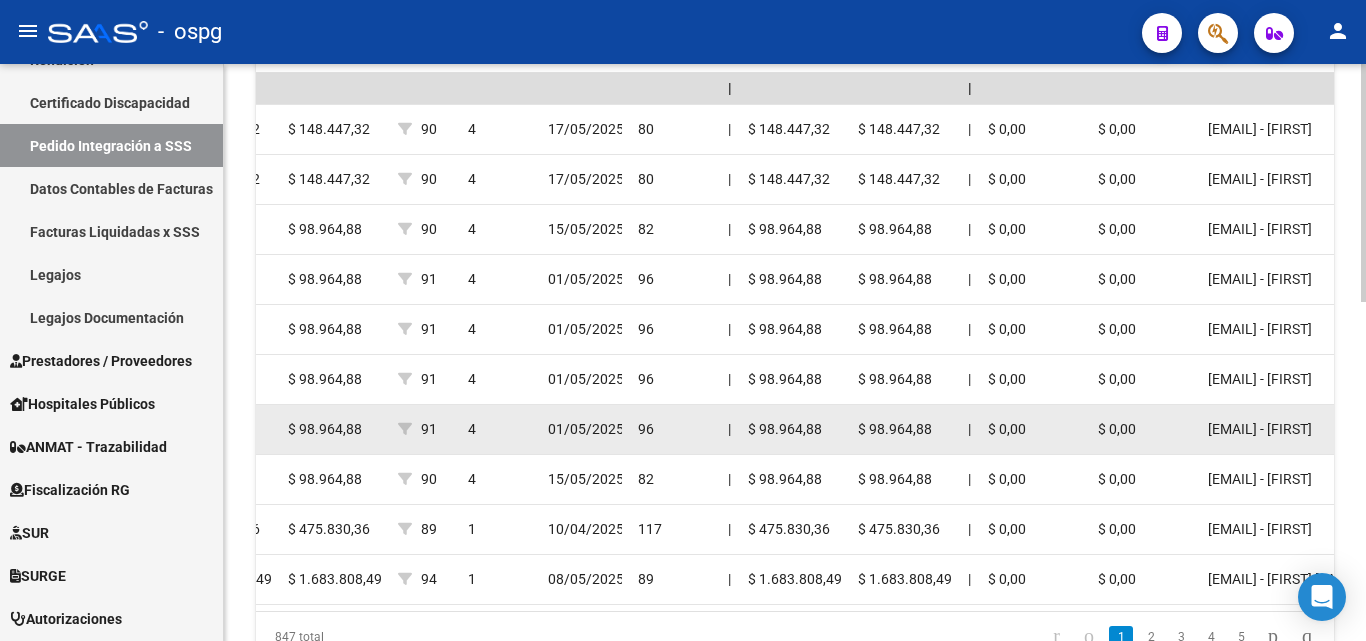 scroll, scrollTop: 822, scrollLeft: 0, axis: vertical 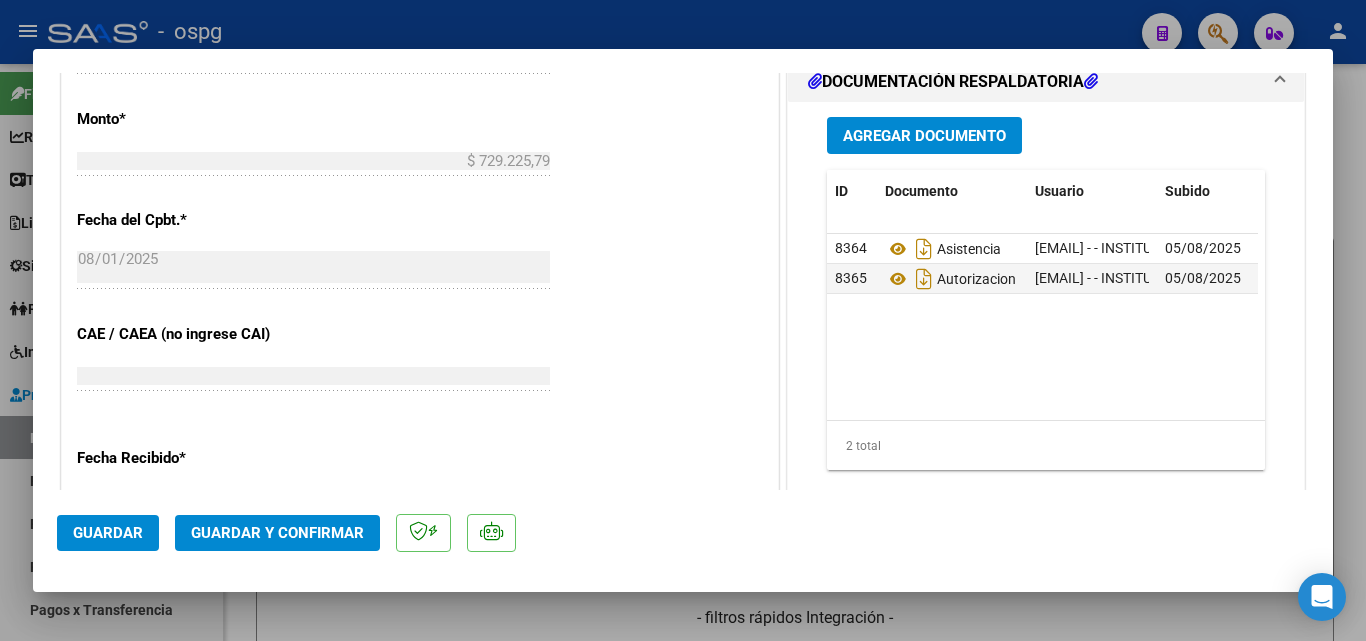 click at bounding box center [683, 320] 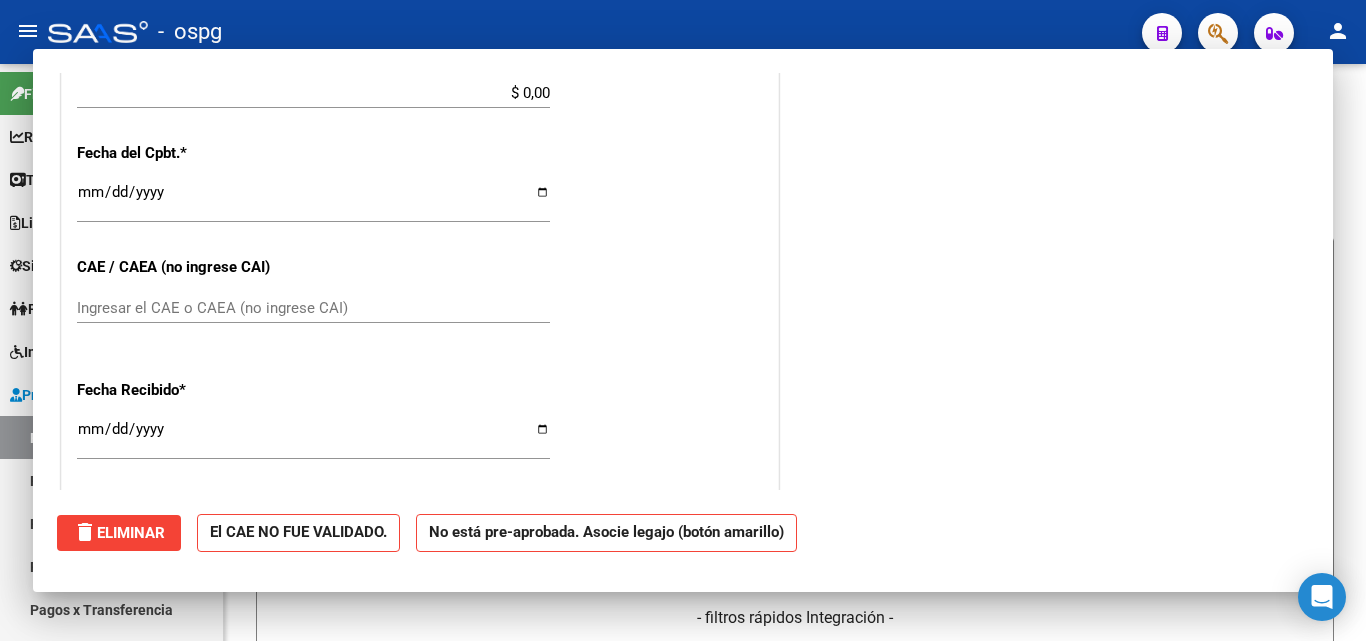 scroll, scrollTop: 0, scrollLeft: 0, axis: both 